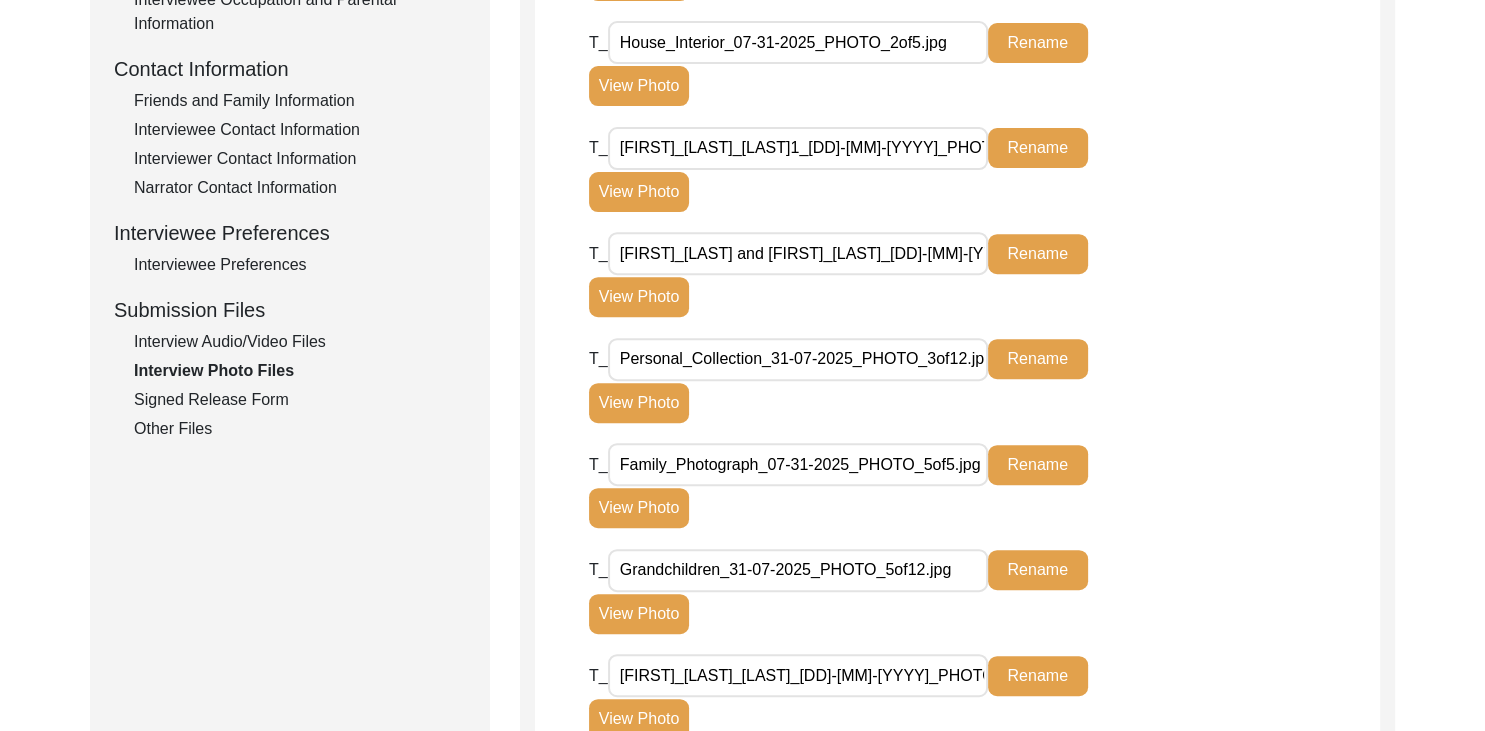 scroll, scrollTop: 702, scrollLeft: 0, axis: vertical 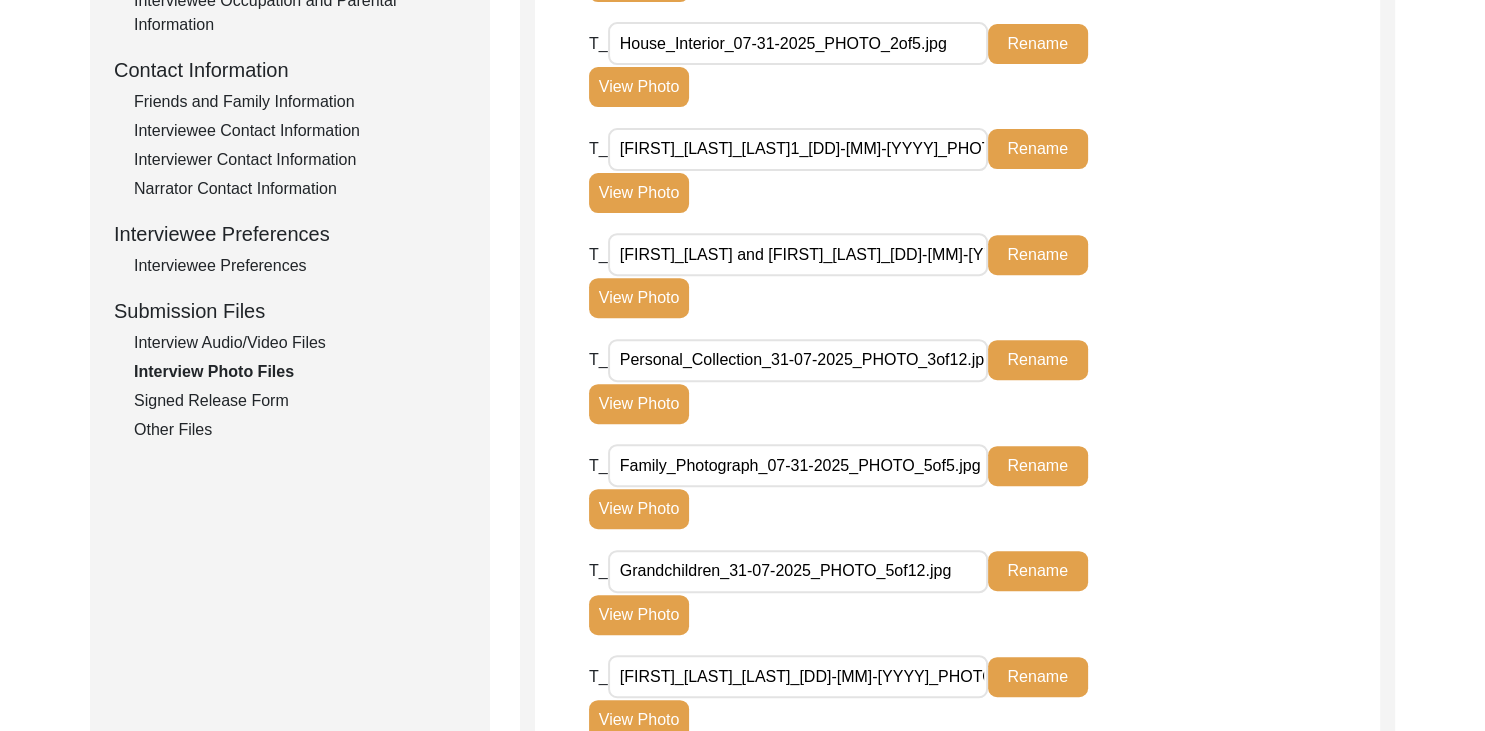 click on "View Photo" 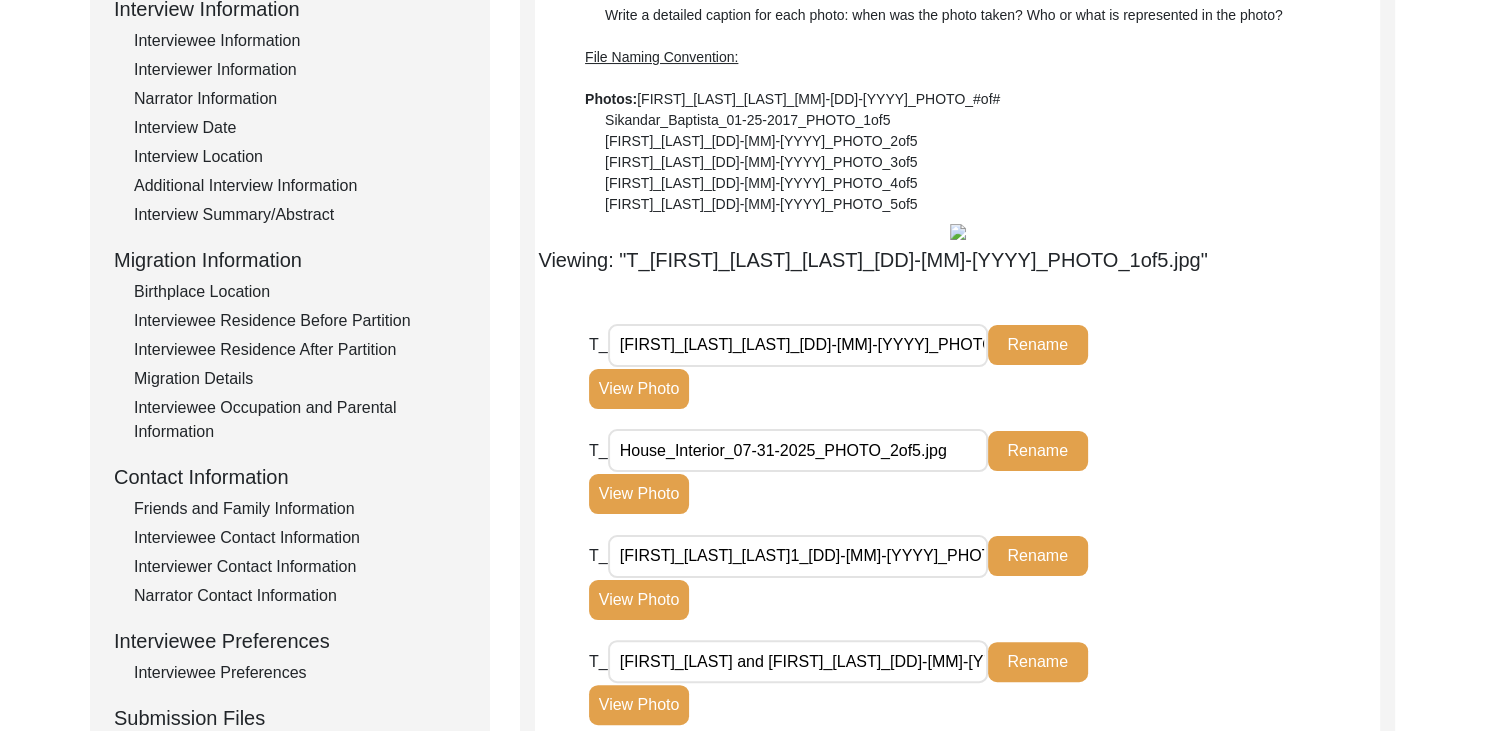 scroll, scrollTop: 0, scrollLeft: 0, axis: both 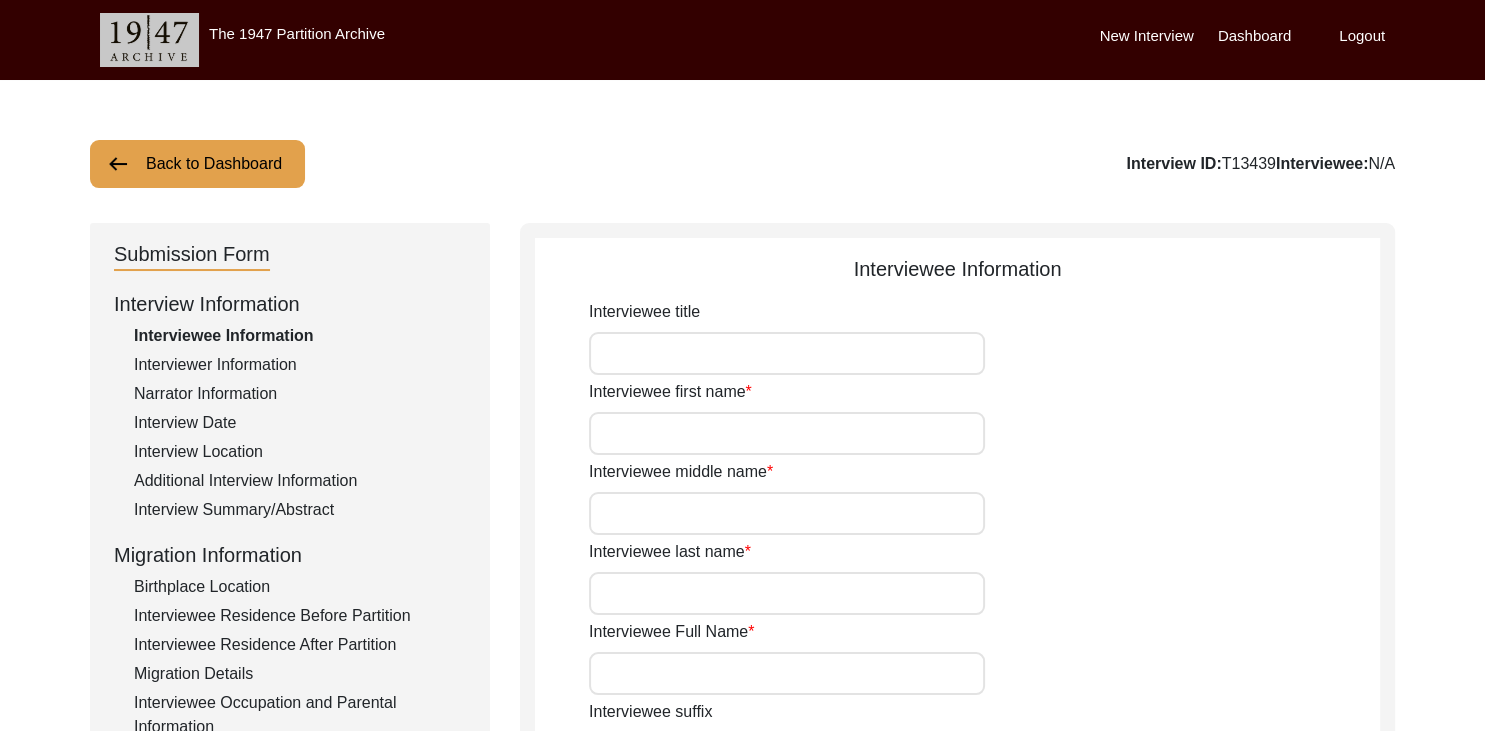 type on ""Unfolding Past: A Story of Erasure, Resistance and Reincarnation"" 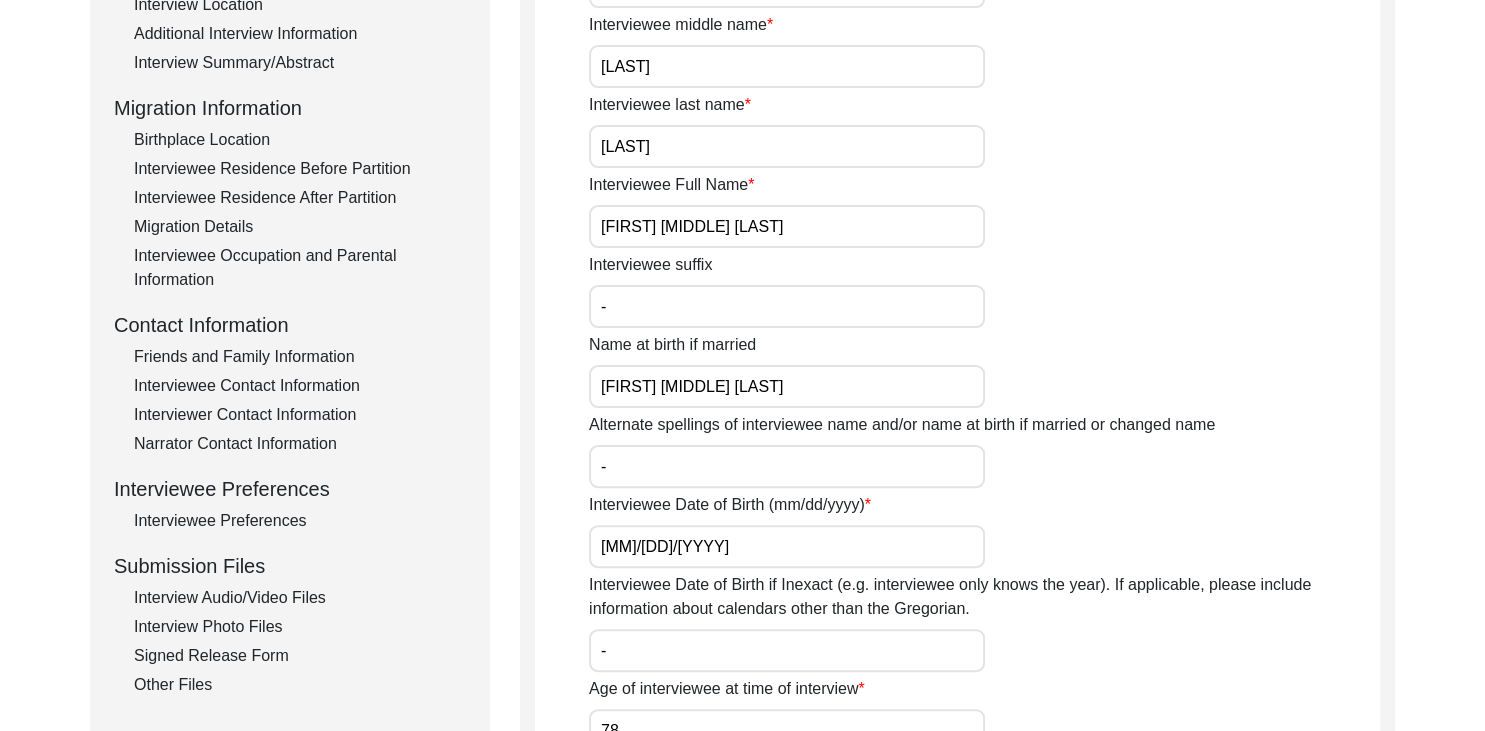 scroll, scrollTop: 468, scrollLeft: 0, axis: vertical 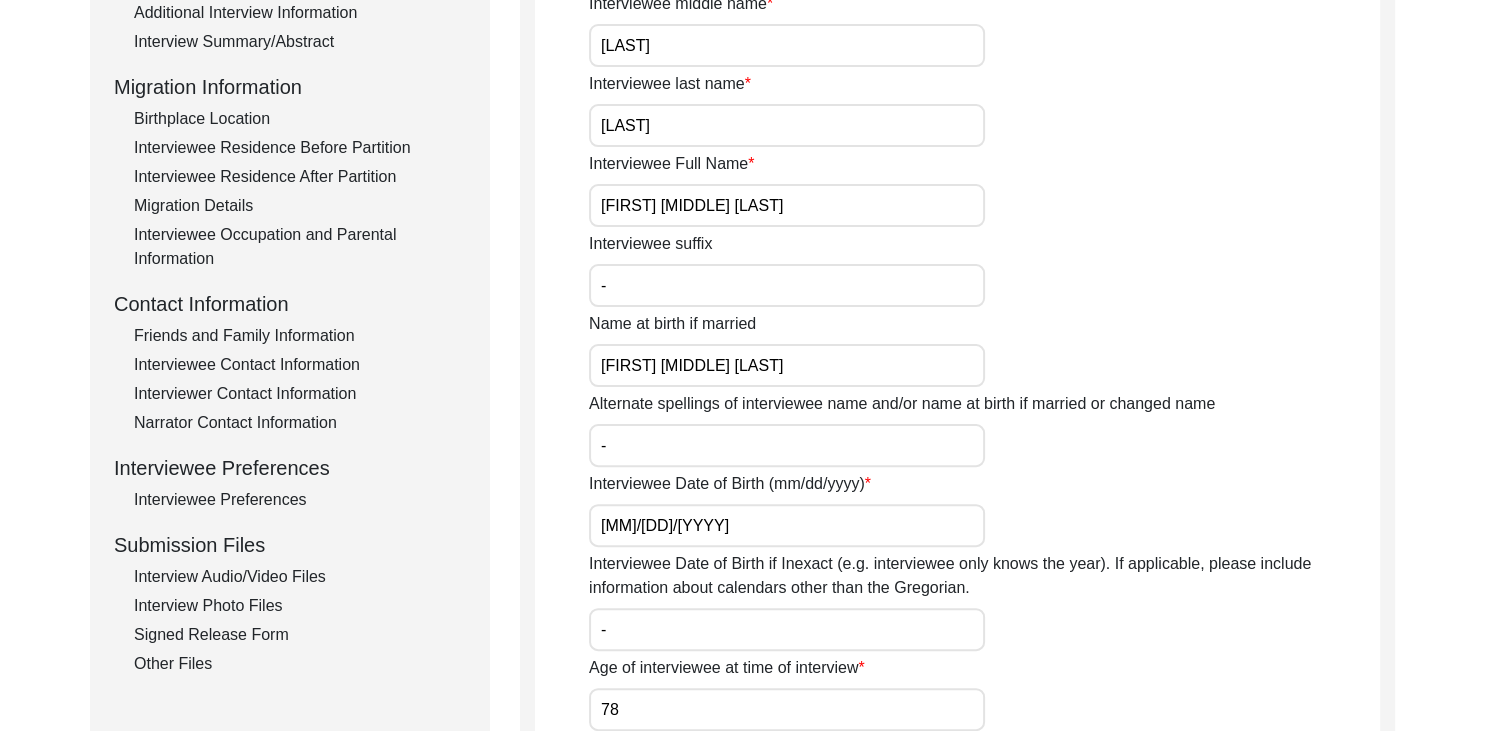 click on "Interview Photo Files" 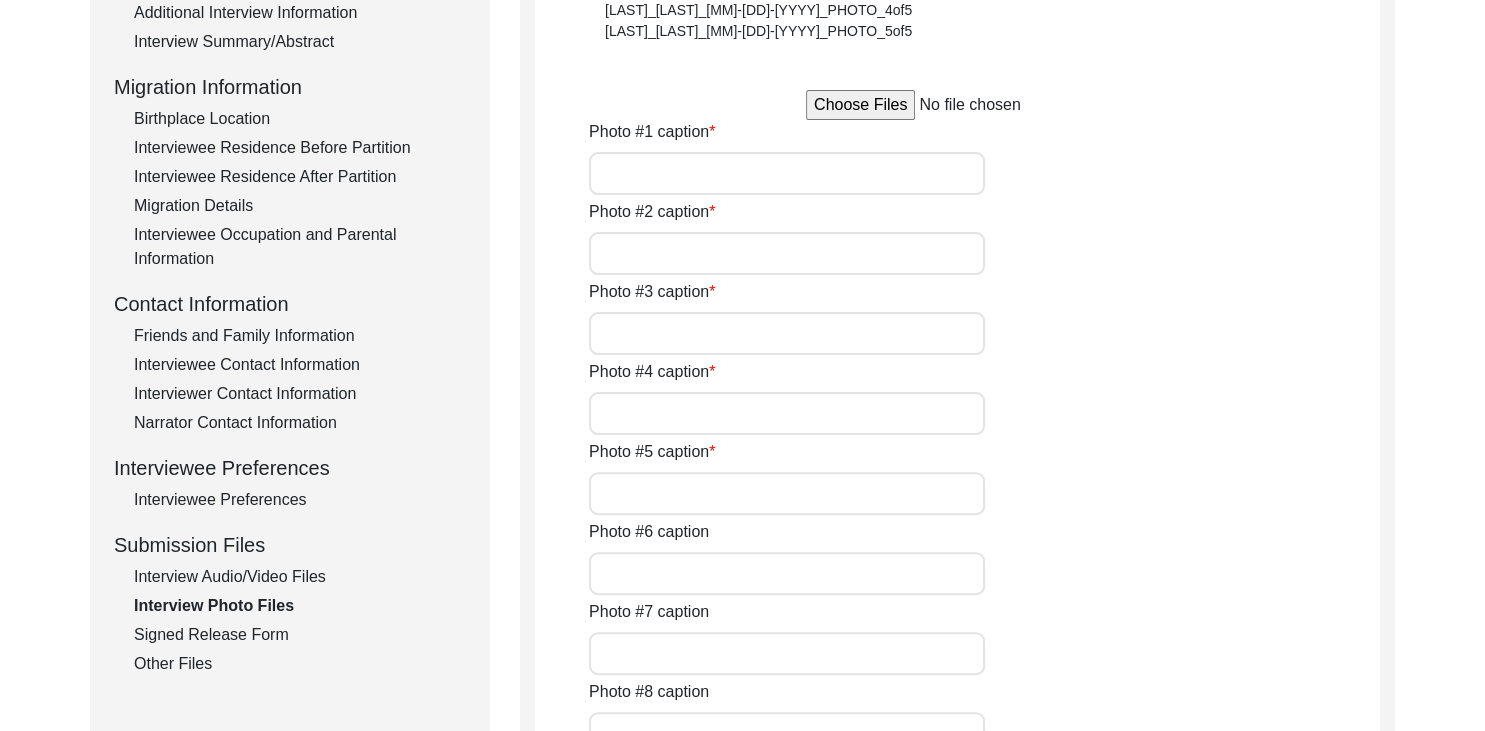 type on "Photographed on the day of the interview- 31.07.2025. The image captures a warm moment of exchange, as the interviewer and interviewee reflect on memories of the Partition over tea." 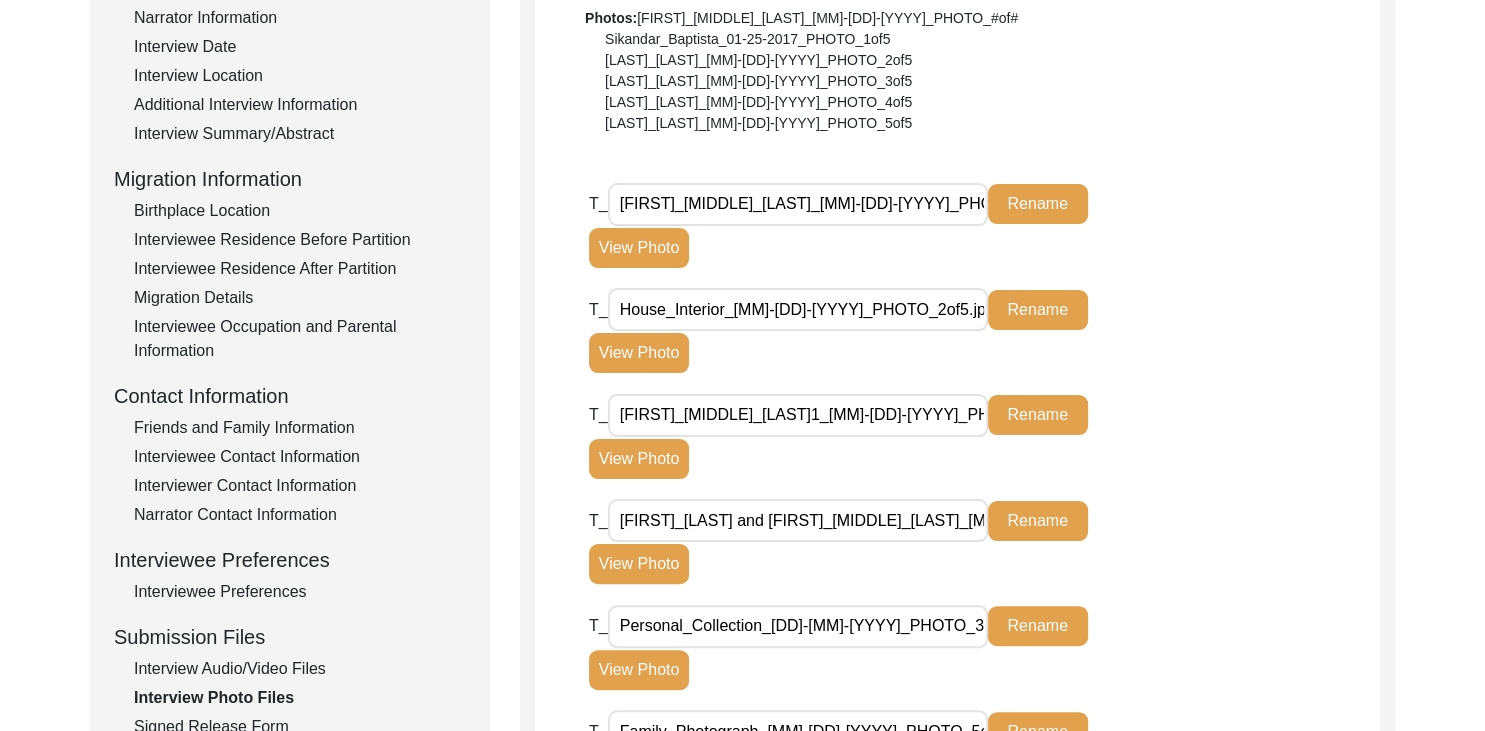 scroll, scrollTop: 374, scrollLeft: 0, axis: vertical 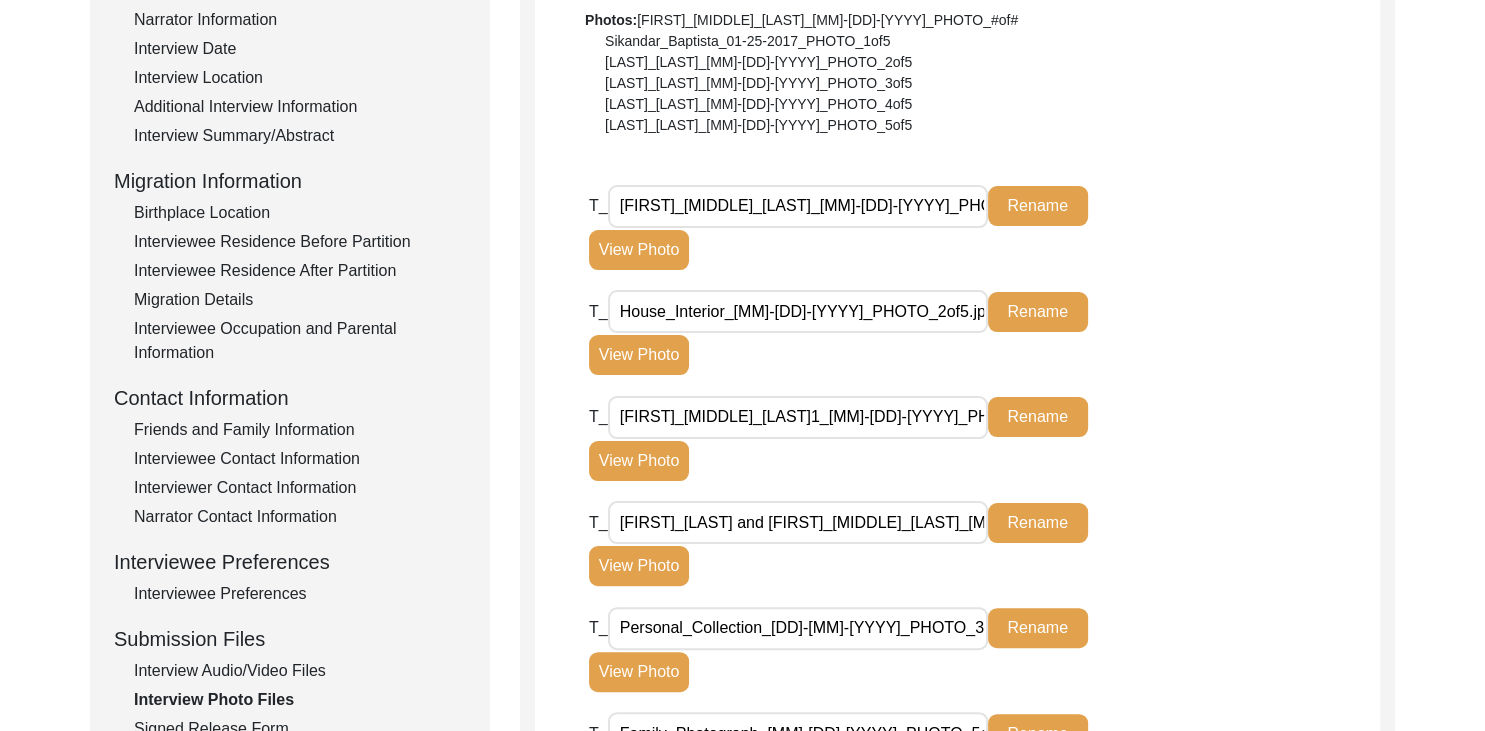 click on "View Photo" 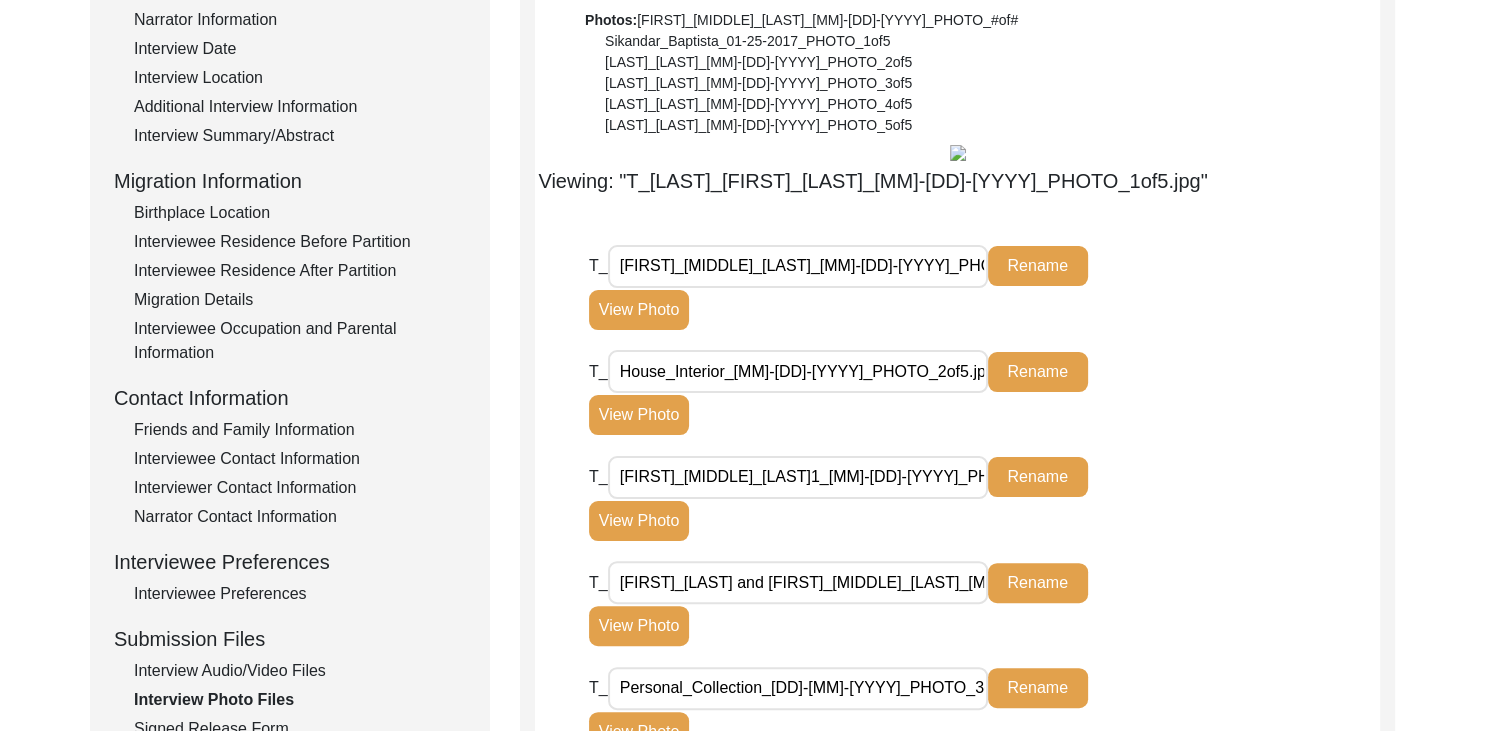 scroll, scrollTop: 509, scrollLeft: 0, axis: vertical 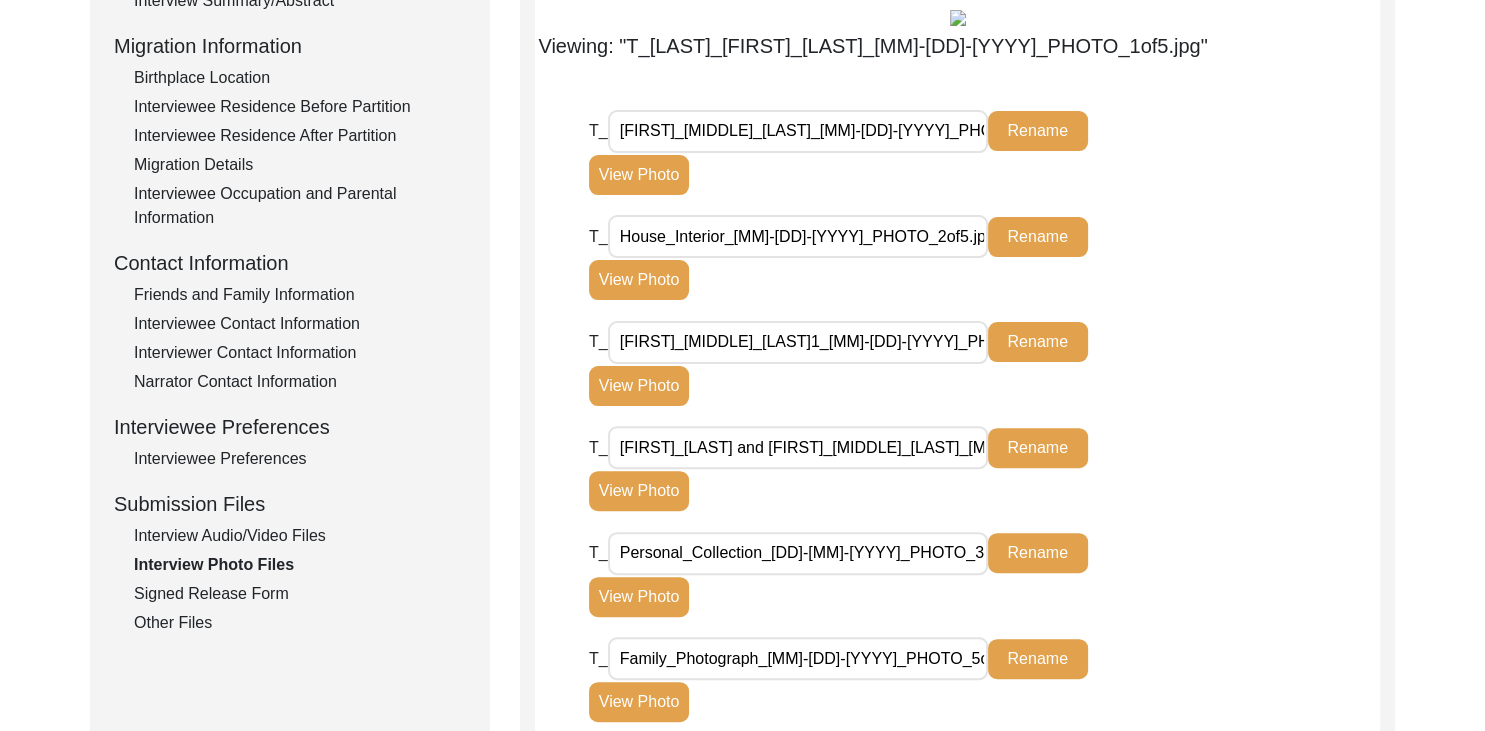 click at bounding box center [958, 18] 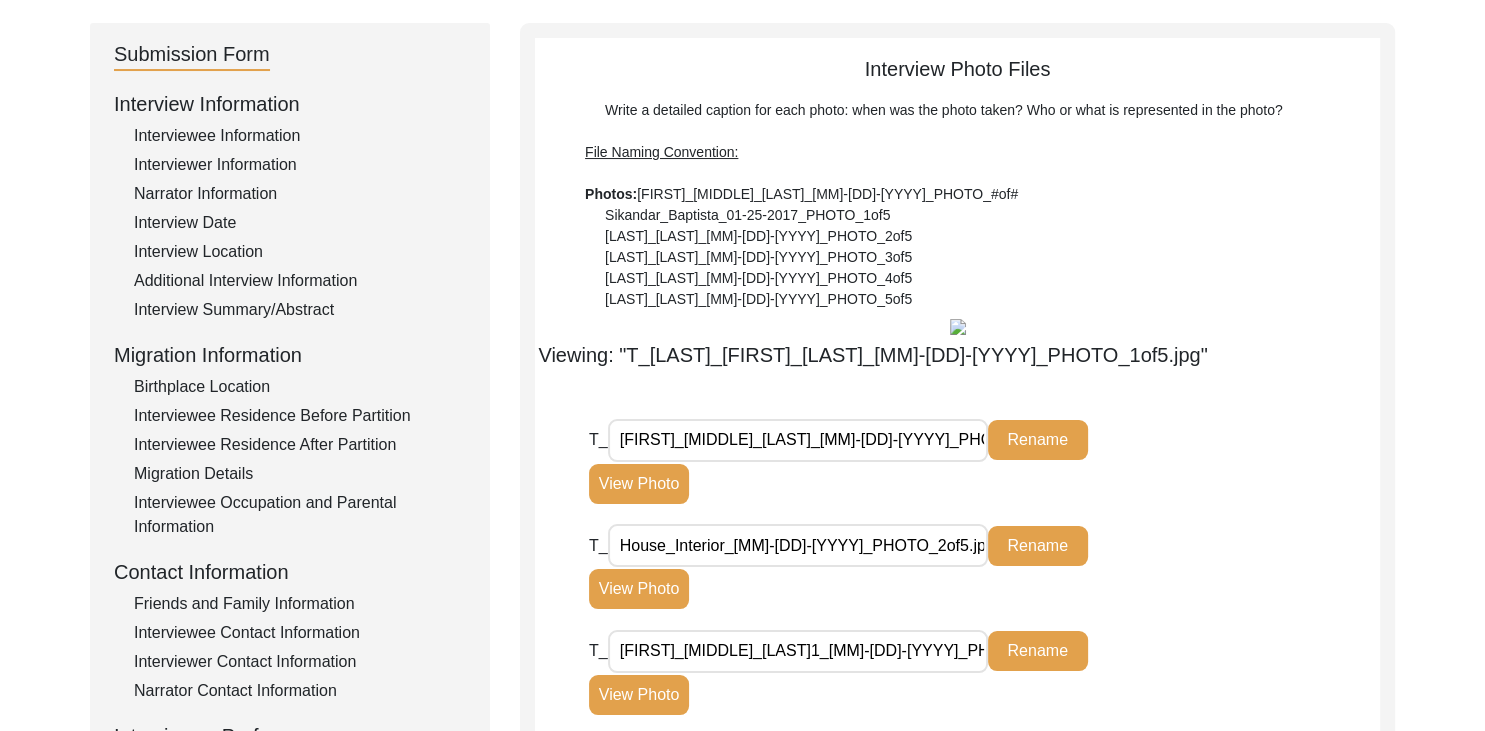 scroll, scrollTop: 204, scrollLeft: 0, axis: vertical 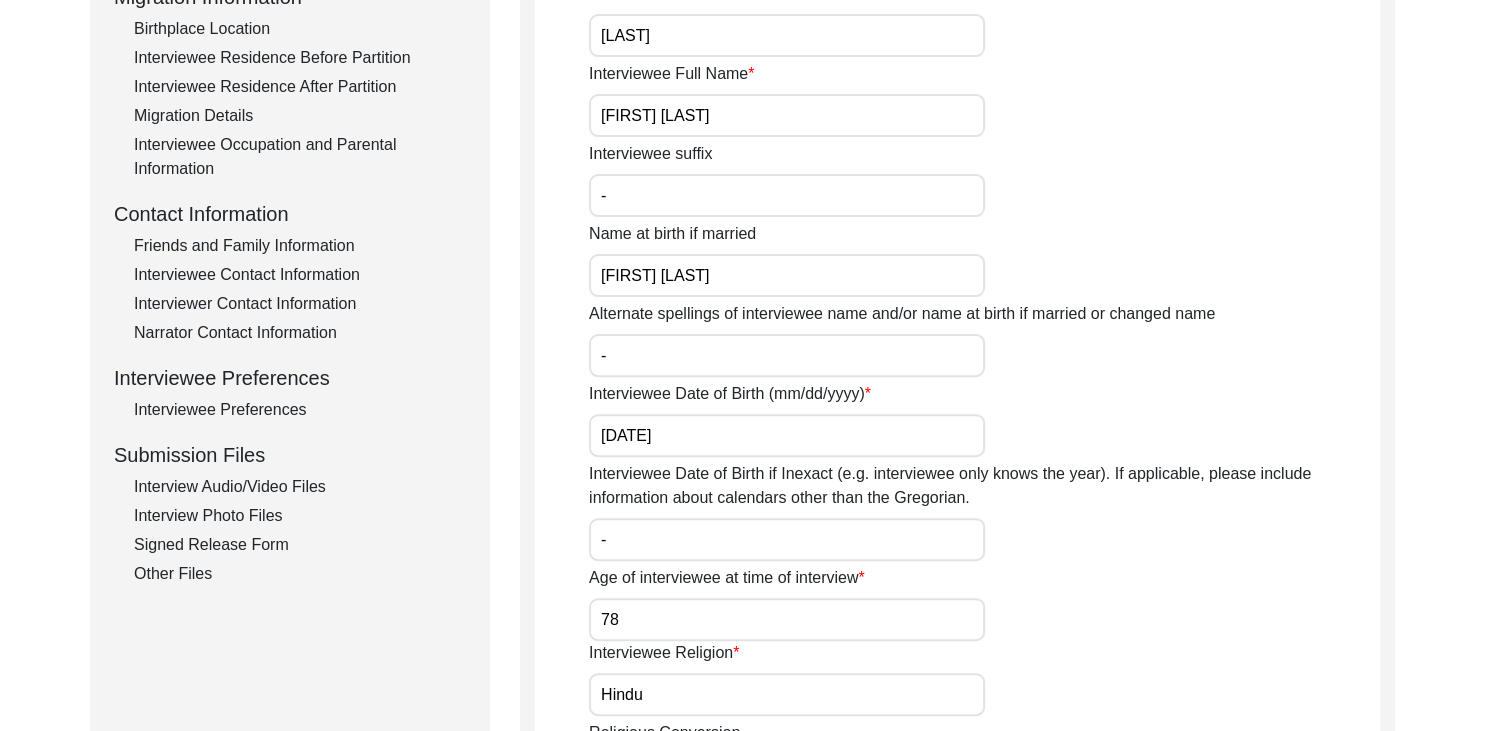 click on "Interview Photo Files" 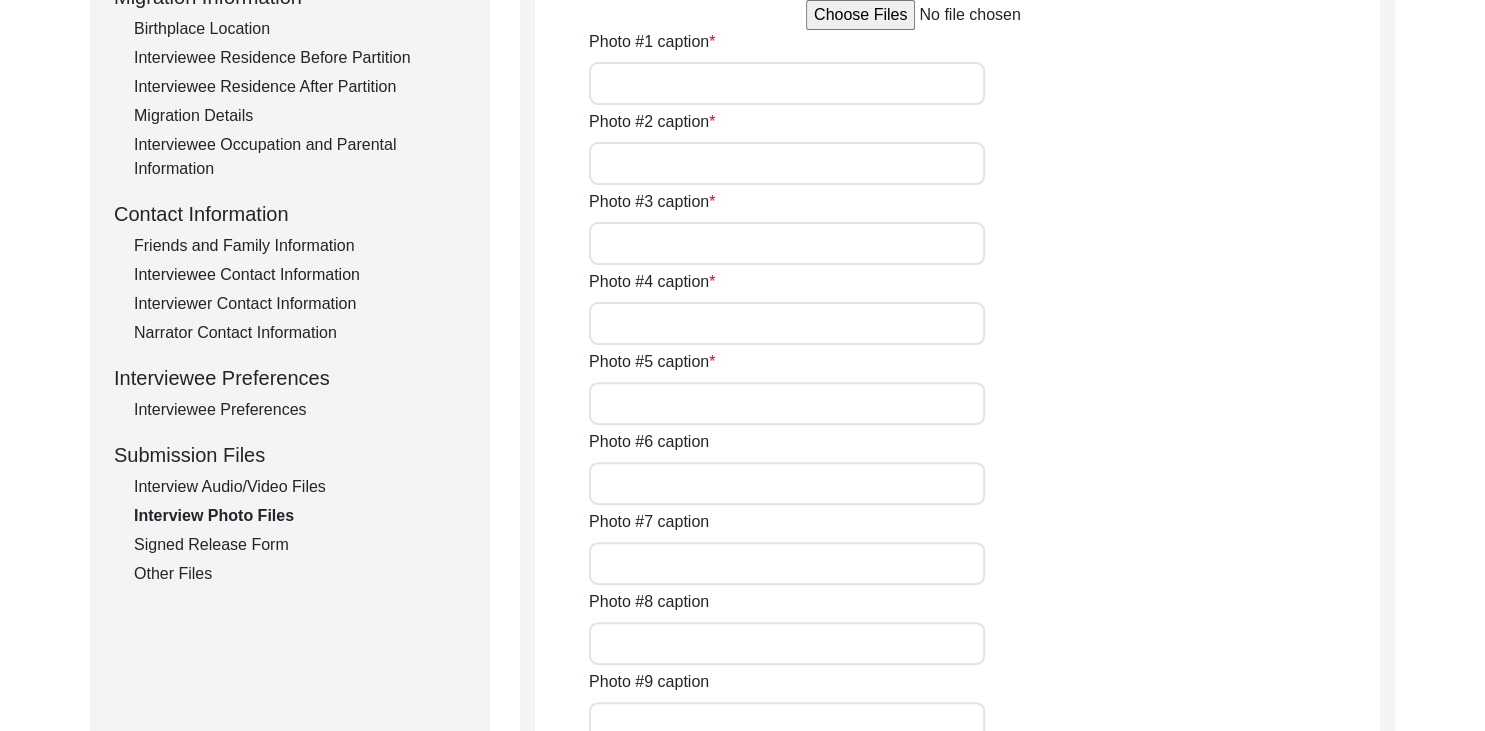 type on "Photographed on the day of the interview- 31.07.2025. The image captures a warm moment of exchange, as the interviewer and interviewee reflect on memories of the Partition over tea." 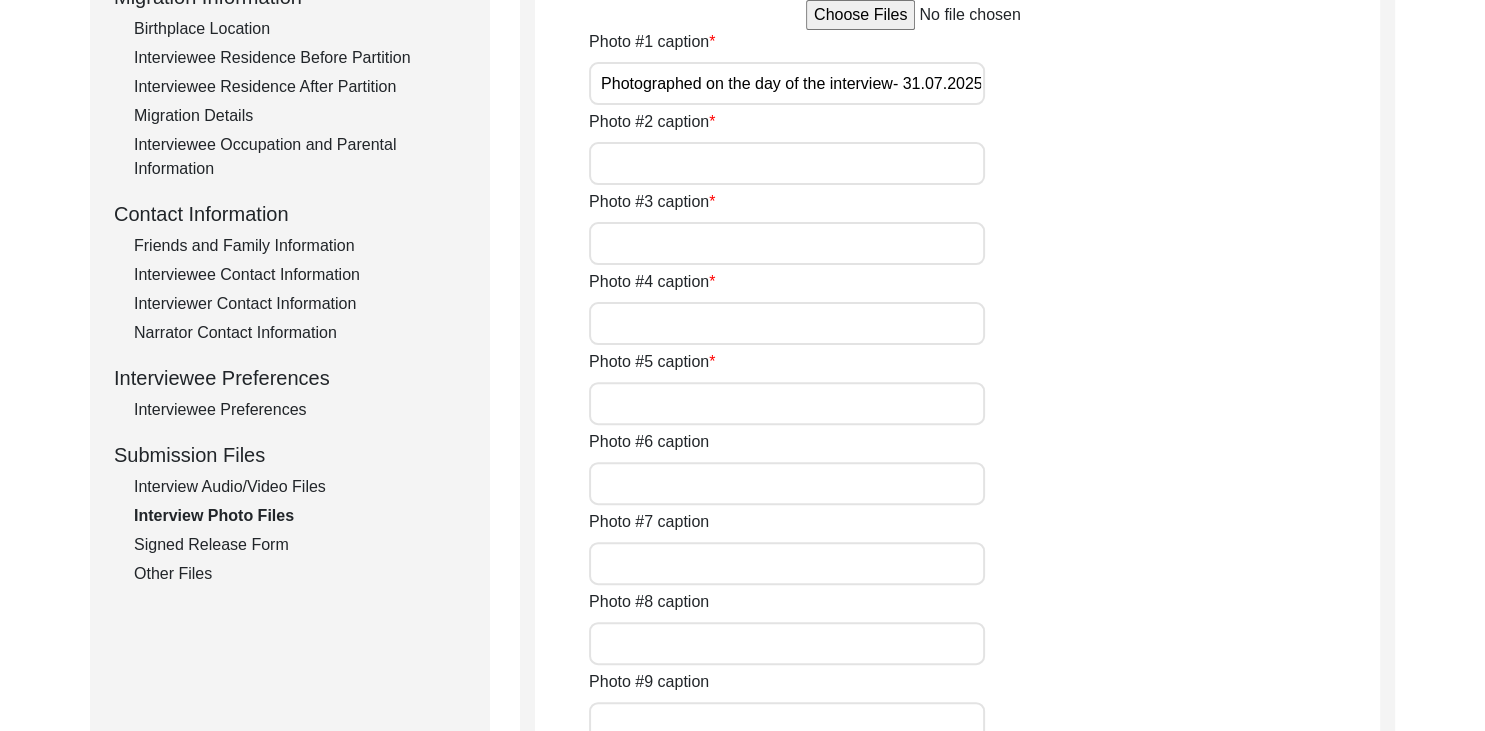 type on "Captured on 31.07.2025, the interviewee humbly and proudly points to the academic achievements of his children and grandchildren. It stands as a profound testament of resilience and progress across generations." 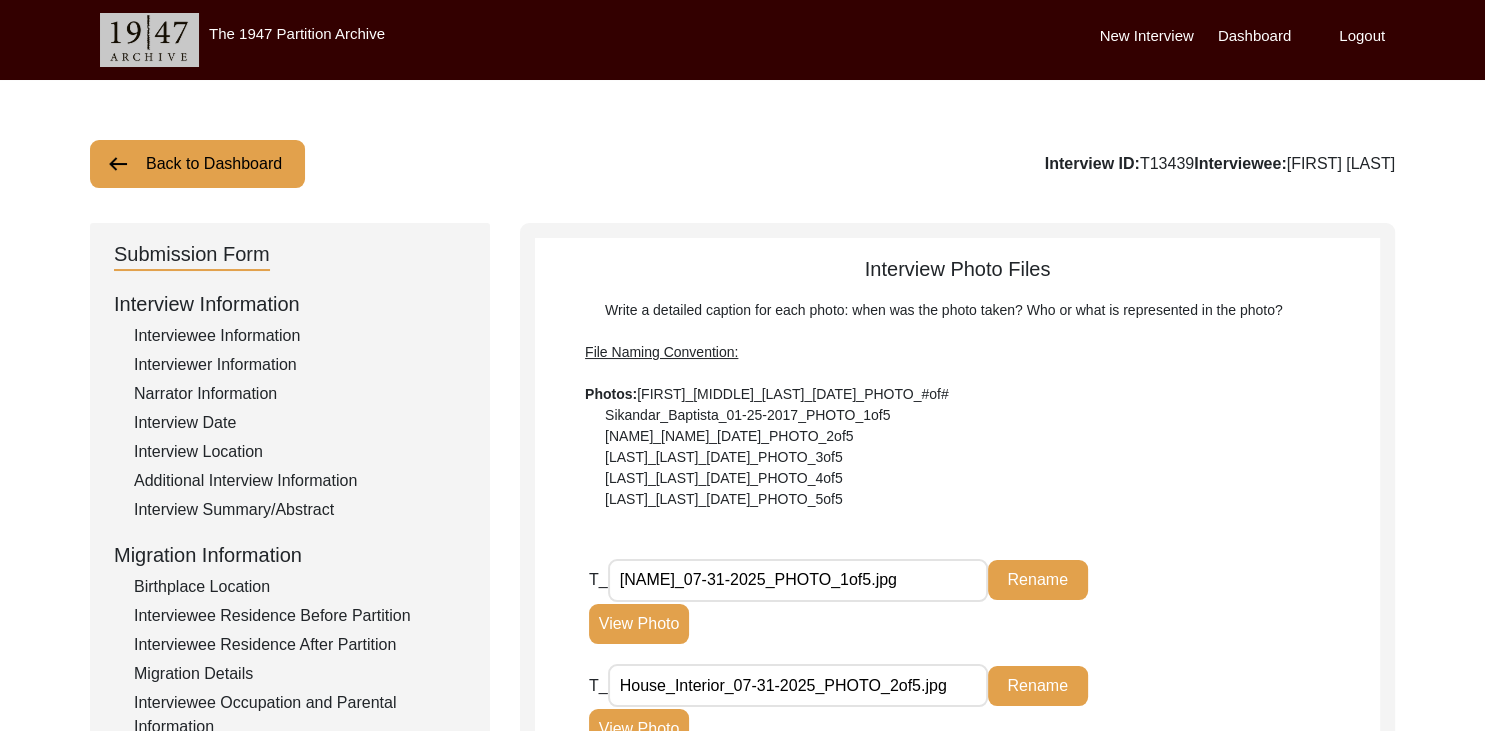 scroll, scrollTop: 696, scrollLeft: 0, axis: vertical 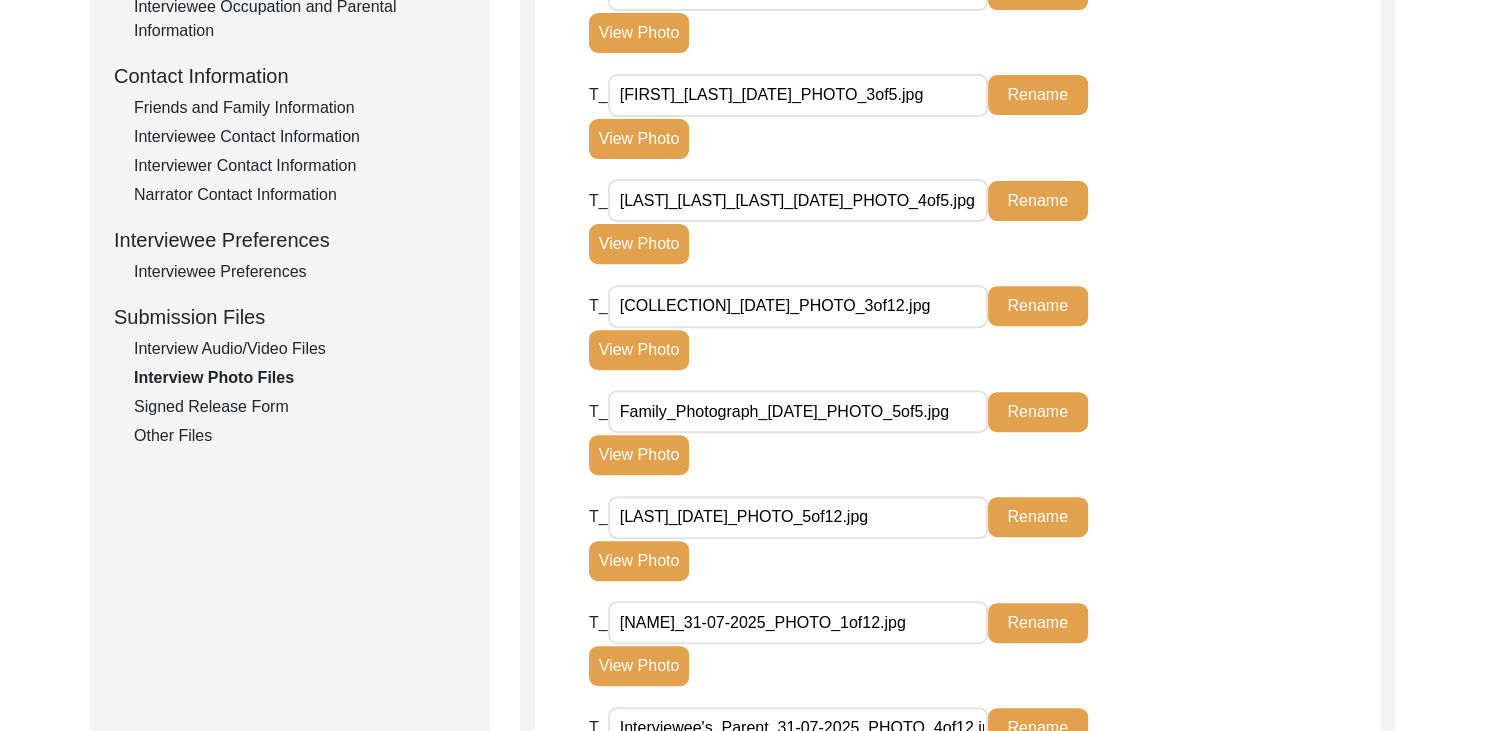 click on "Interview Audio/Video Files" 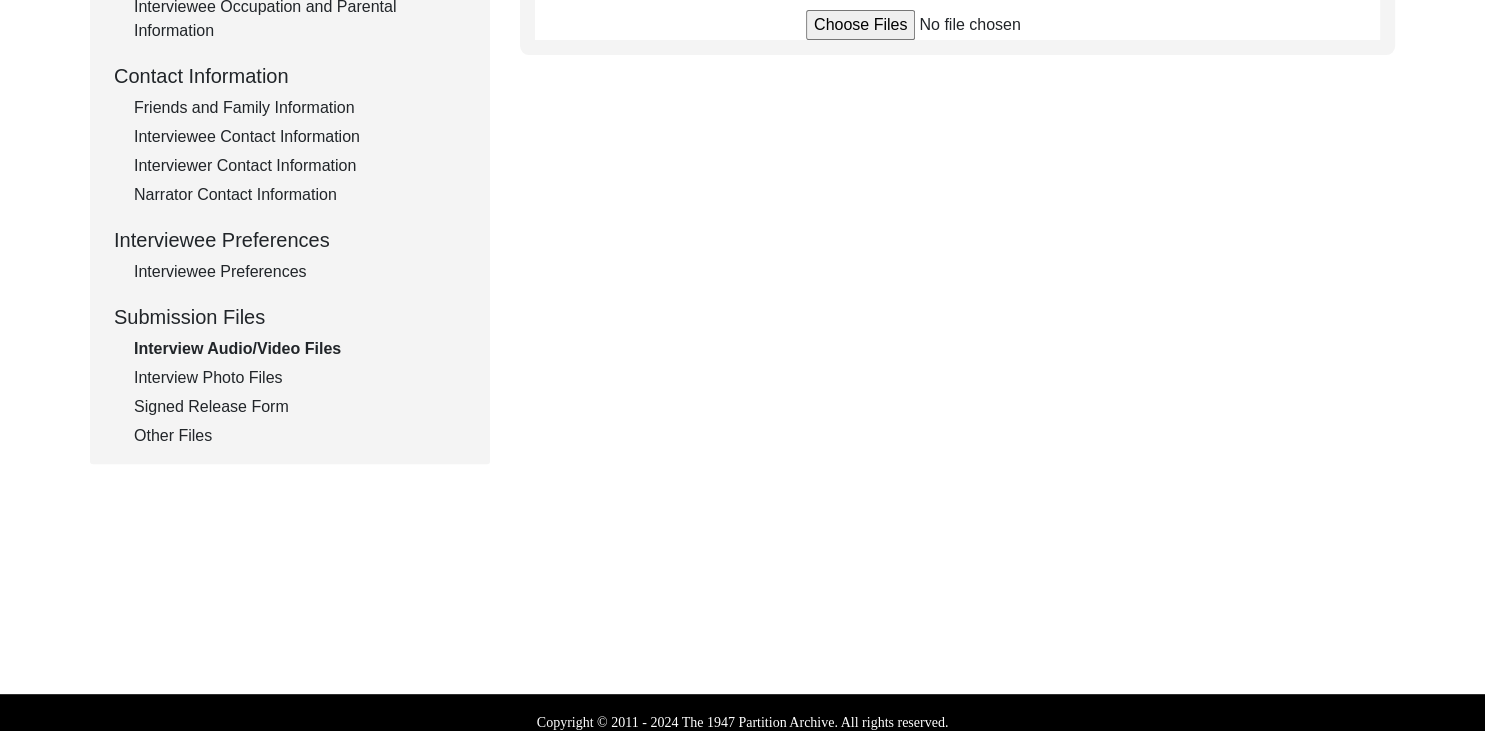 scroll, scrollTop: 0, scrollLeft: 3, axis: horizontal 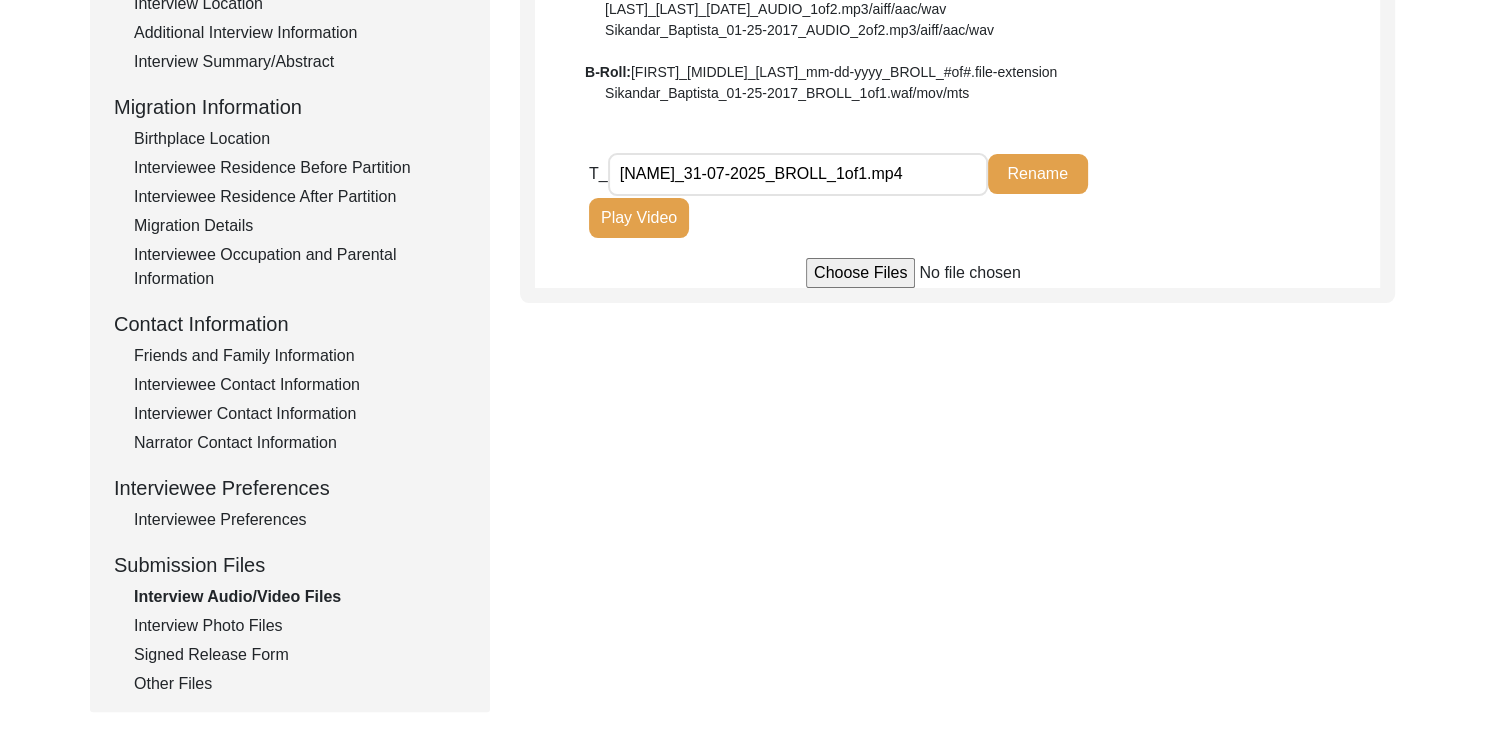 click on "[NAME]_31-07-2025_BROLL_1of1.mp4" at bounding box center (798, 174) 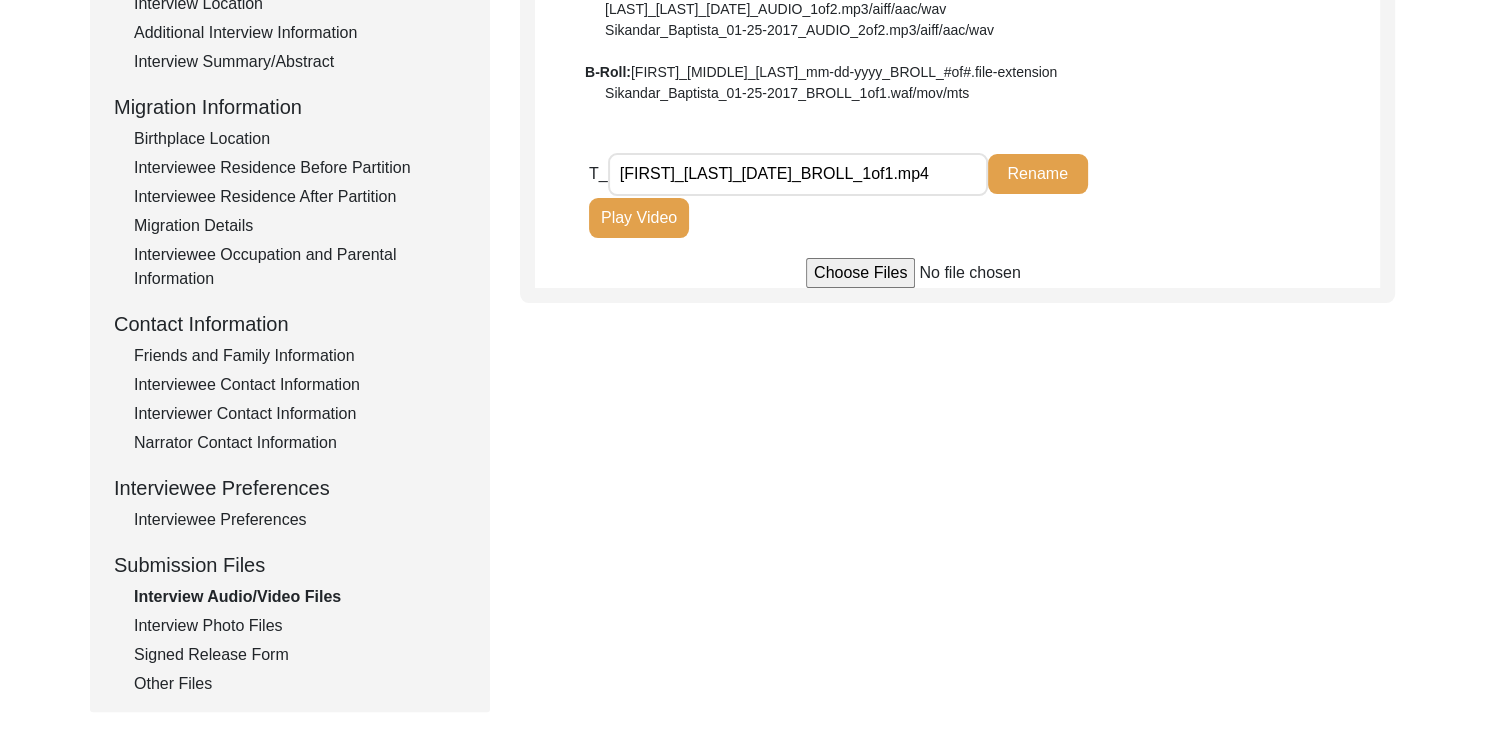 scroll, scrollTop: 0, scrollLeft: 0, axis: both 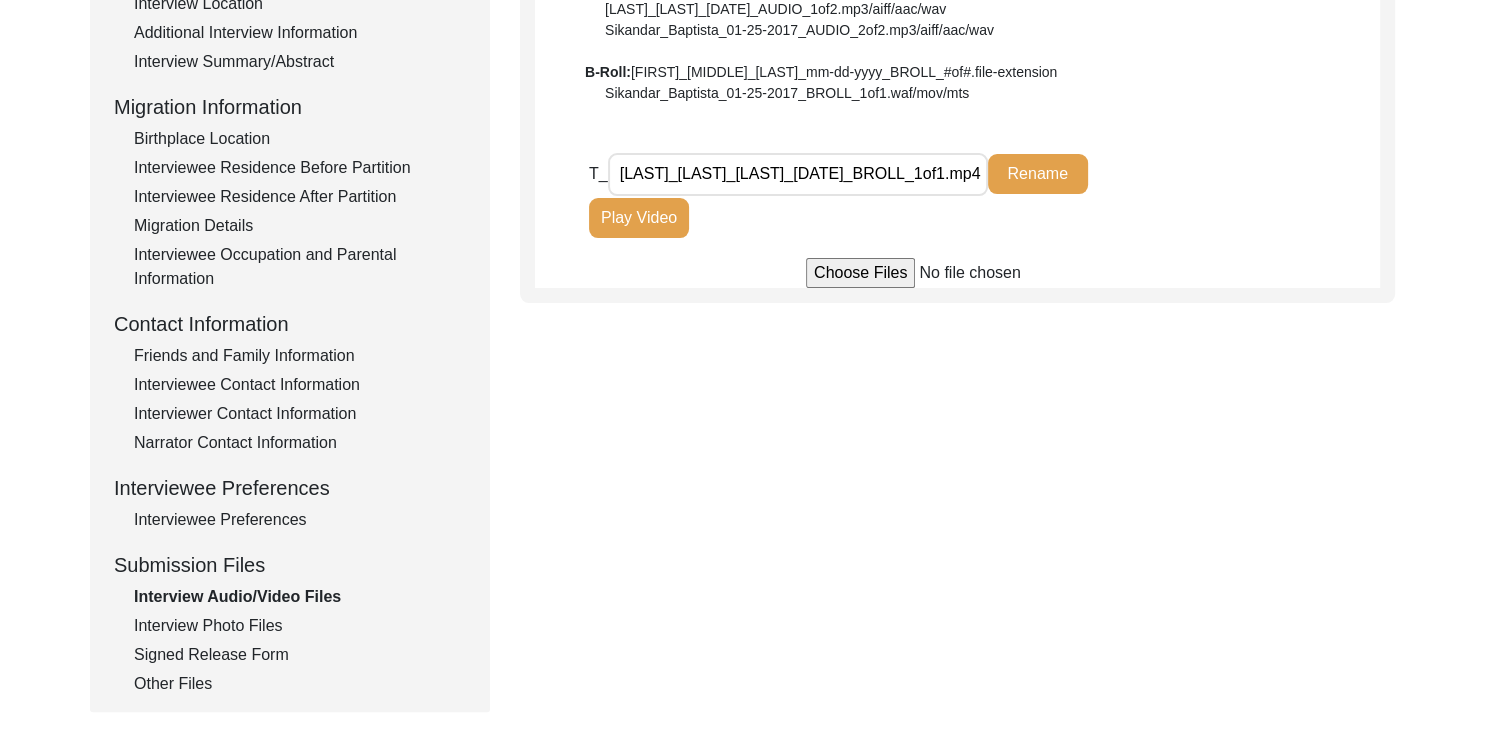 type on "[LAST]_[LAST]_[LAST]_[DATE]_BROLL_1of1.mp4" 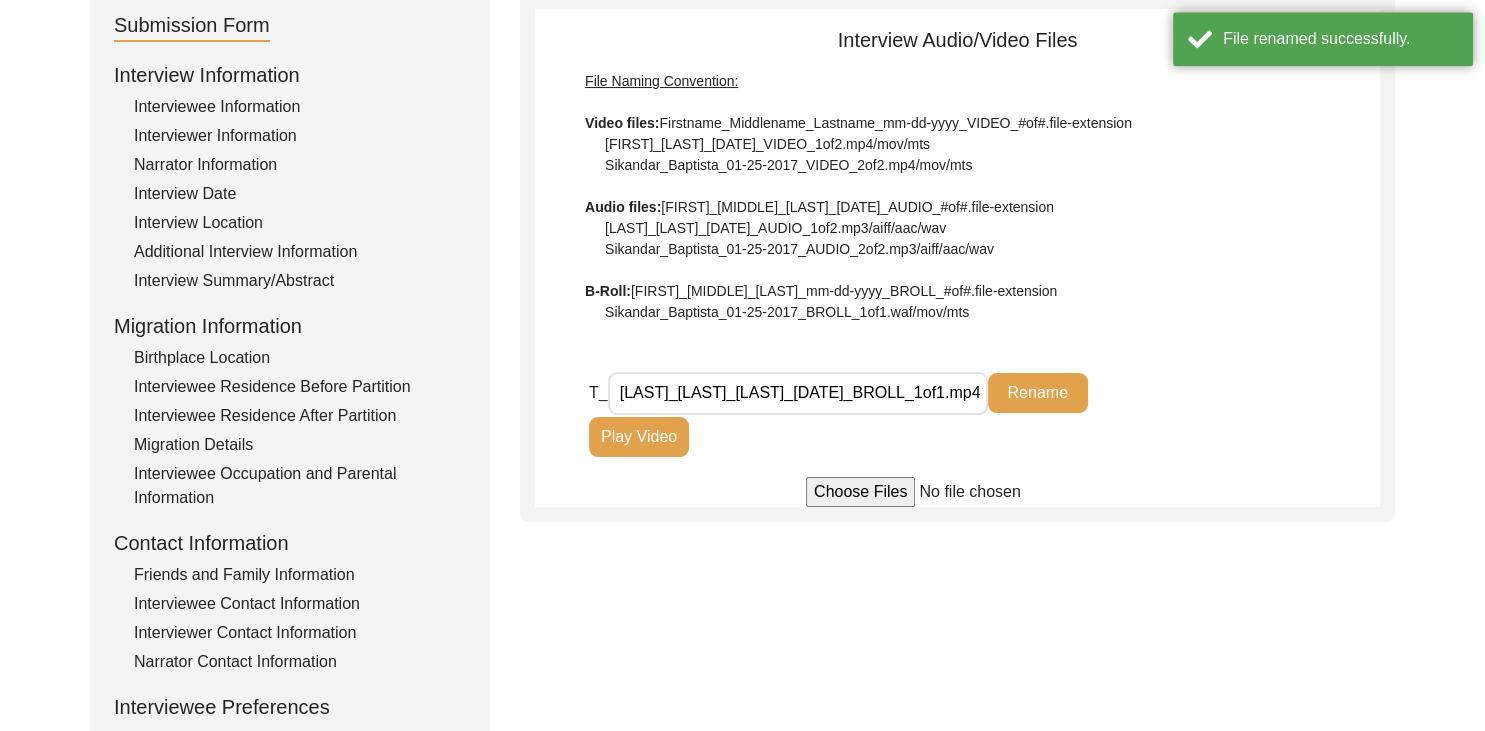 scroll, scrollTop: 228, scrollLeft: 0, axis: vertical 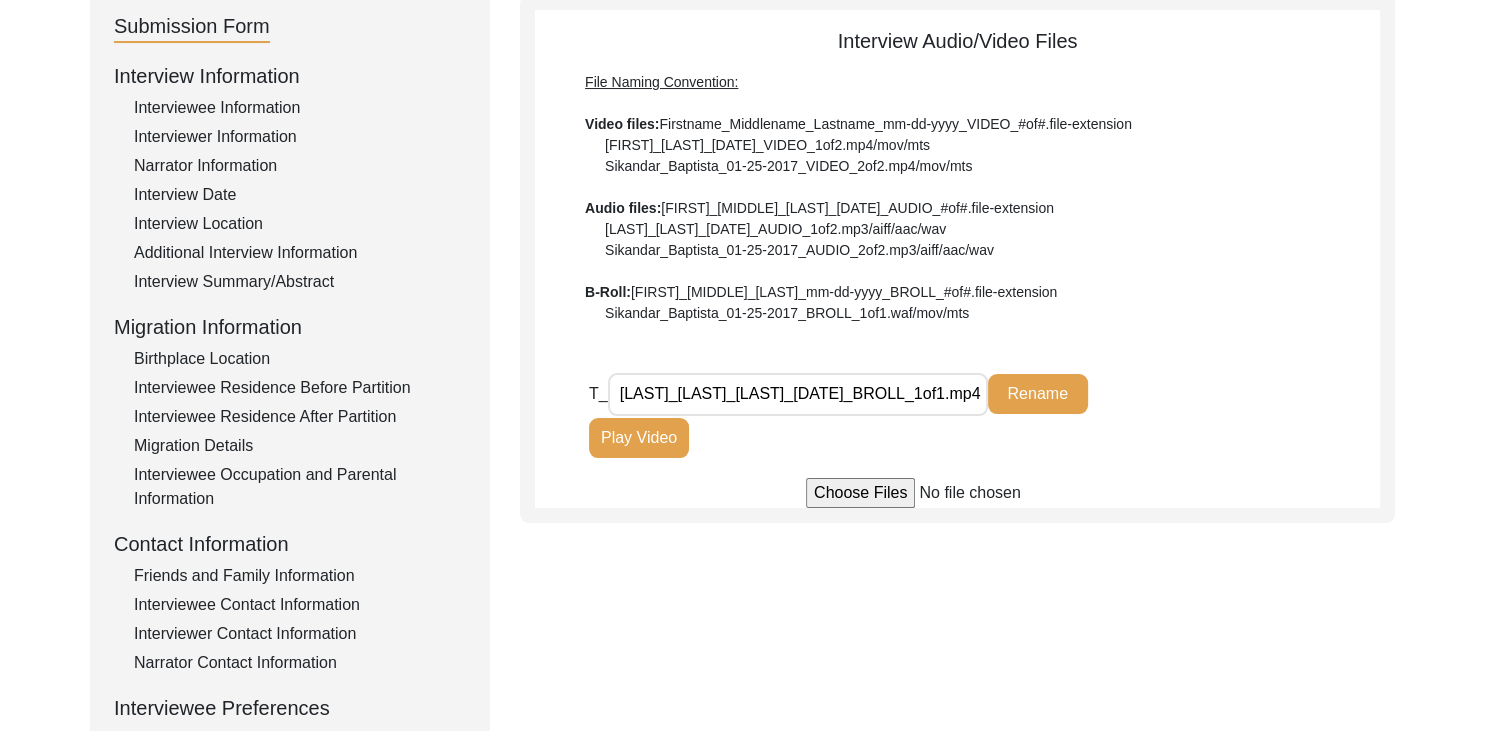 click on "Interview Location" 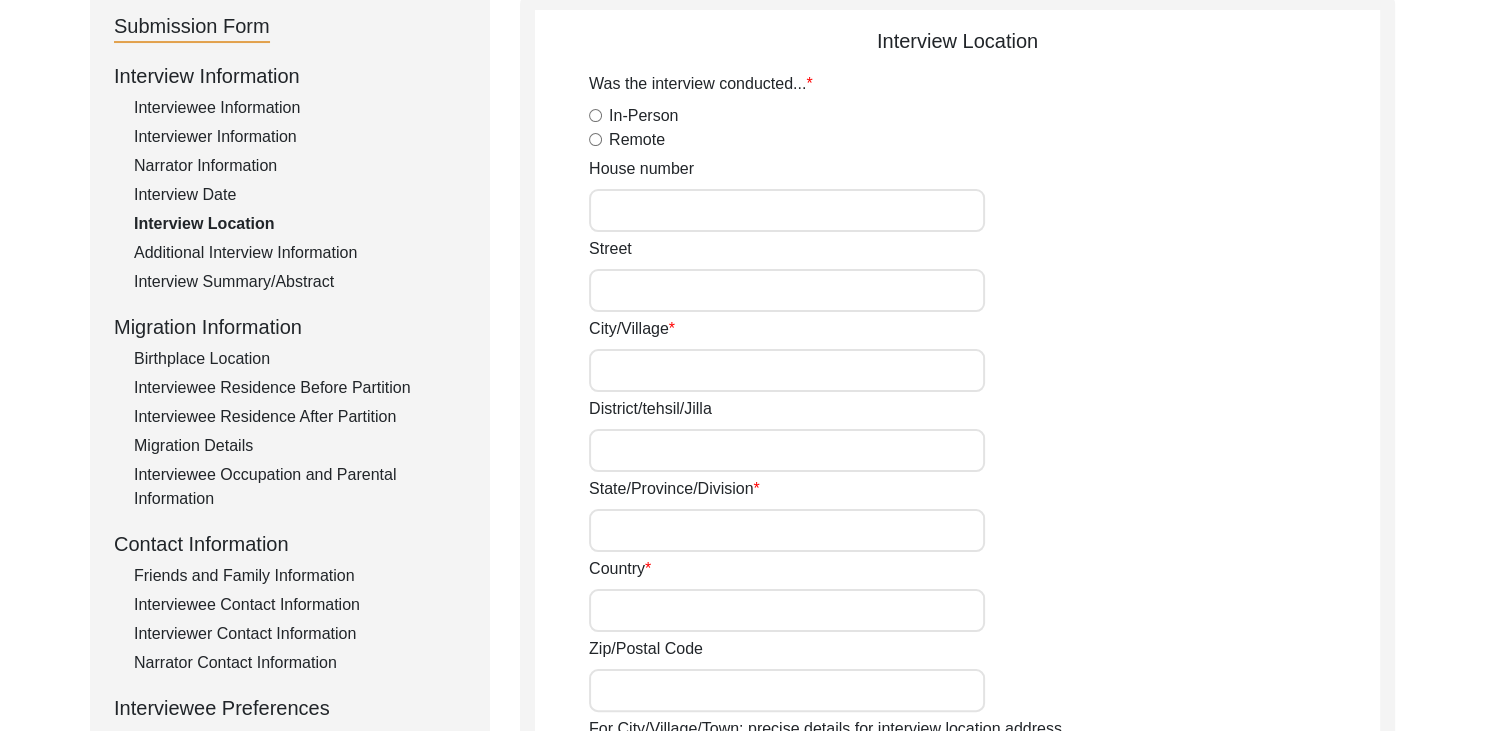 radio on "true" 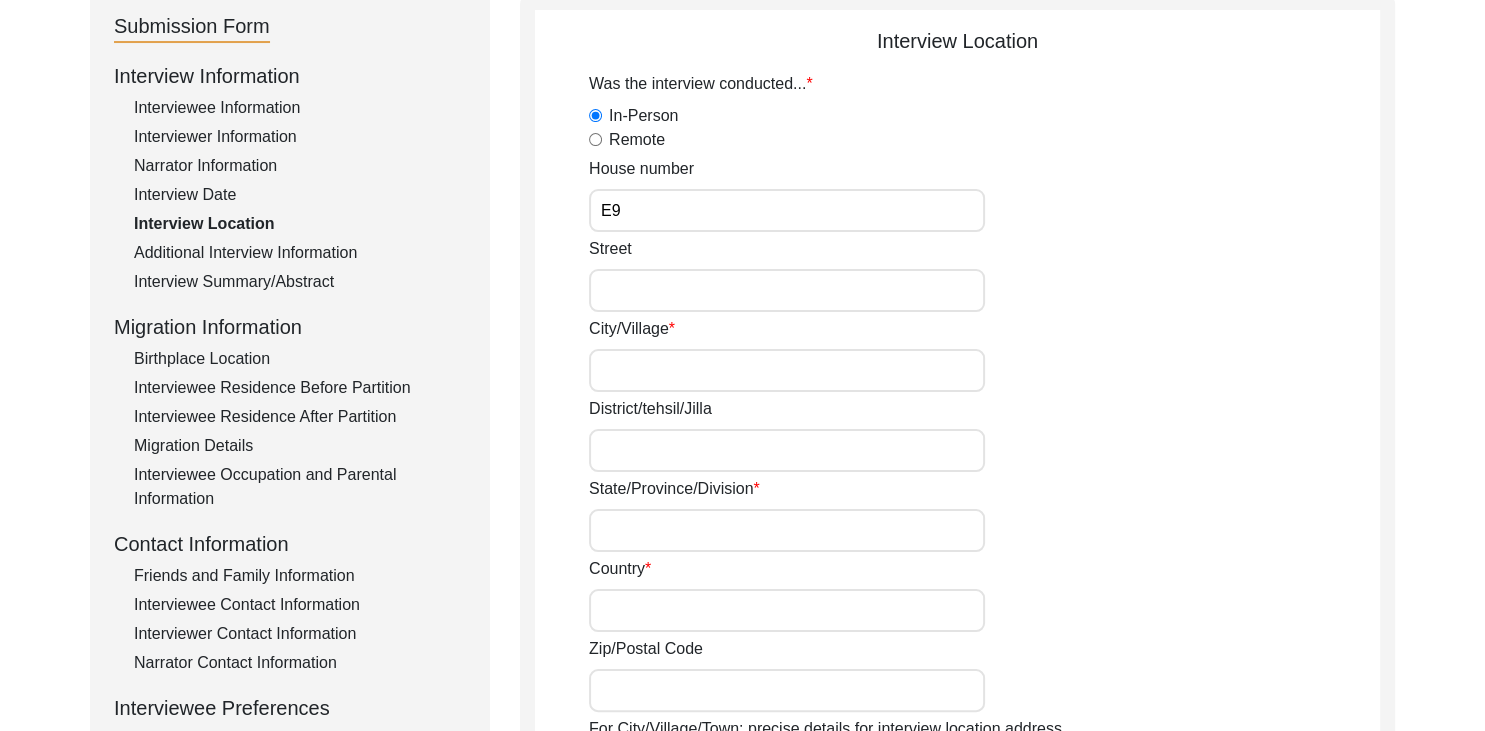 type on "[REGION]" 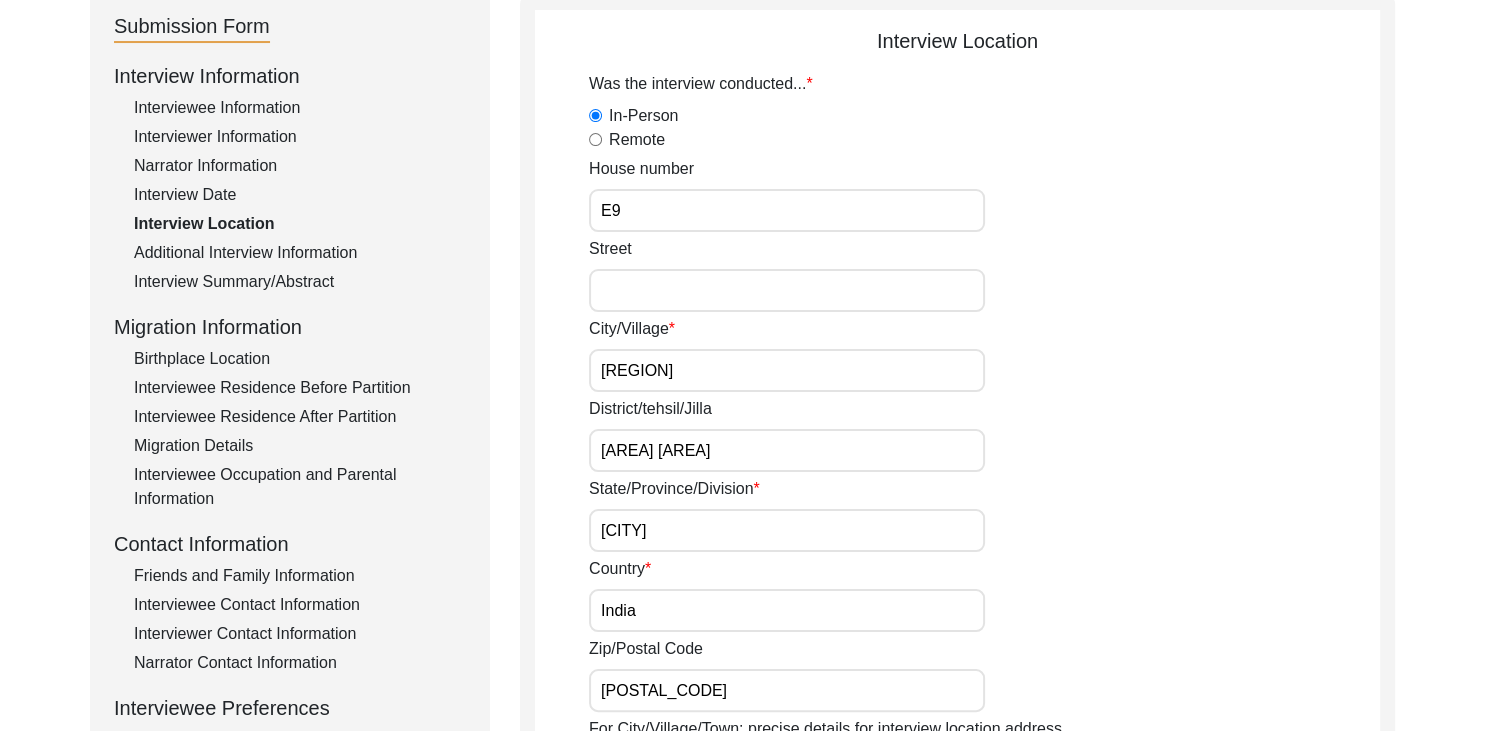 click on "Interview Date" 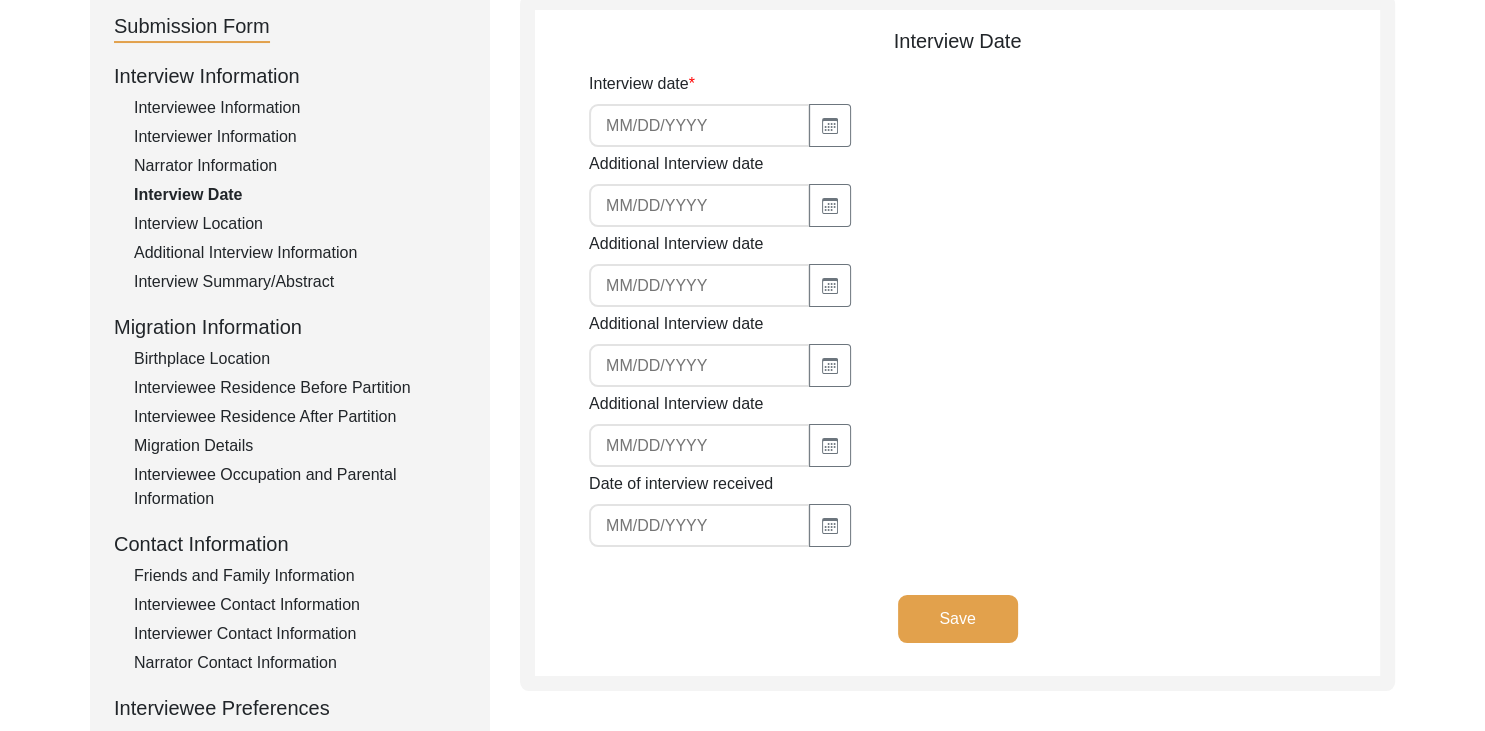 type on "[DATE]" 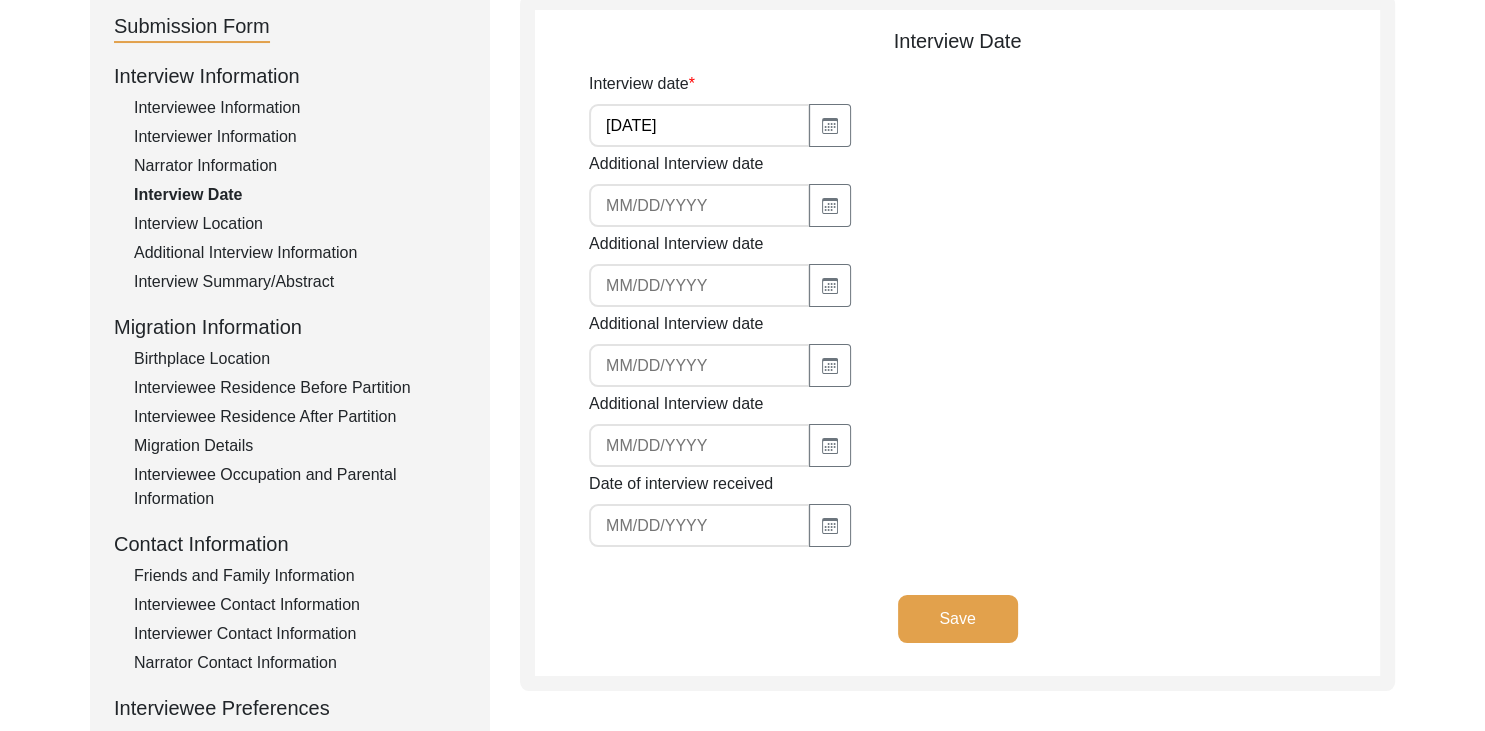 click on "Narrator Information" 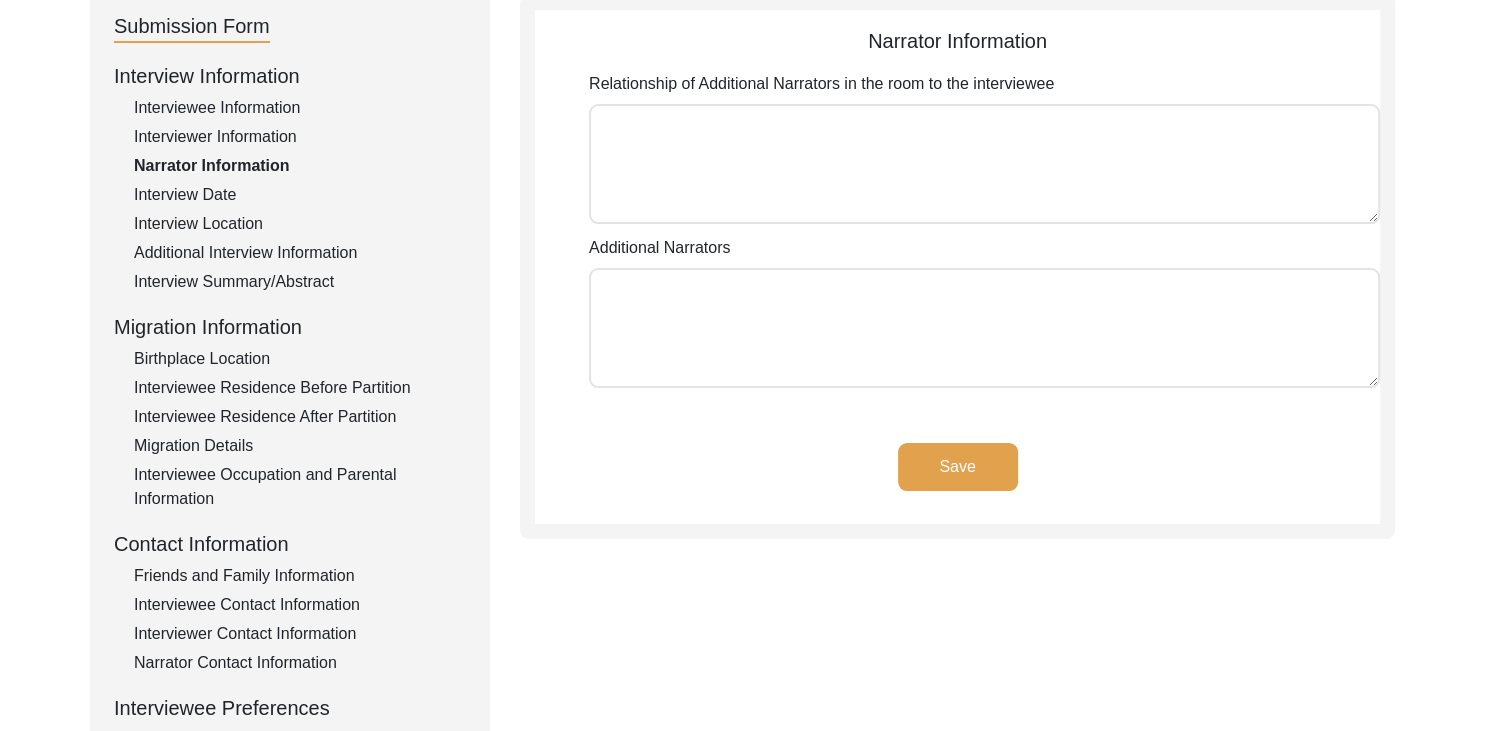 click on "Interviewer Information" 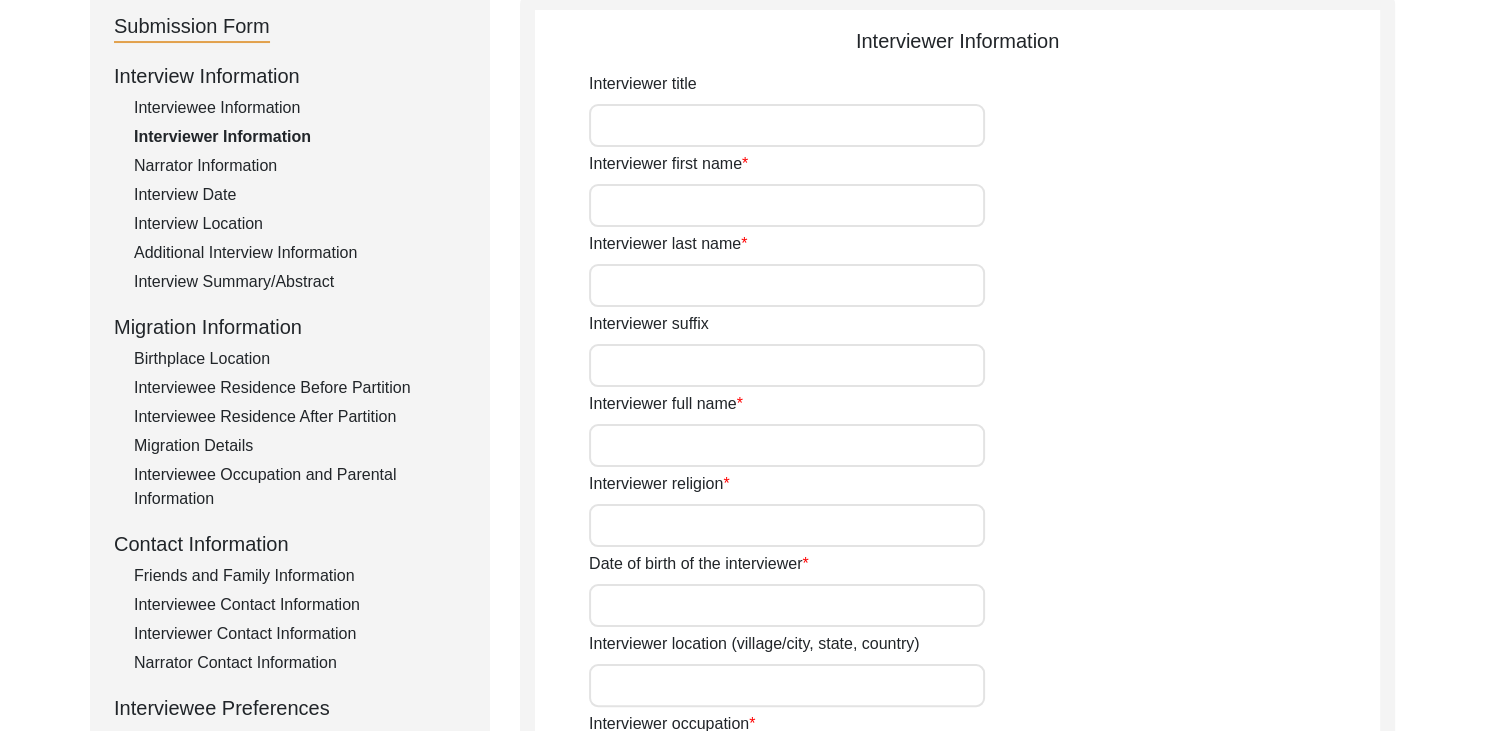 type on ""Unfolding Past: A Story of Erasure, Resistance and Reincarnation"" 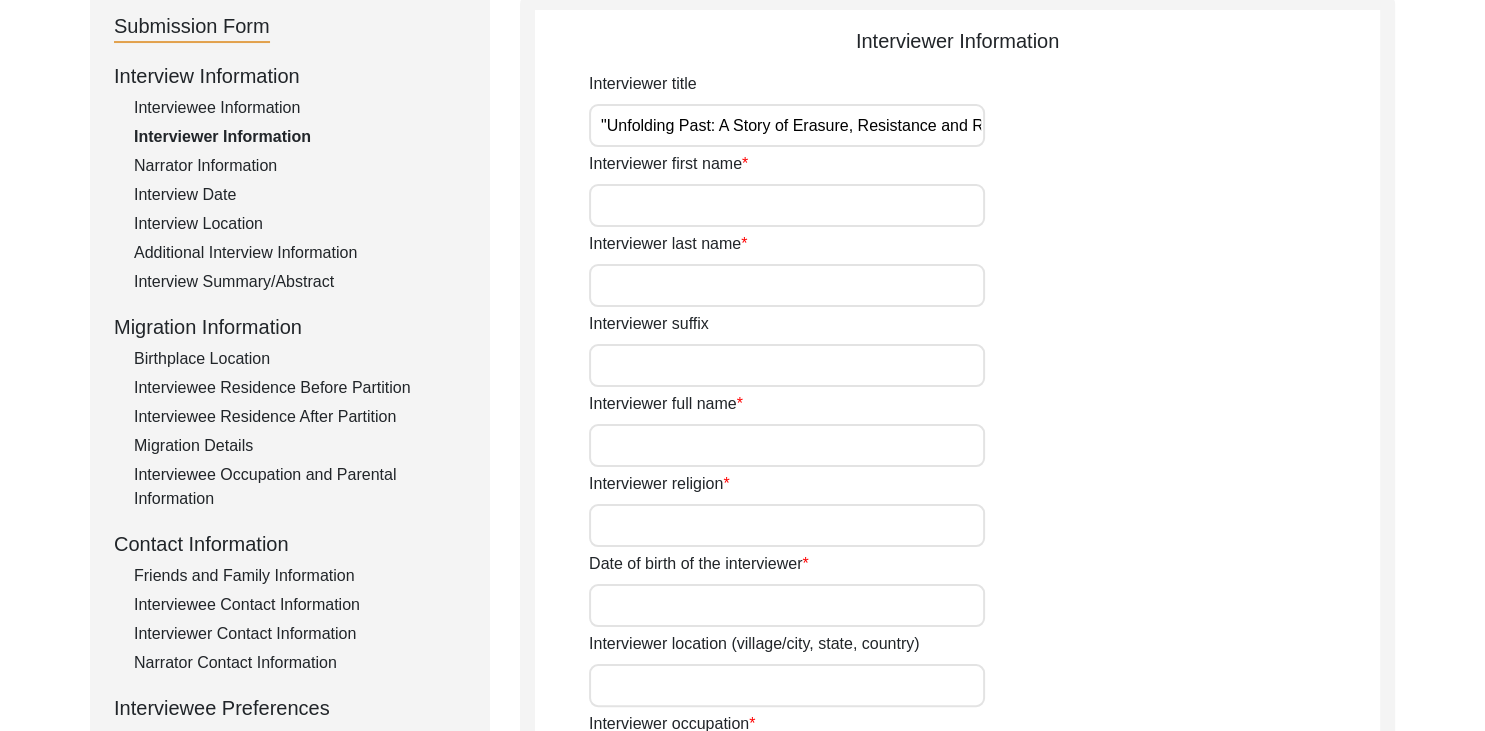 type on "[BRAND_NAME]" 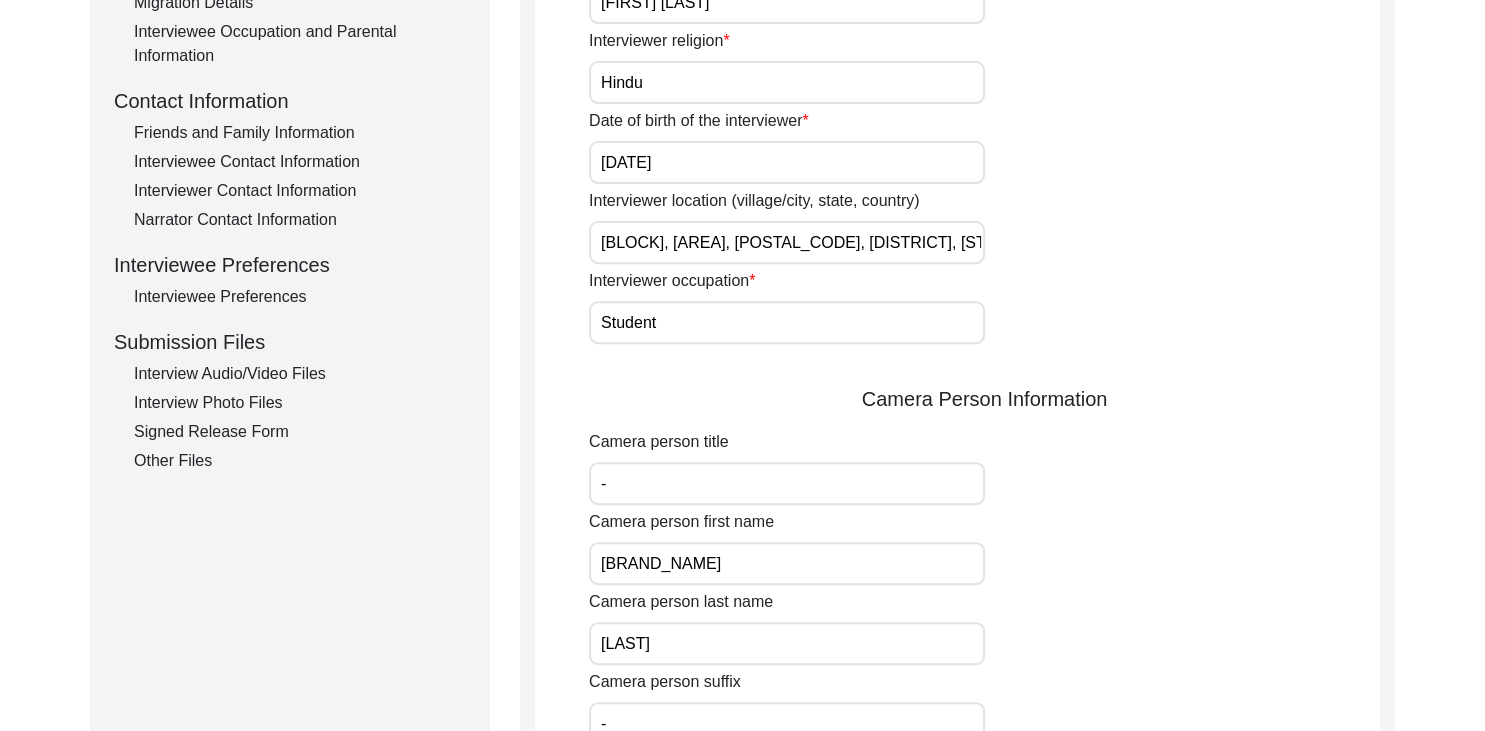 scroll, scrollTop: 670, scrollLeft: 0, axis: vertical 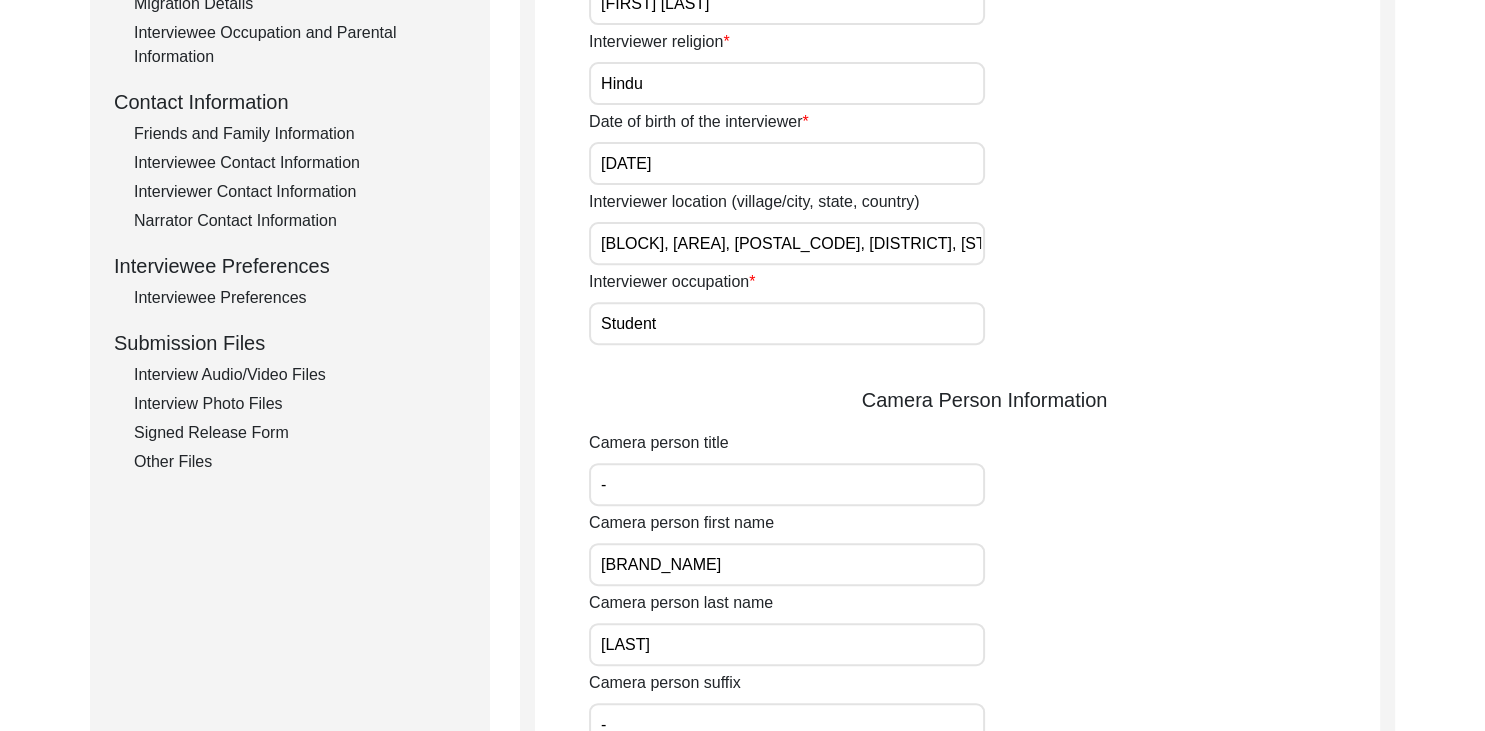 click on "Interview Audio/Video Files" 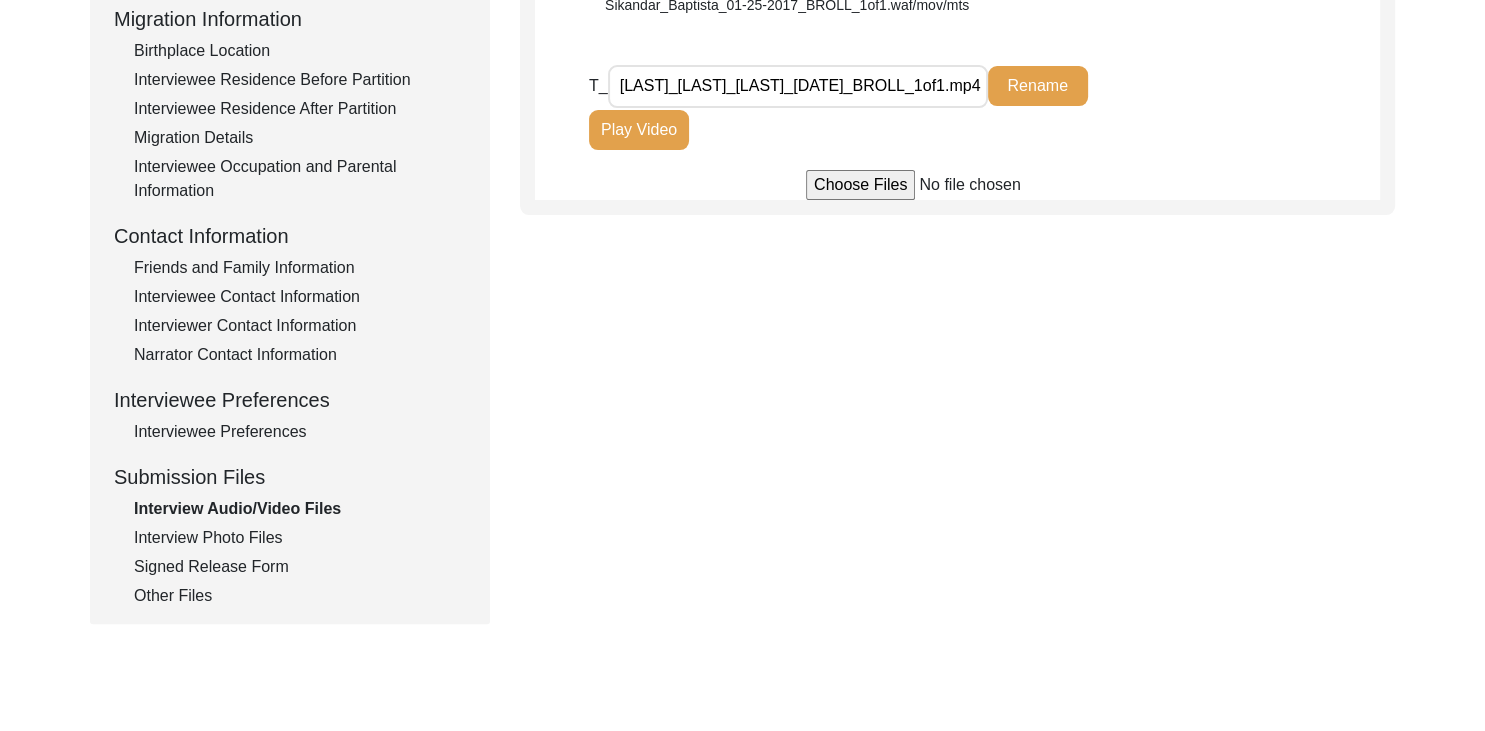 scroll, scrollTop: 535, scrollLeft: 0, axis: vertical 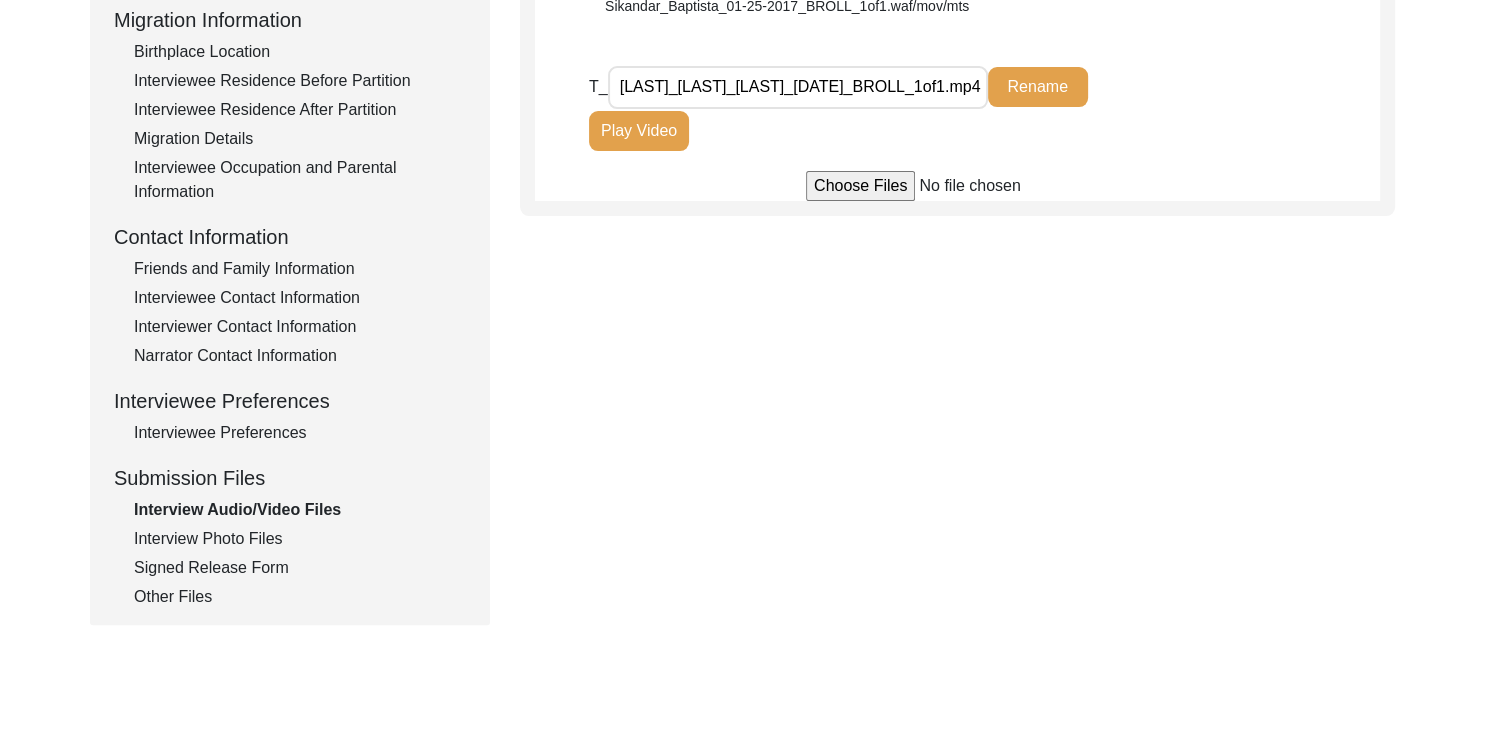 click on "Interview Photo Files" 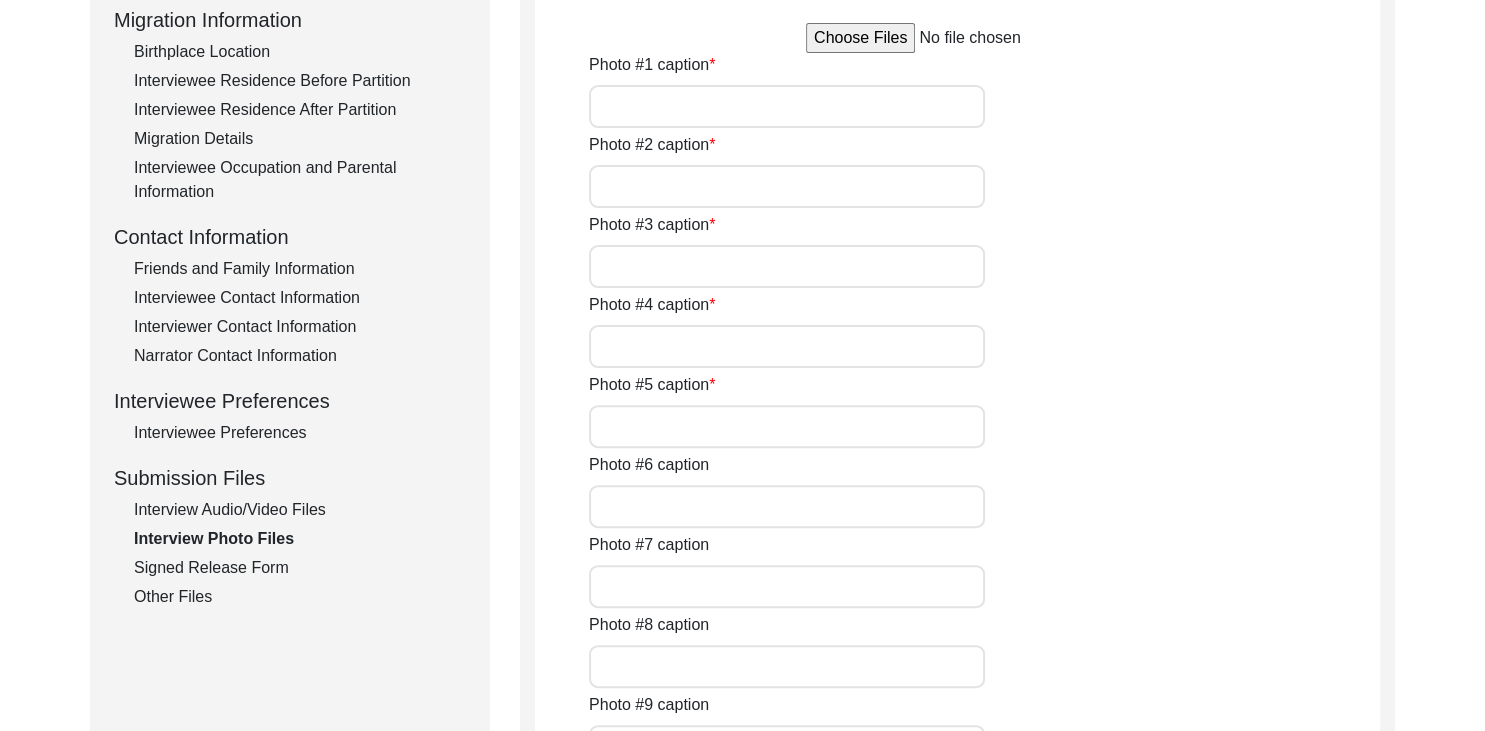 type on "Photographed on the day of the interview- 31.07.2025. The image captures a warm moment of exchange, as the interviewer and interviewee reflect on memories of the Partition over tea." 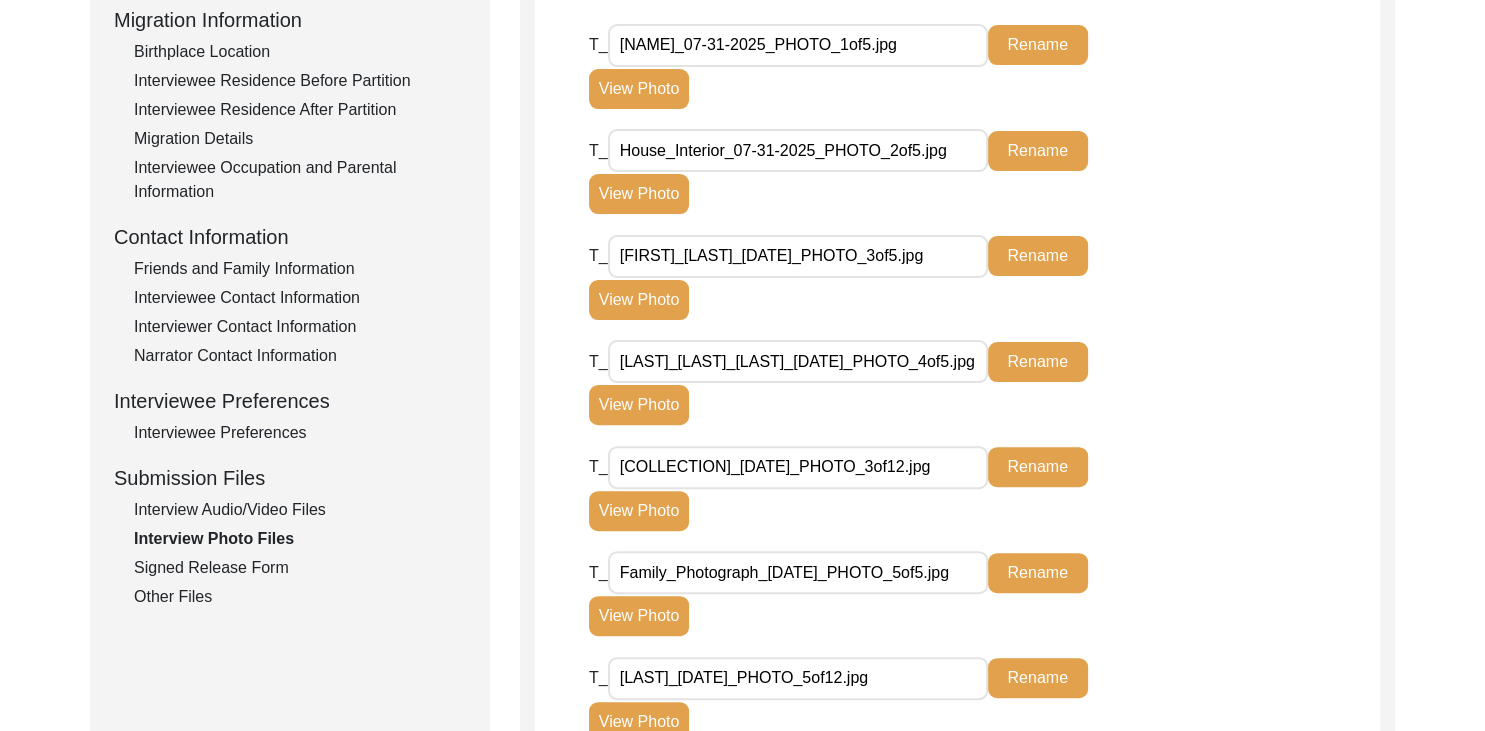 click on "Signed Release Form" 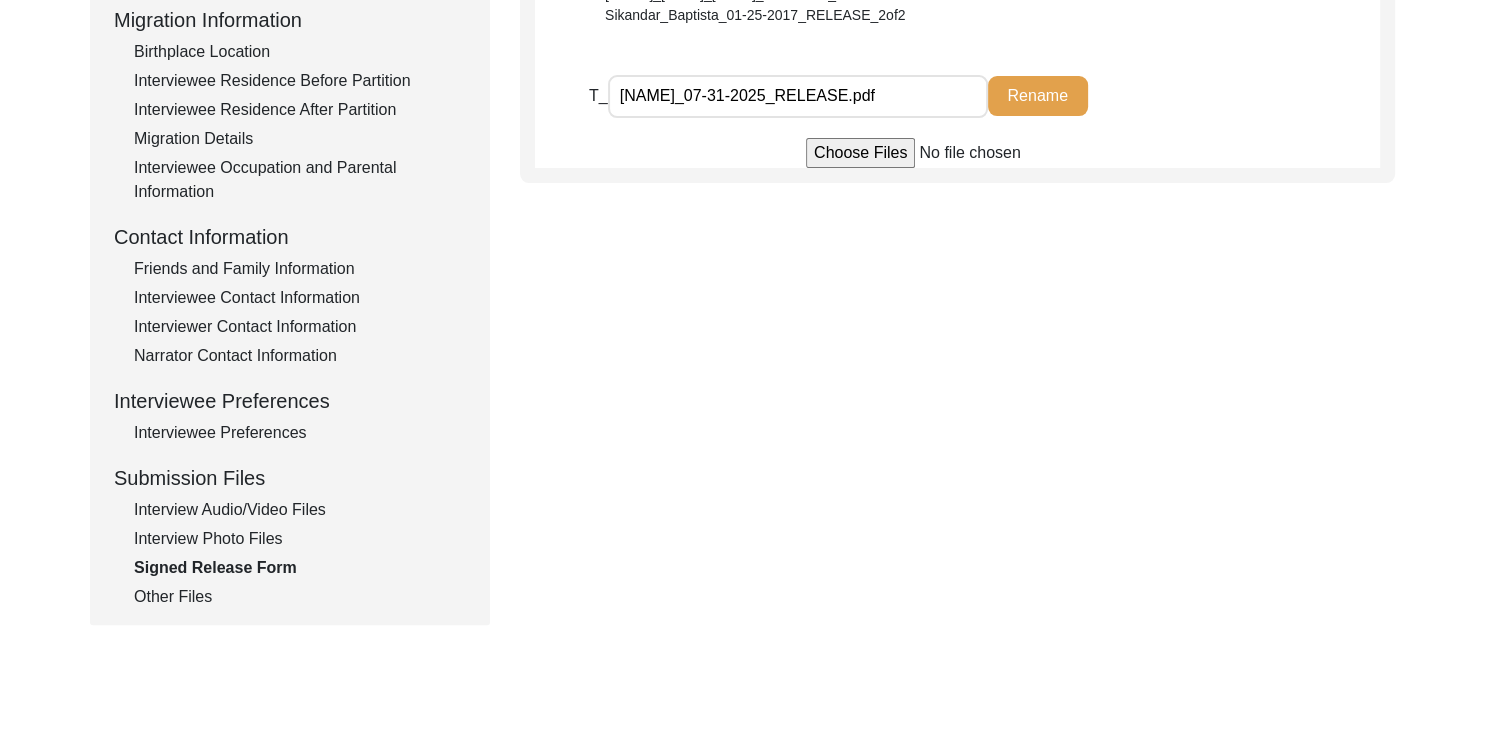 click on "Other Files" 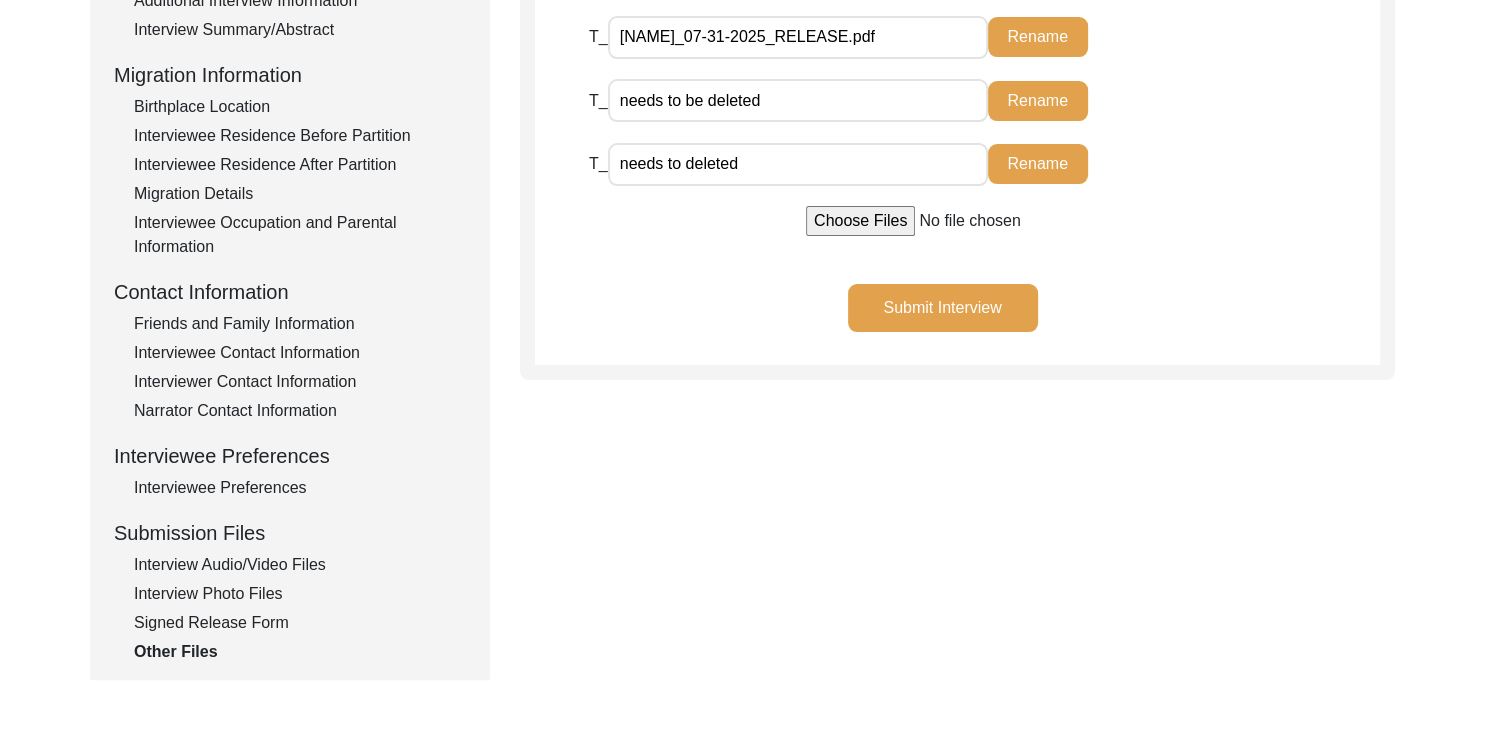 scroll, scrollTop: 480, scrollLeft: 0, axis: vertical 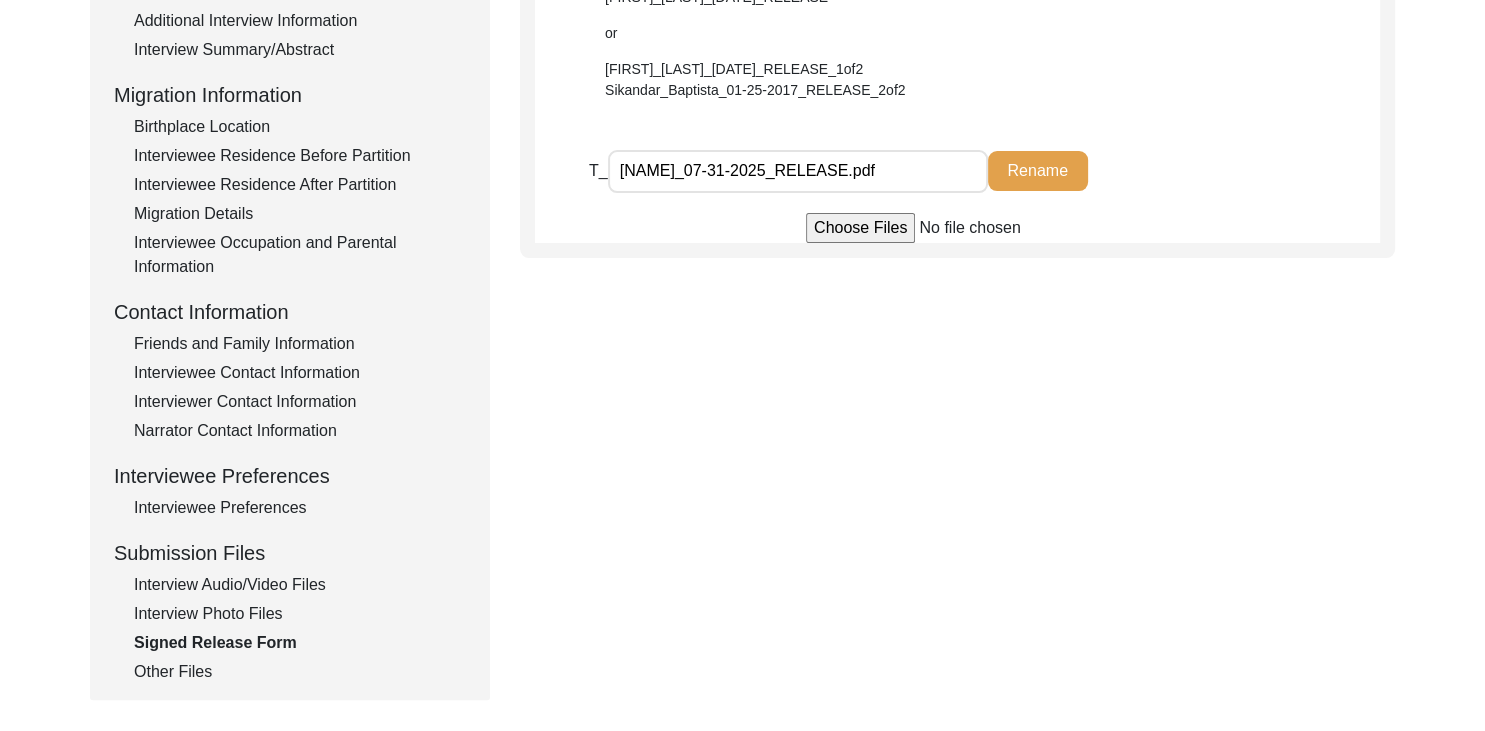 click on "Interview Photo Files" 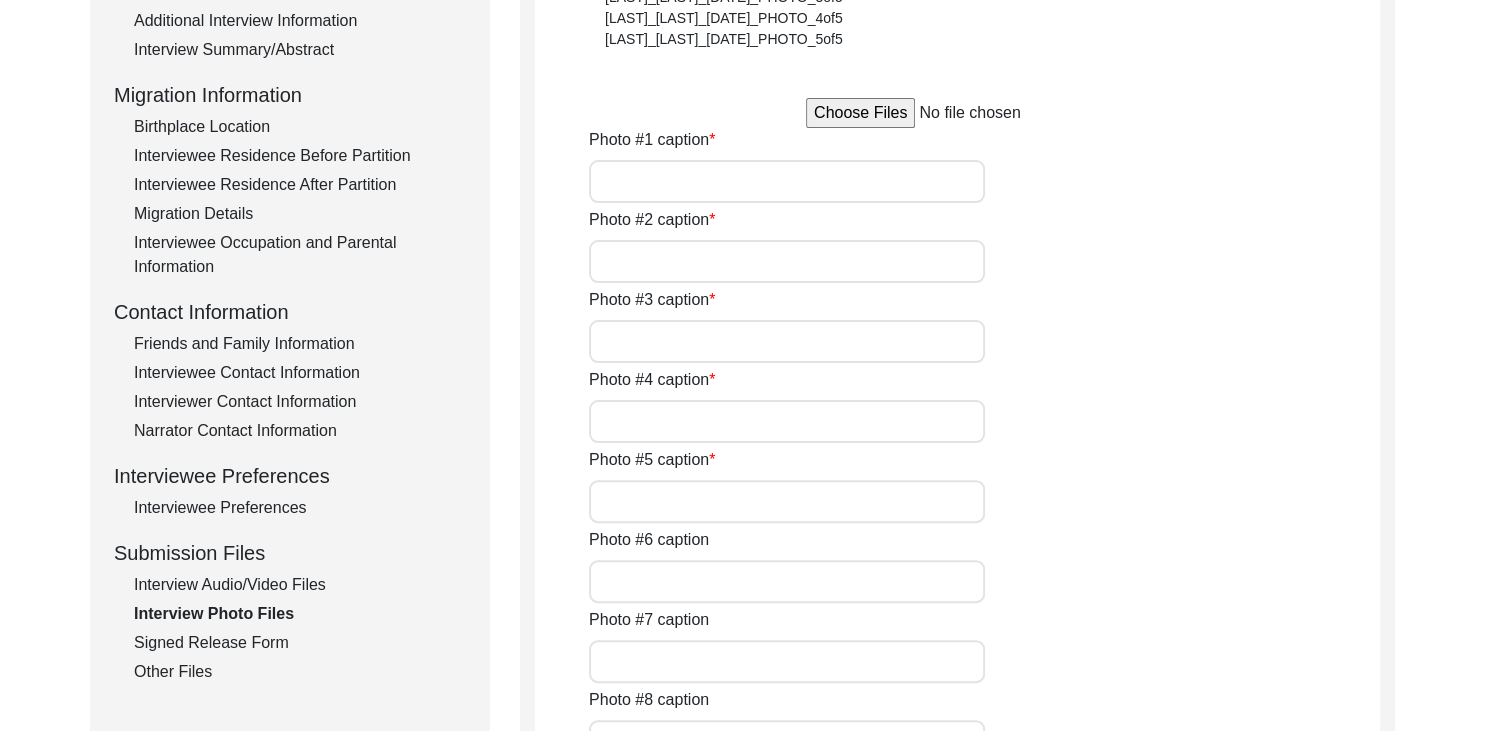 type on "Photographed on the day of the interview- 31.07.2025. The image captures a warm moment of exchange, as the interviewer and interviewee reflect on memories of the Partition over tea." 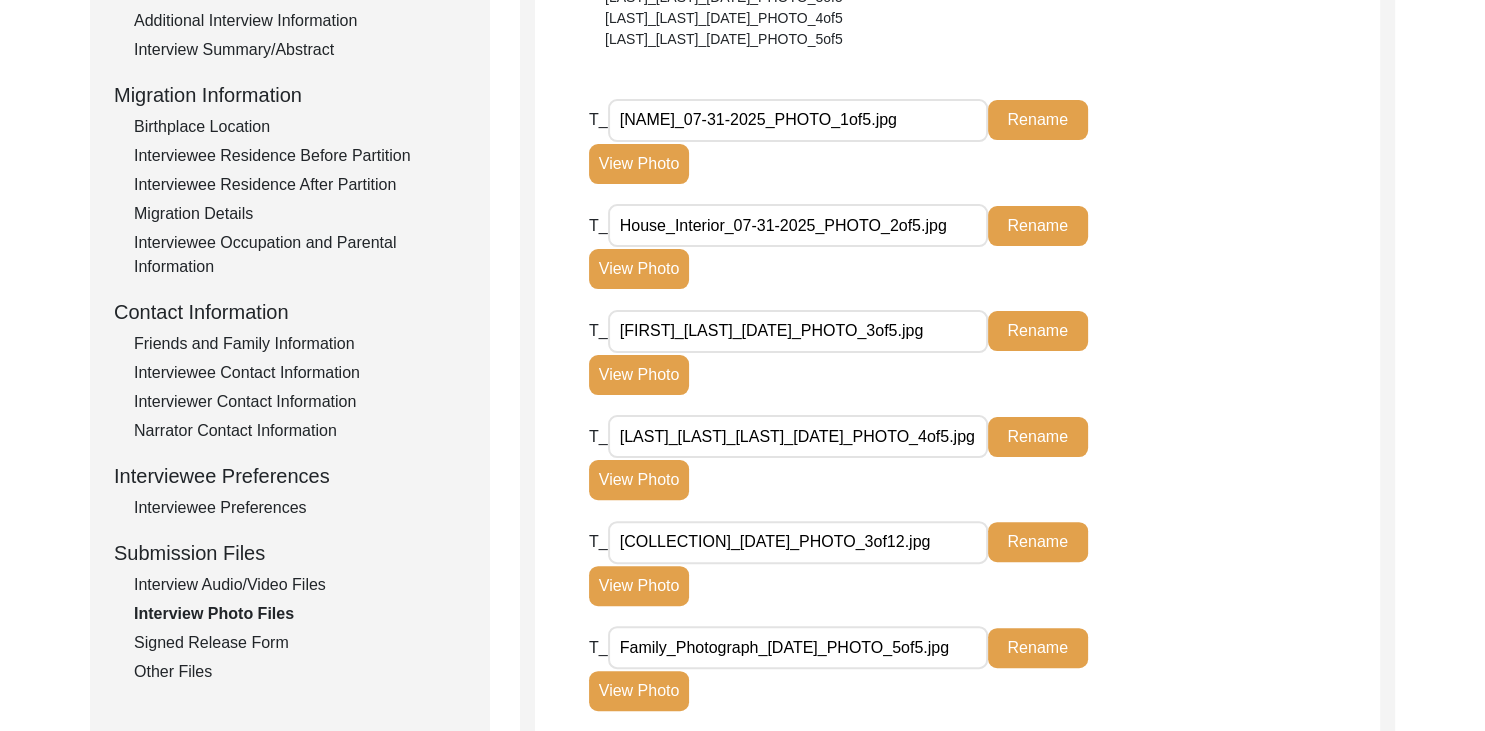 click on "View Photo" 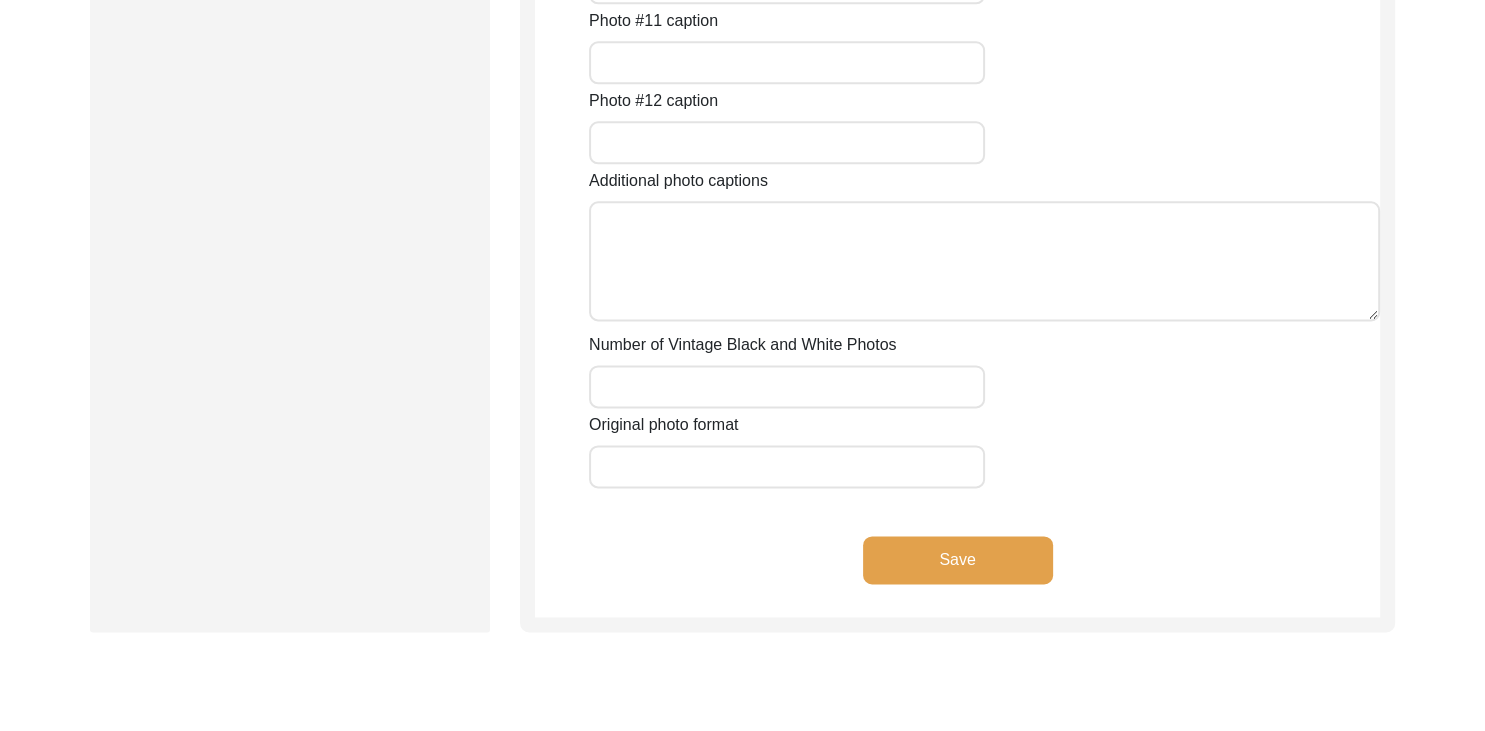 scroll, scrollTop: 2498, scrollLeft: 0, axis: vertical 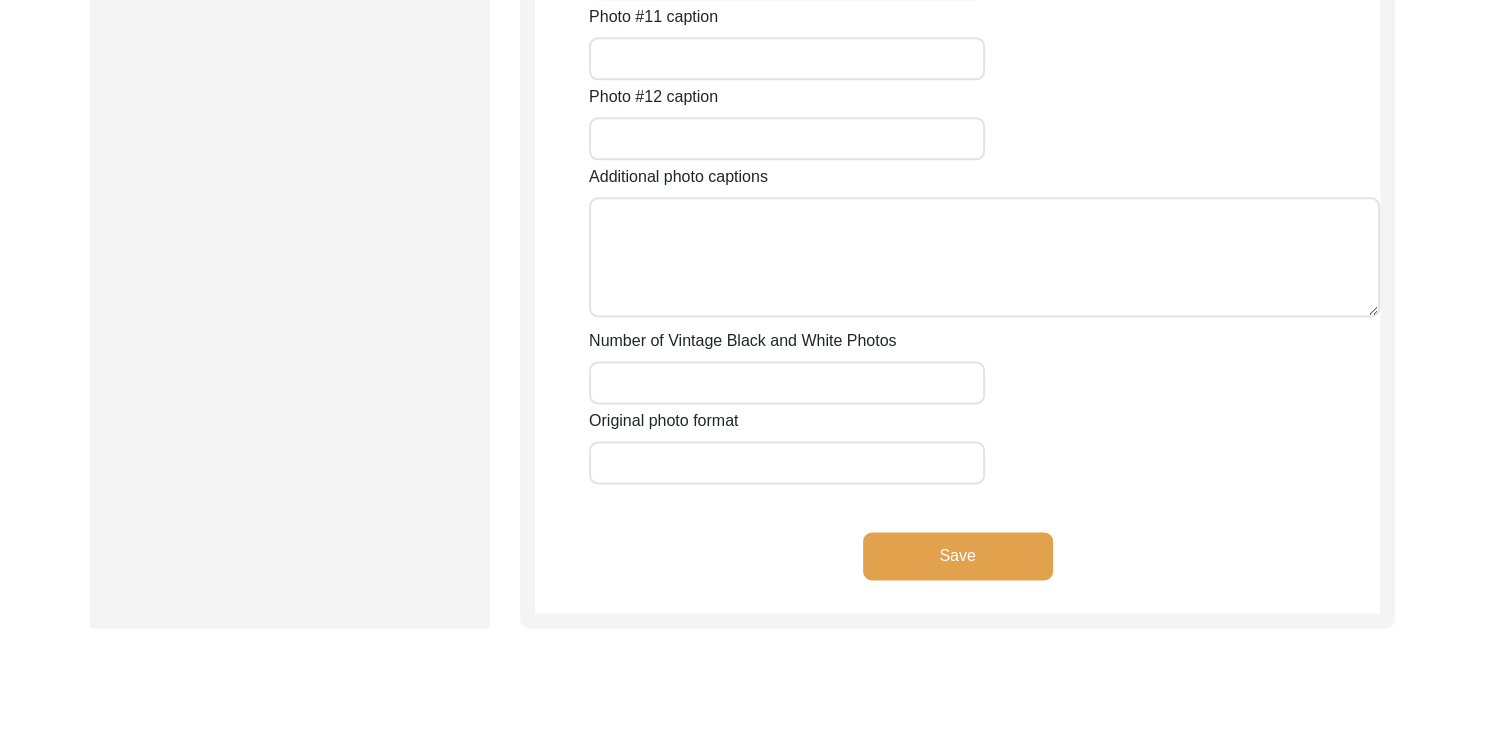 click on "If you ask Ravi, ‘What gives you the greatest joy?’, he would shyly-yet without a moment's hesitation, reply, ‘Collecting souvenirs from the places I visit.’ It gives him immense joy to fill the corners of this home with memories carried across time and space, each piece telling its own quiet story." at bounding box center (787, -582) 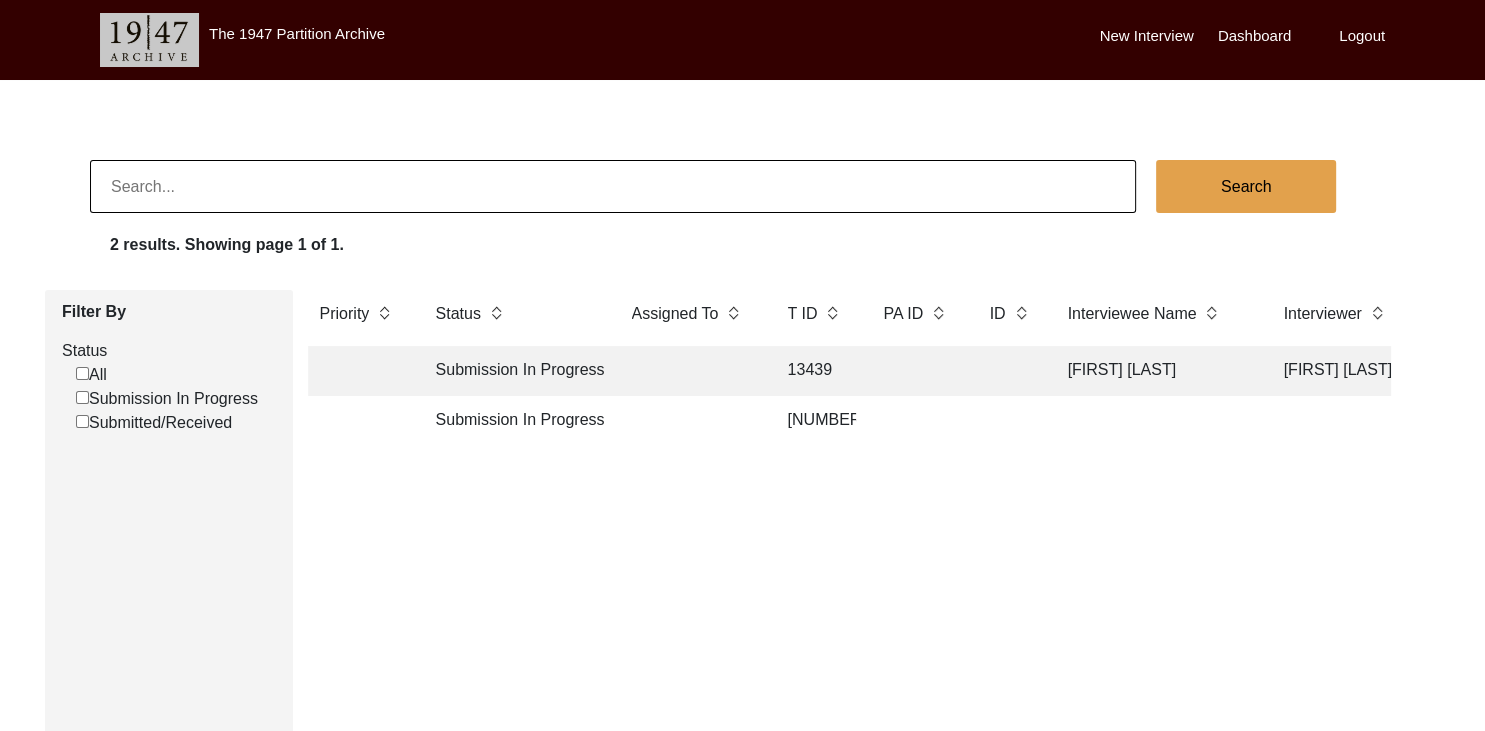 click 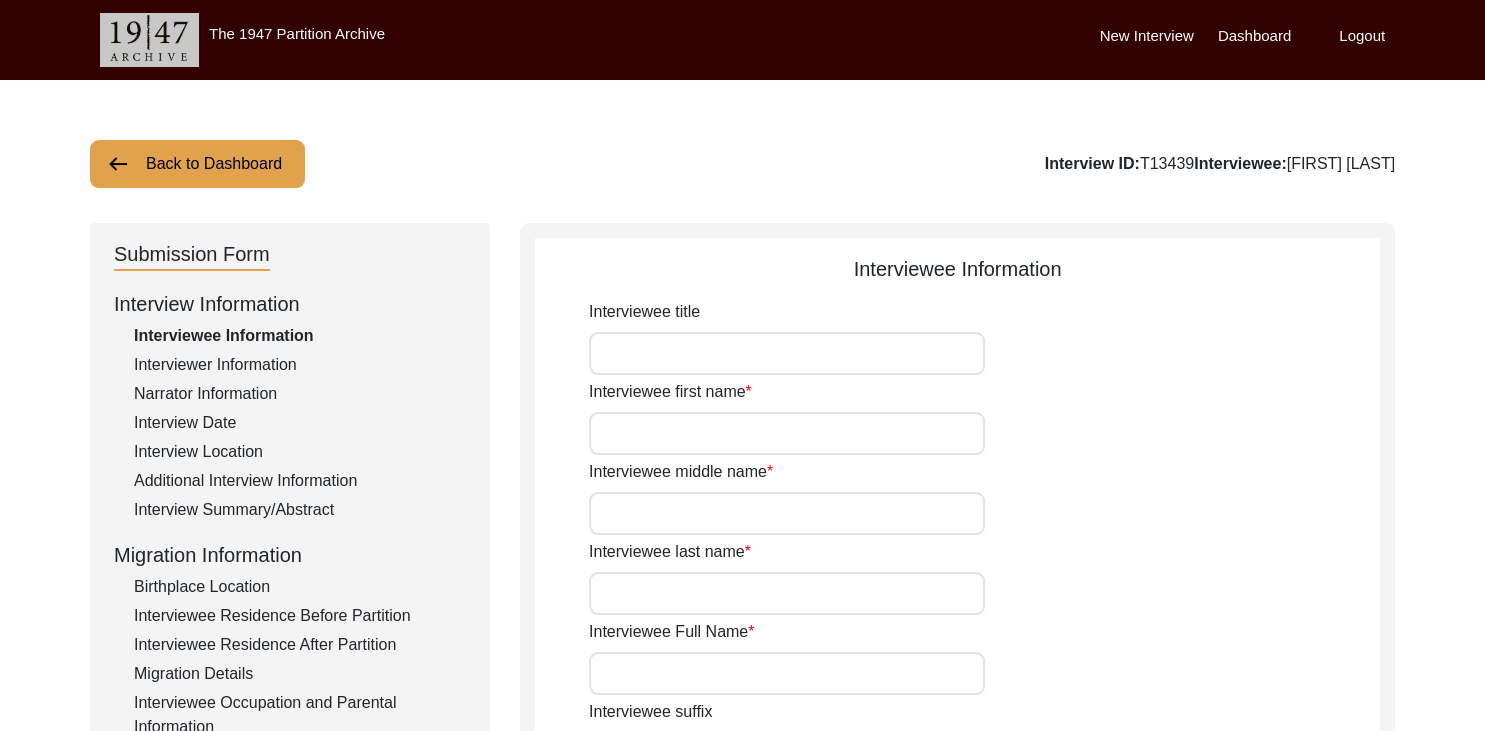 type on ""Unfolding Past: A Story of Erasure, Resistance and Reincarnation"" 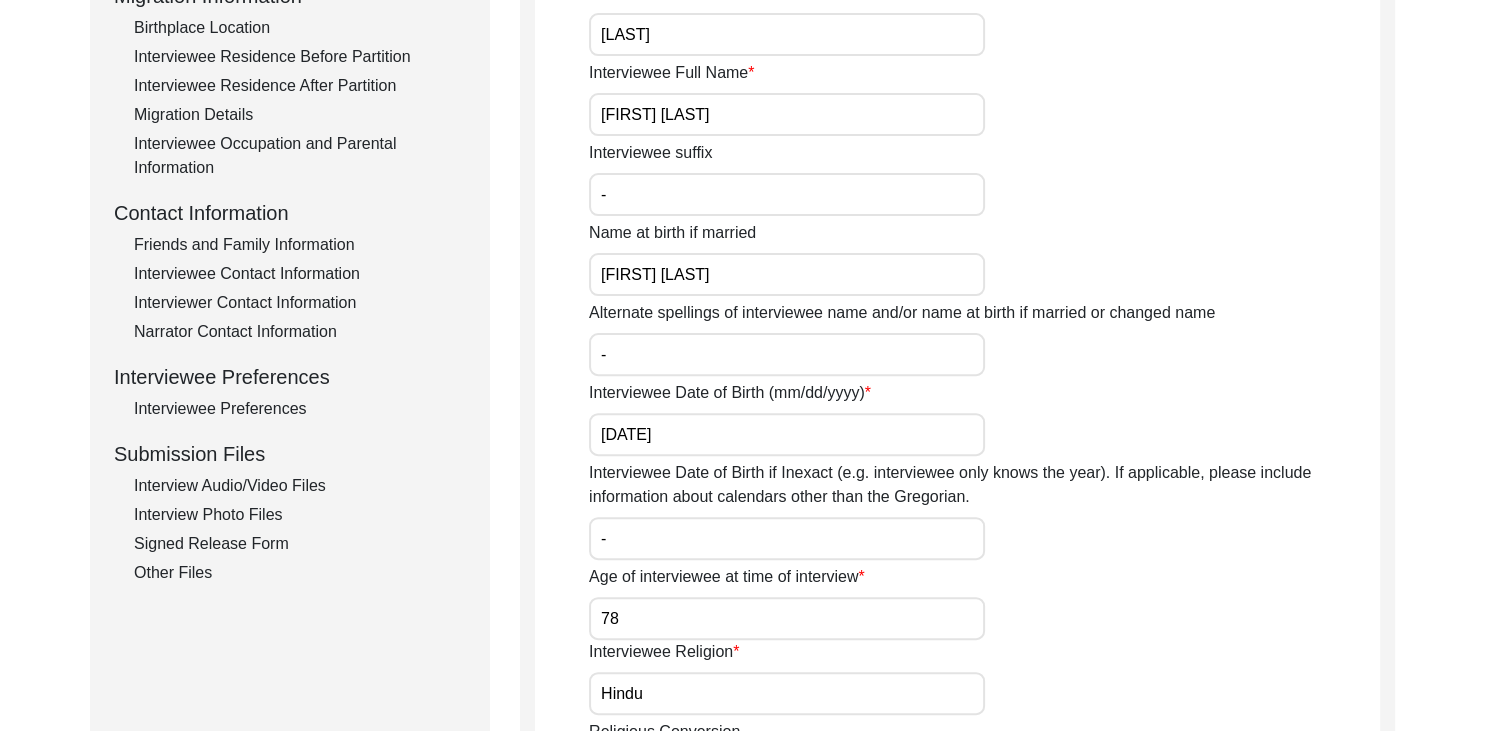 scroll, scrollTop: 593, scrollLeft: 0, axis: vertical 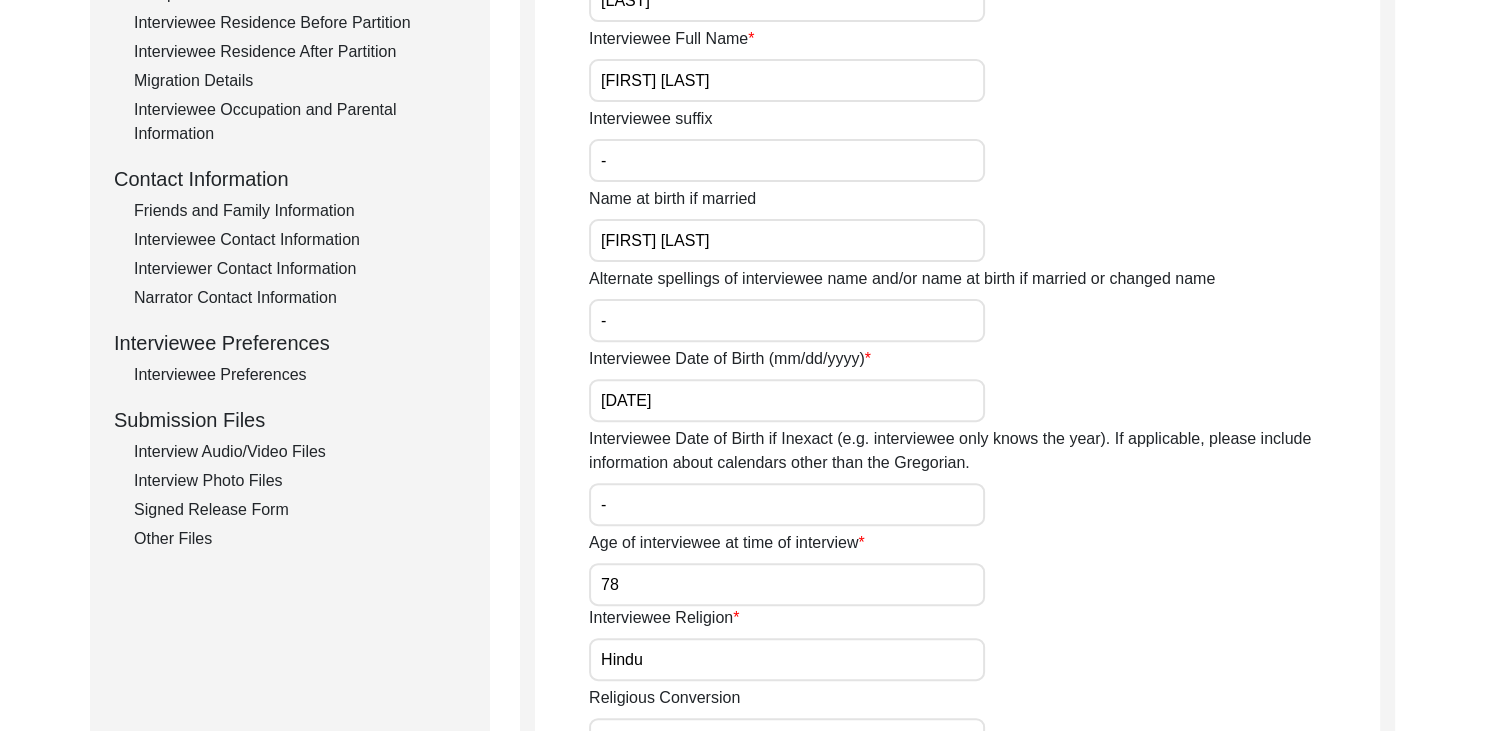 click on "Interview Photo Files" 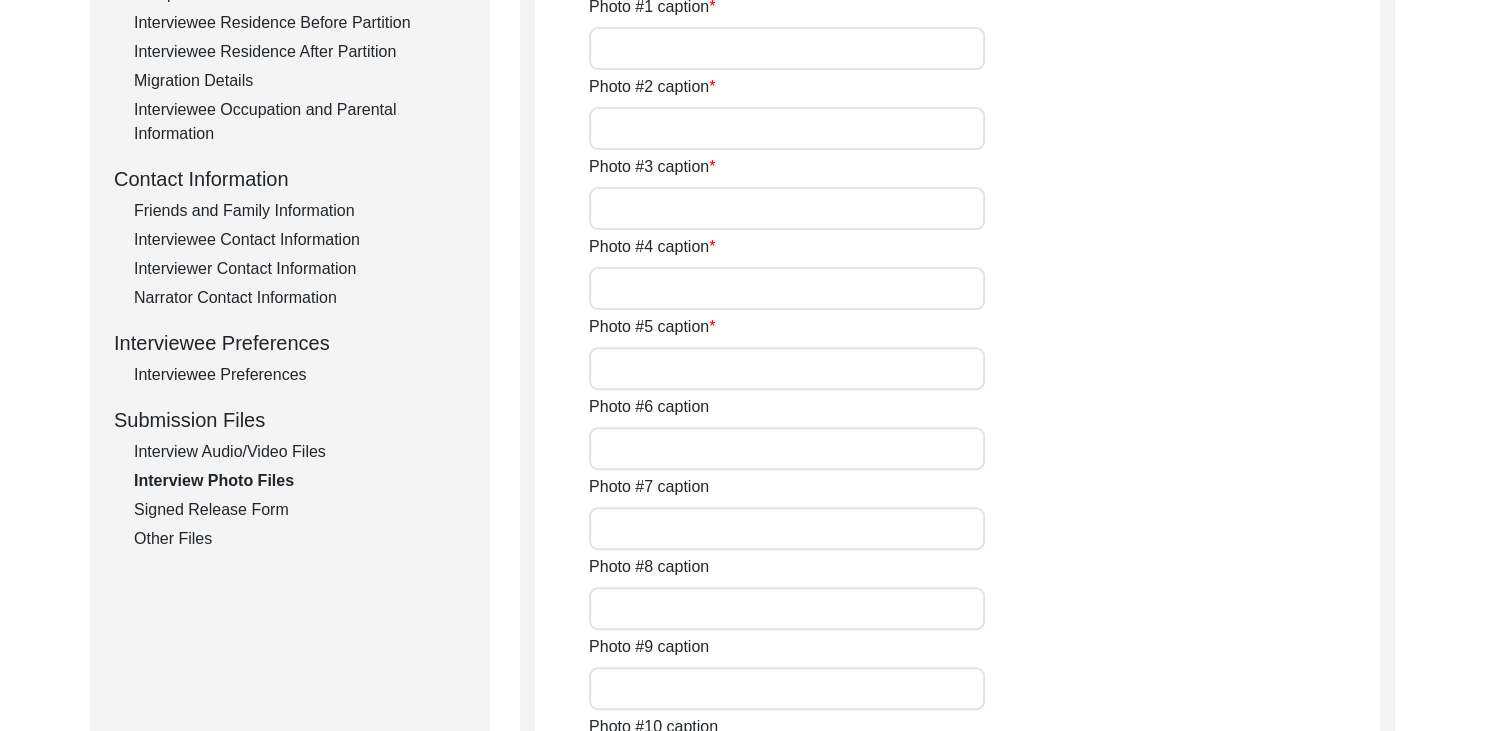 type on "Photographed on the day of the interview- 31.07.2025. The image captures a warm moment of exchange, as the interviewer and interviewee reflect on memories of the Partition over tea." 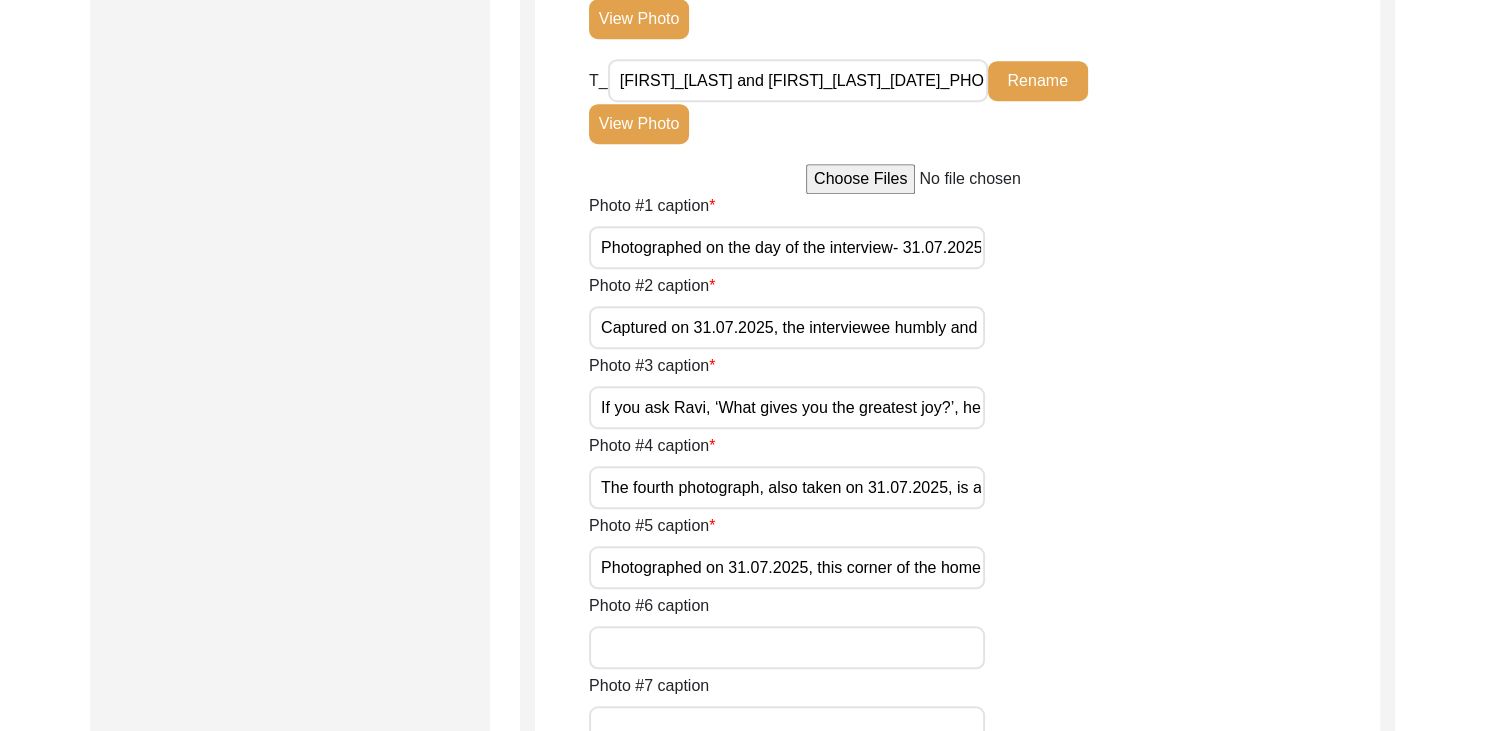 scroll, scrollTop: 1453, scrollLeft: 0, axis: vertical 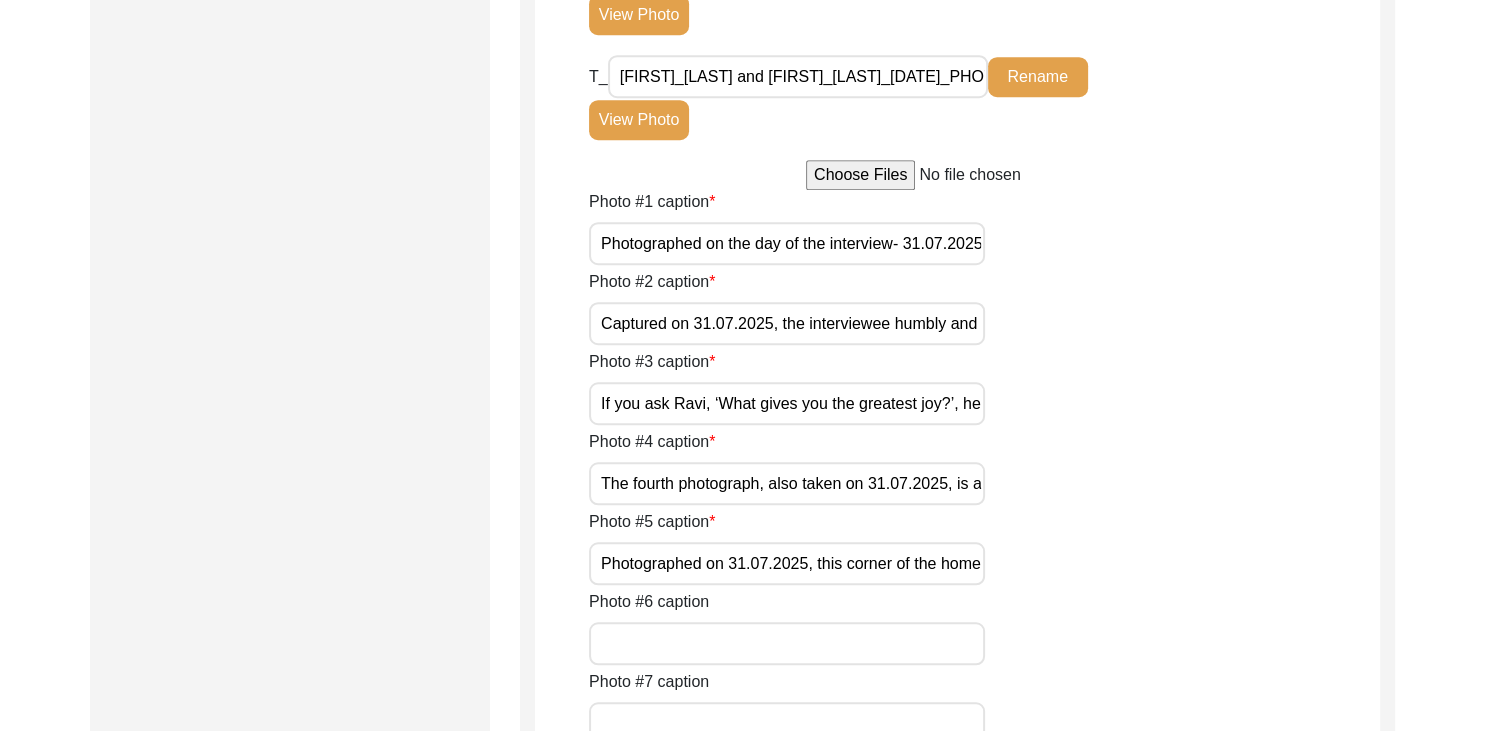 click on "Photographed on the day of the interview- 31.07.2025. The image captures a warm moment of exchange, as the interviewer and interviewee reflect on memories of the Partition over tea." at bounding box center (787, 243) 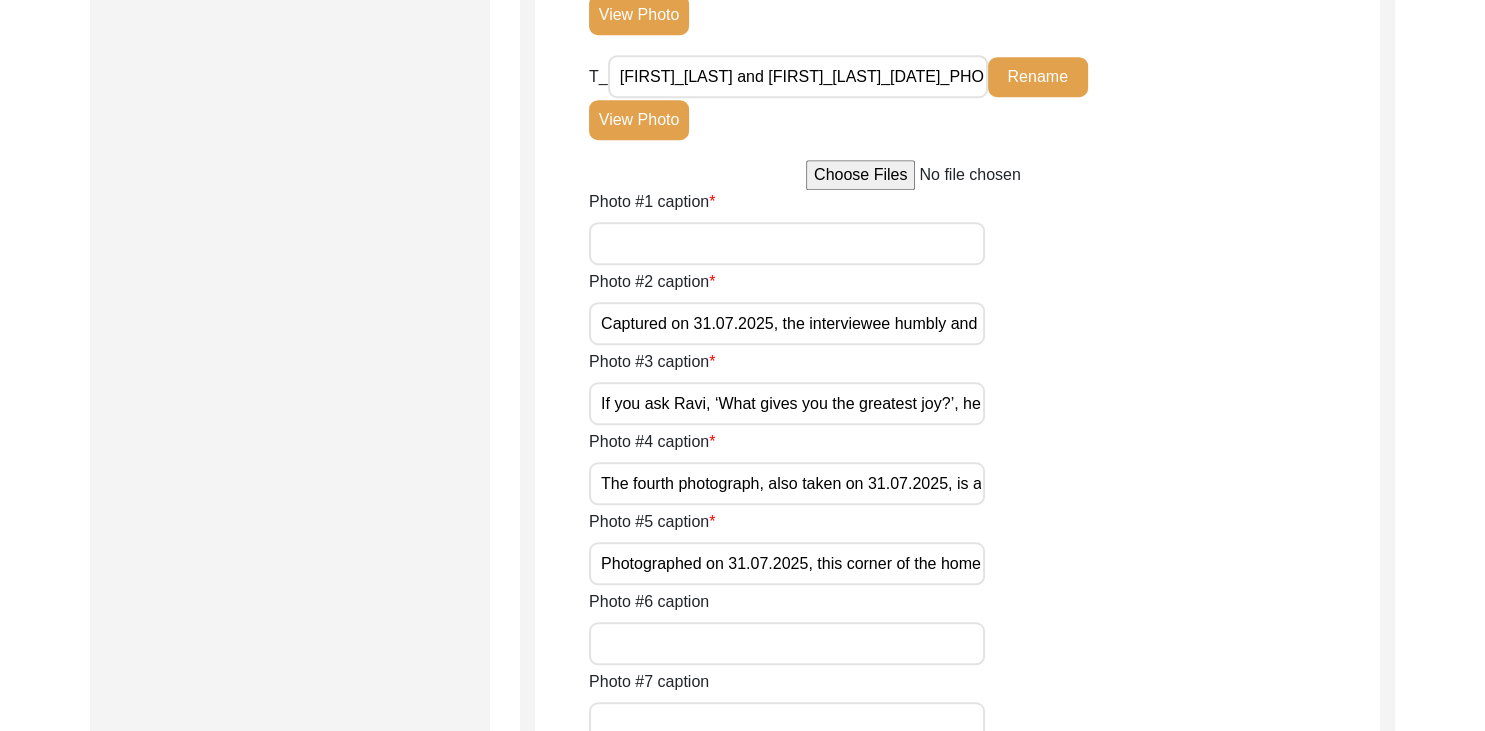 type 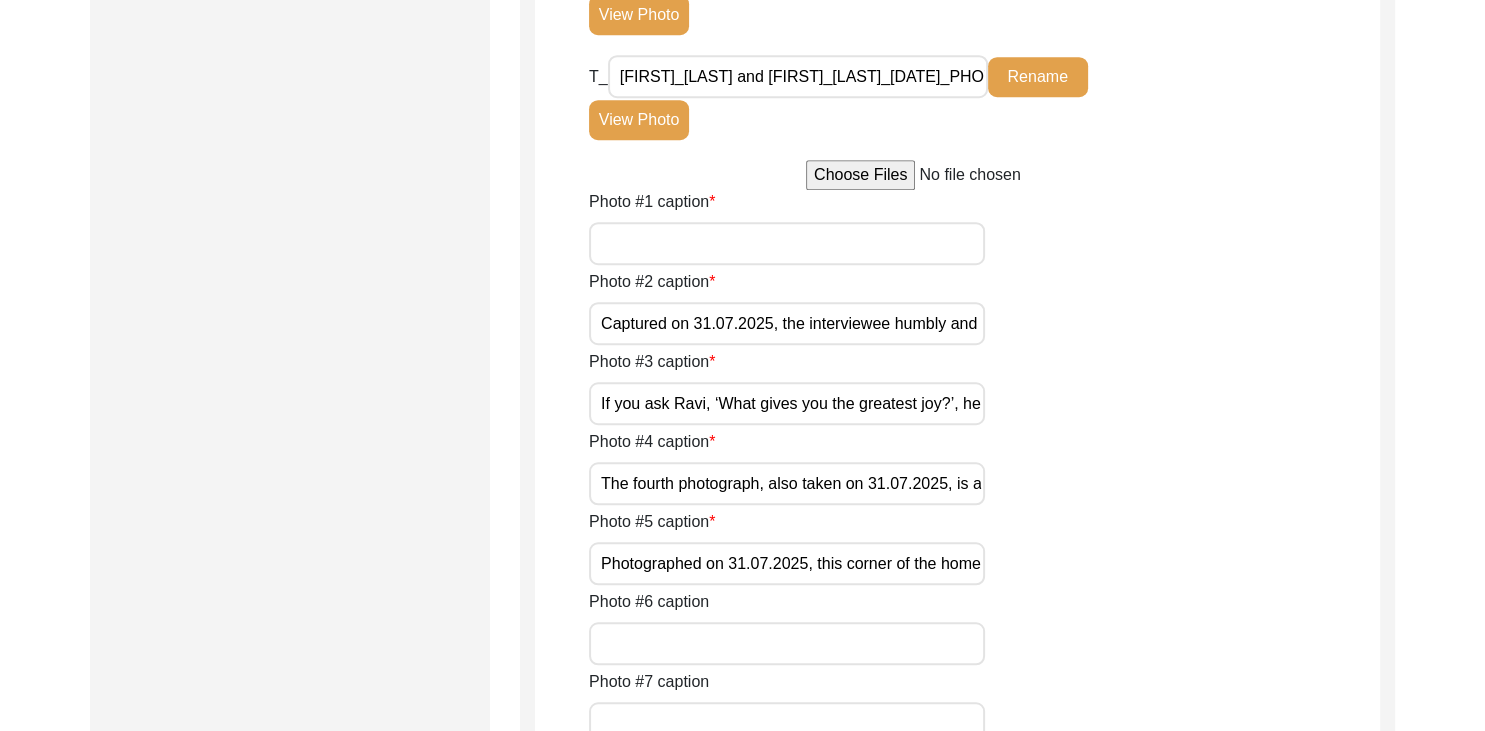 paste on "Photographed on the day of the interview- 31.07.2025. The image captures a warm moment of exchange, as the interviewer and interviewee reflect on memories of the Partition over tea." 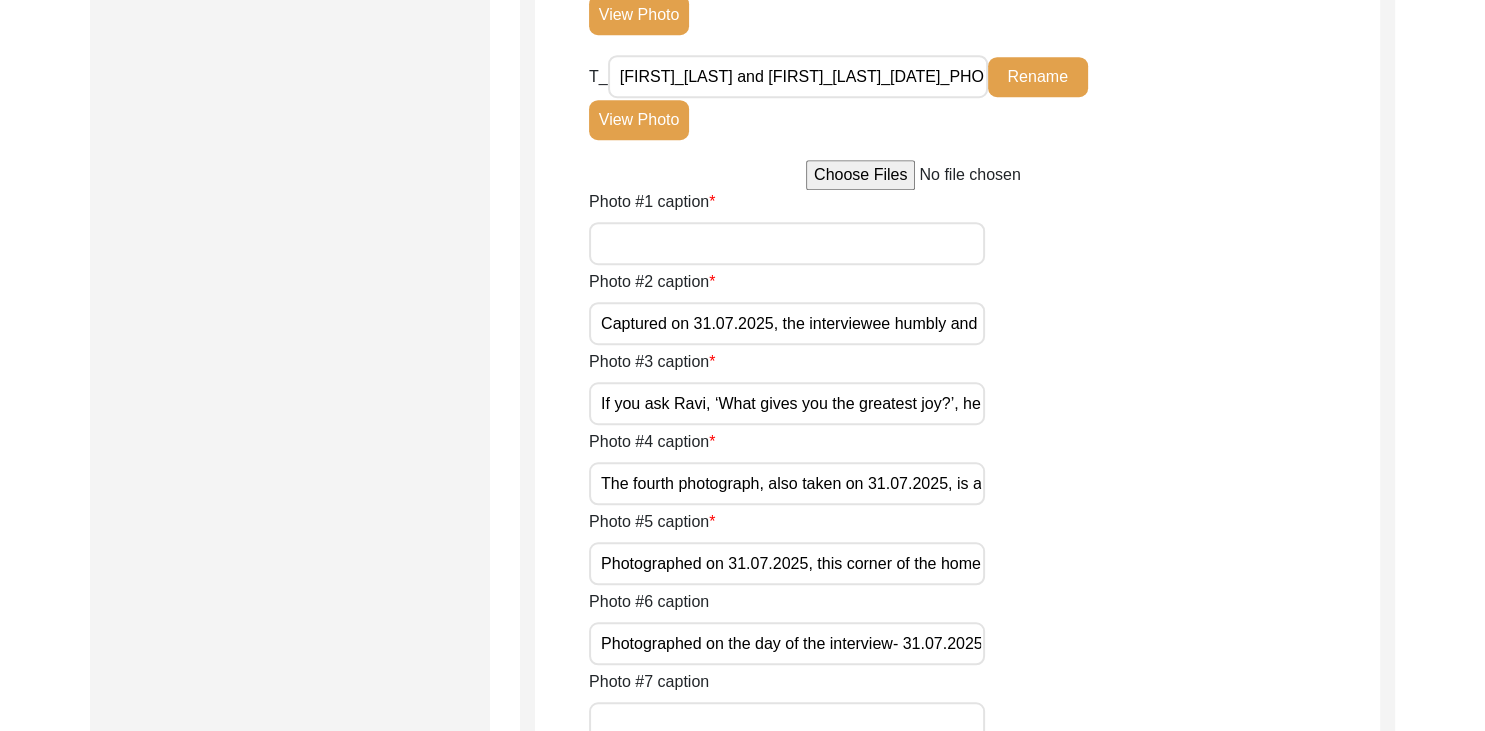 scroll, scrollTop: 0, scrollLeft: 932, axis: horizontal 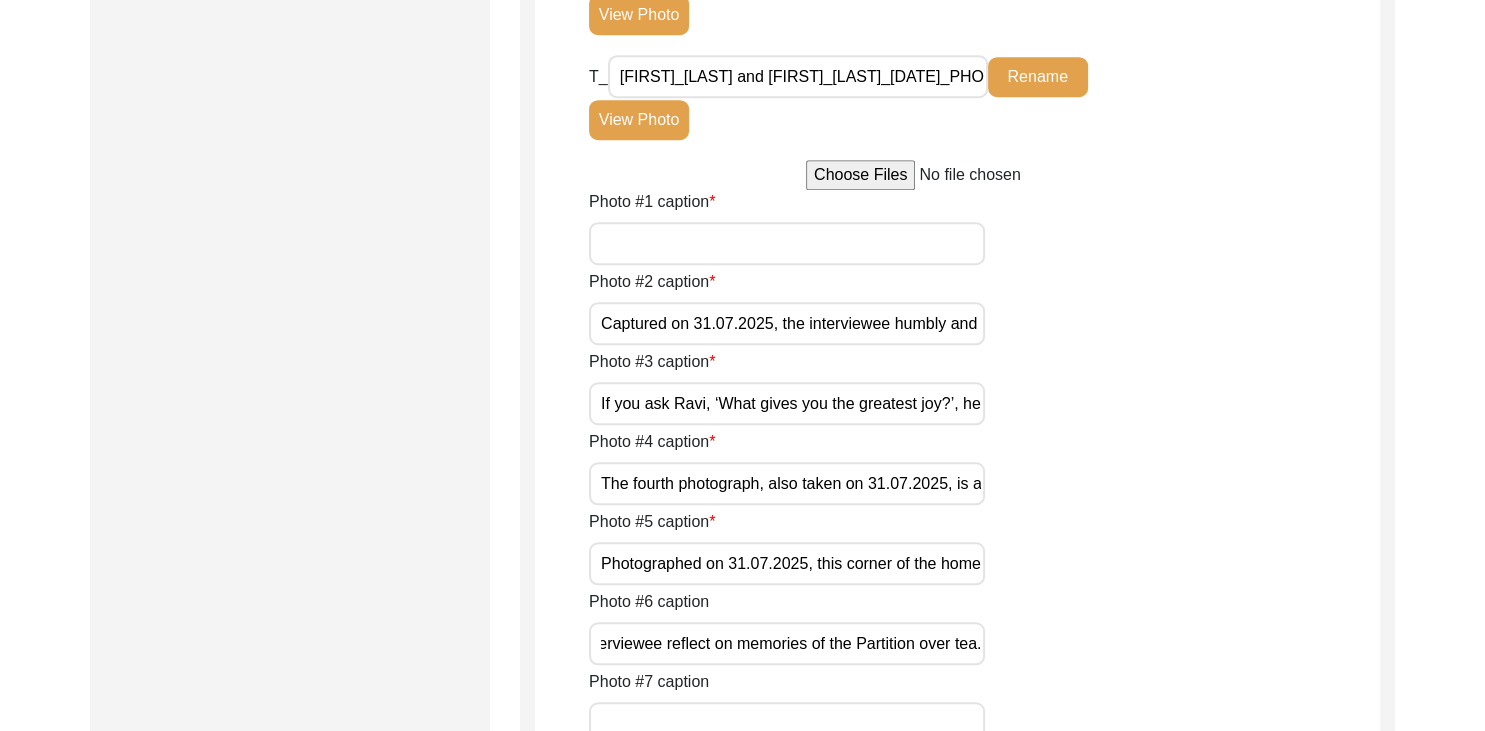 type on "Photographed on the day of the interview- 31.07.2025. The image captures a warm moment of exchange, as the interviewer and interviewee reflect on memories of the Partition over tea." 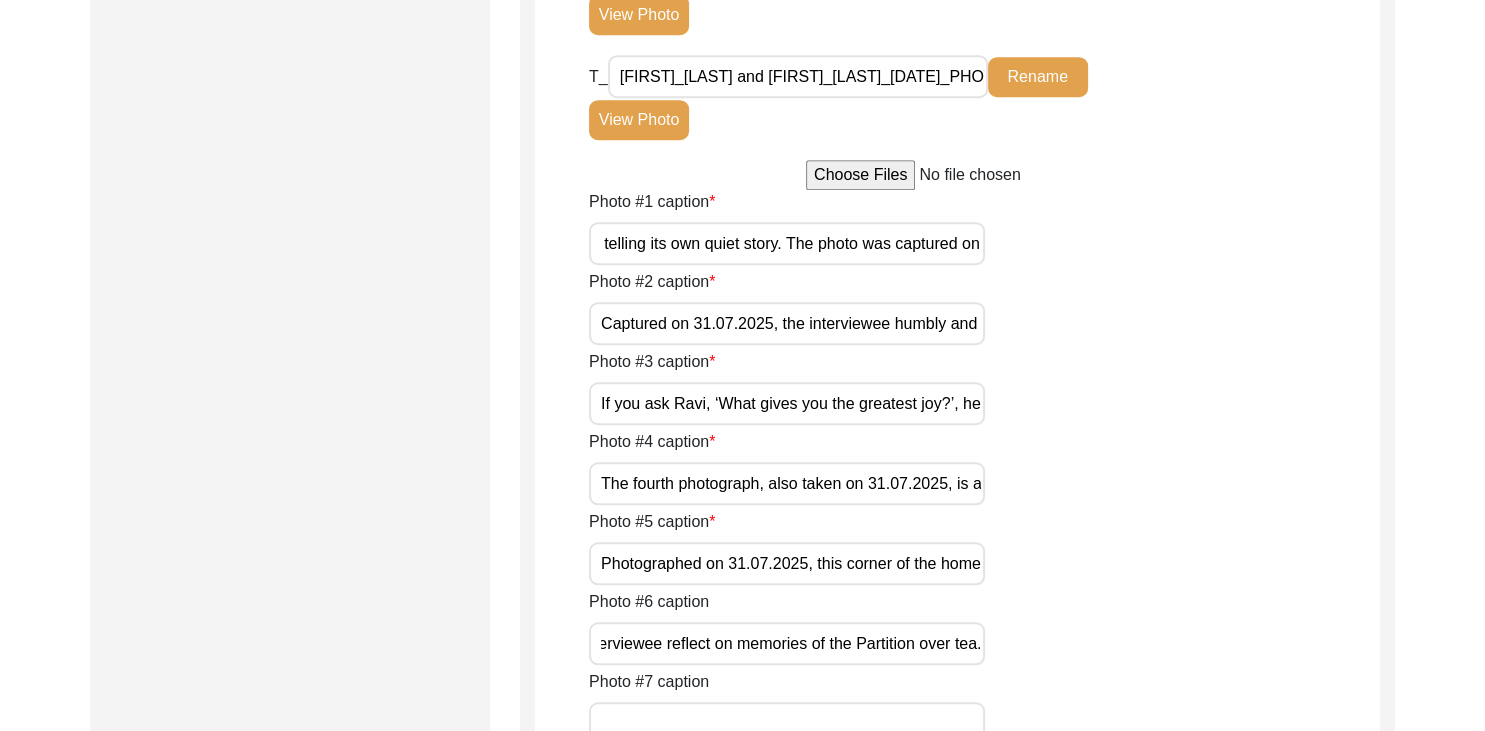 scroll, scrollTop: 0, scrollLeft: 1960, axis: horizontal 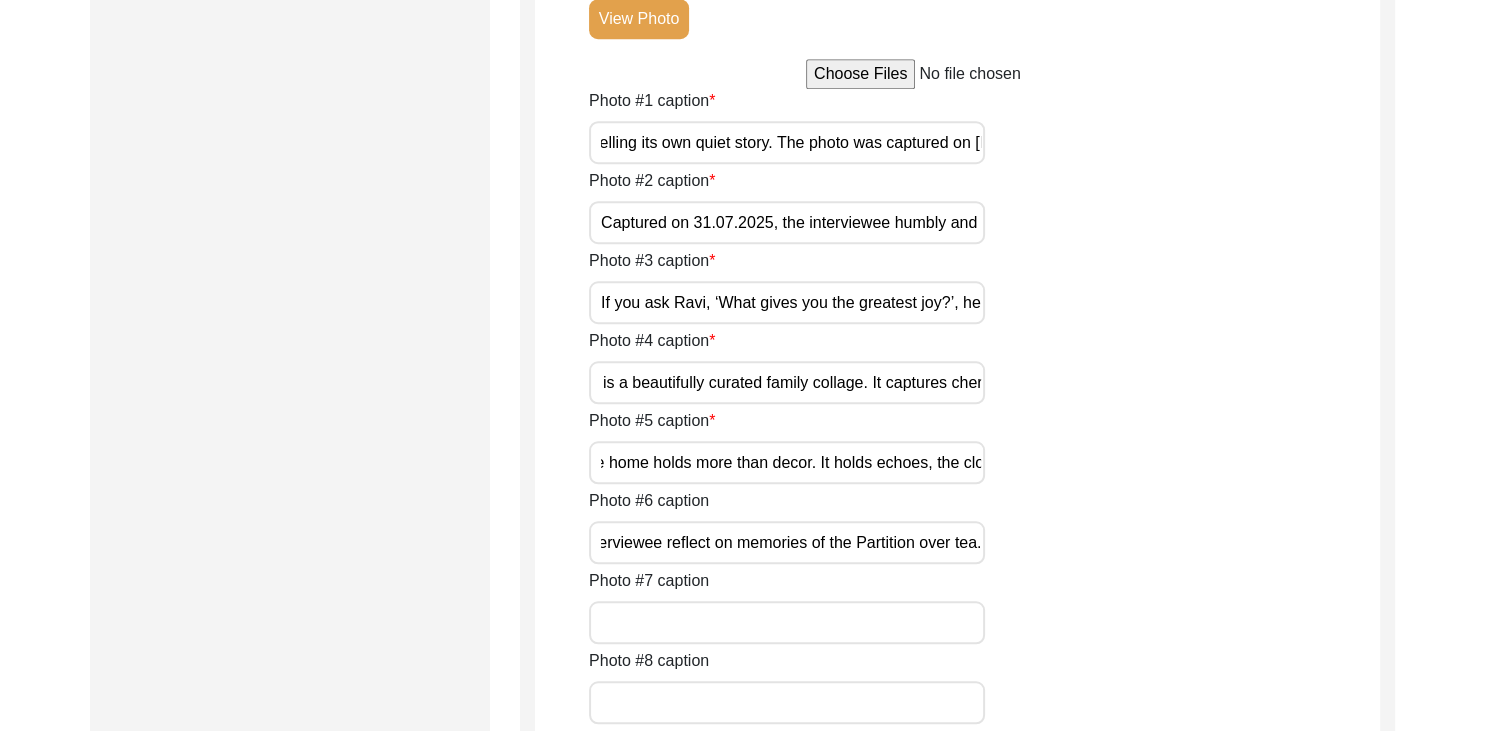 type on "If you ask [FIRST] [LAST], ‘What gives you the greatest joy?’, he would shyly-yet without a moment's hesitation, reply, ‘Collecting souvenirs from the places I visit.’ It gives him immense joy to fill the corners of this home with memories carried across time and space, each piece telling its own quiet story. The photo was captured on [DATE]" 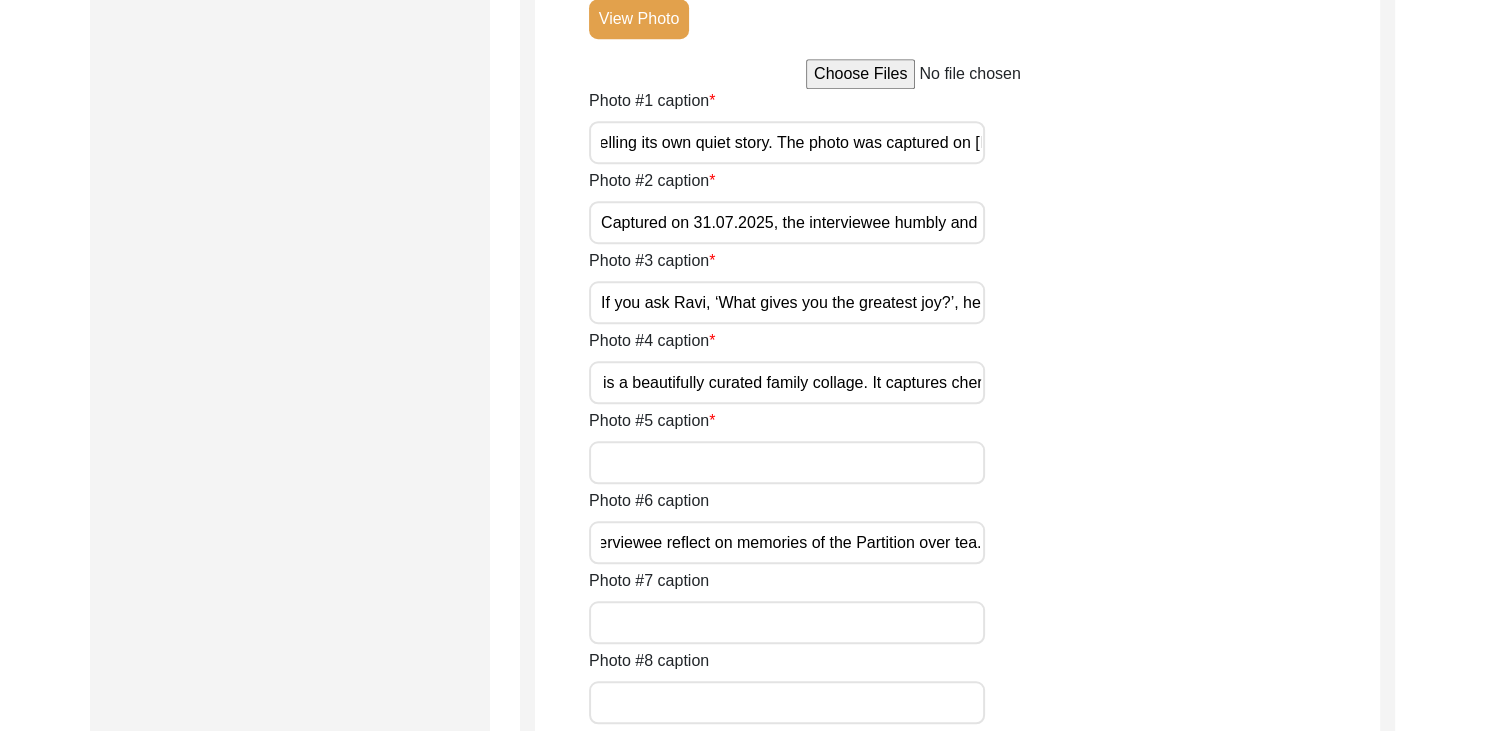 scroll, scrollTop: 0, scrollLeft: 0, axis: both 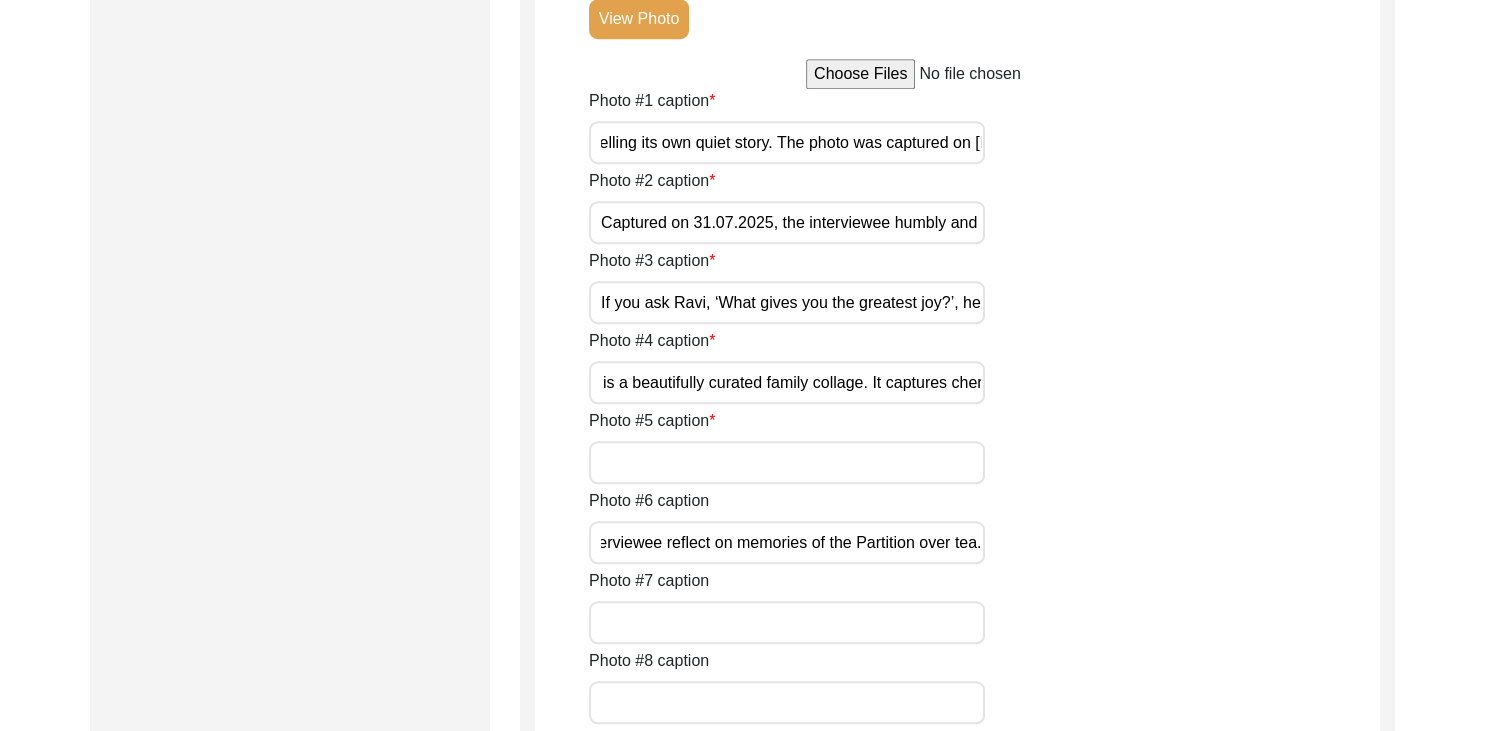 type 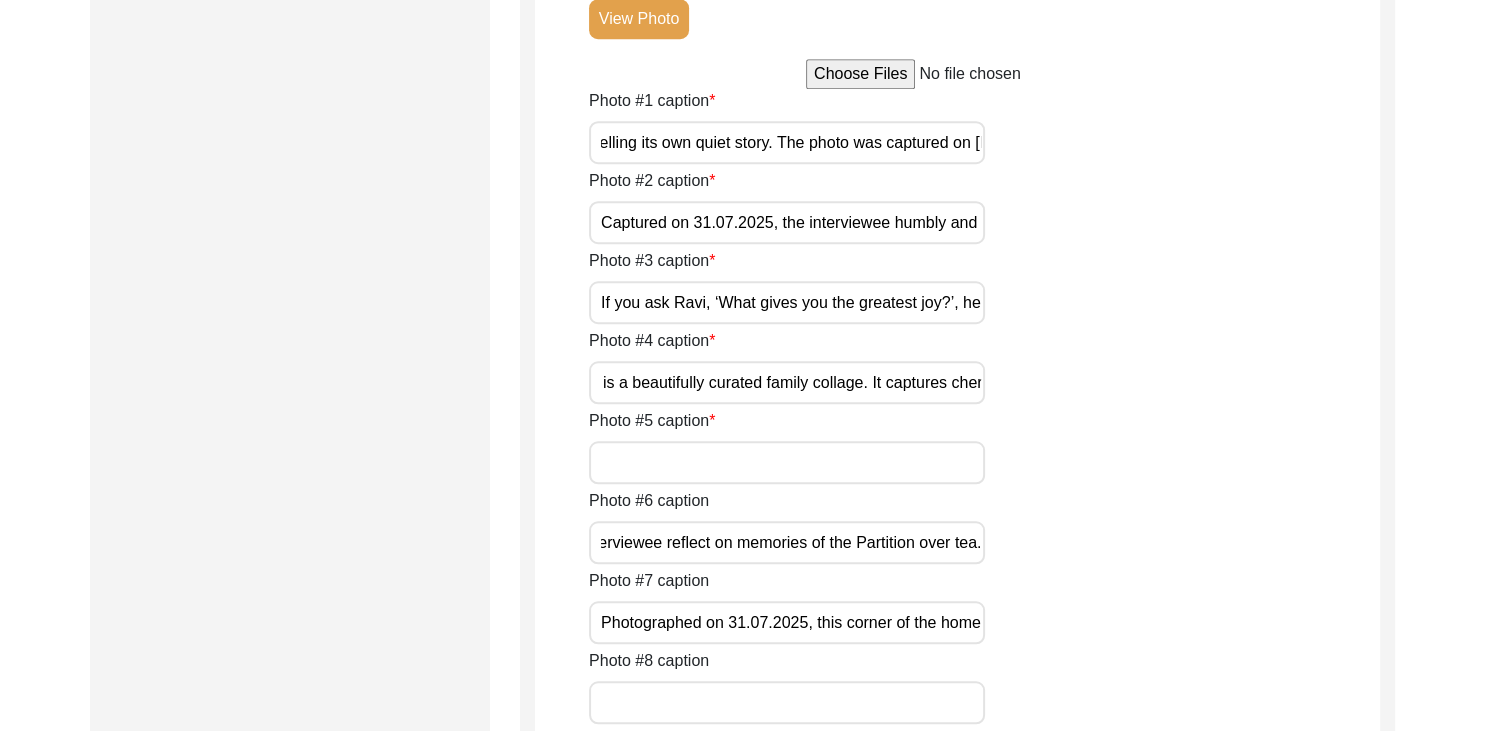 scroll, scrollTop: 0, scrollLeft: 1896, axis: horizontal 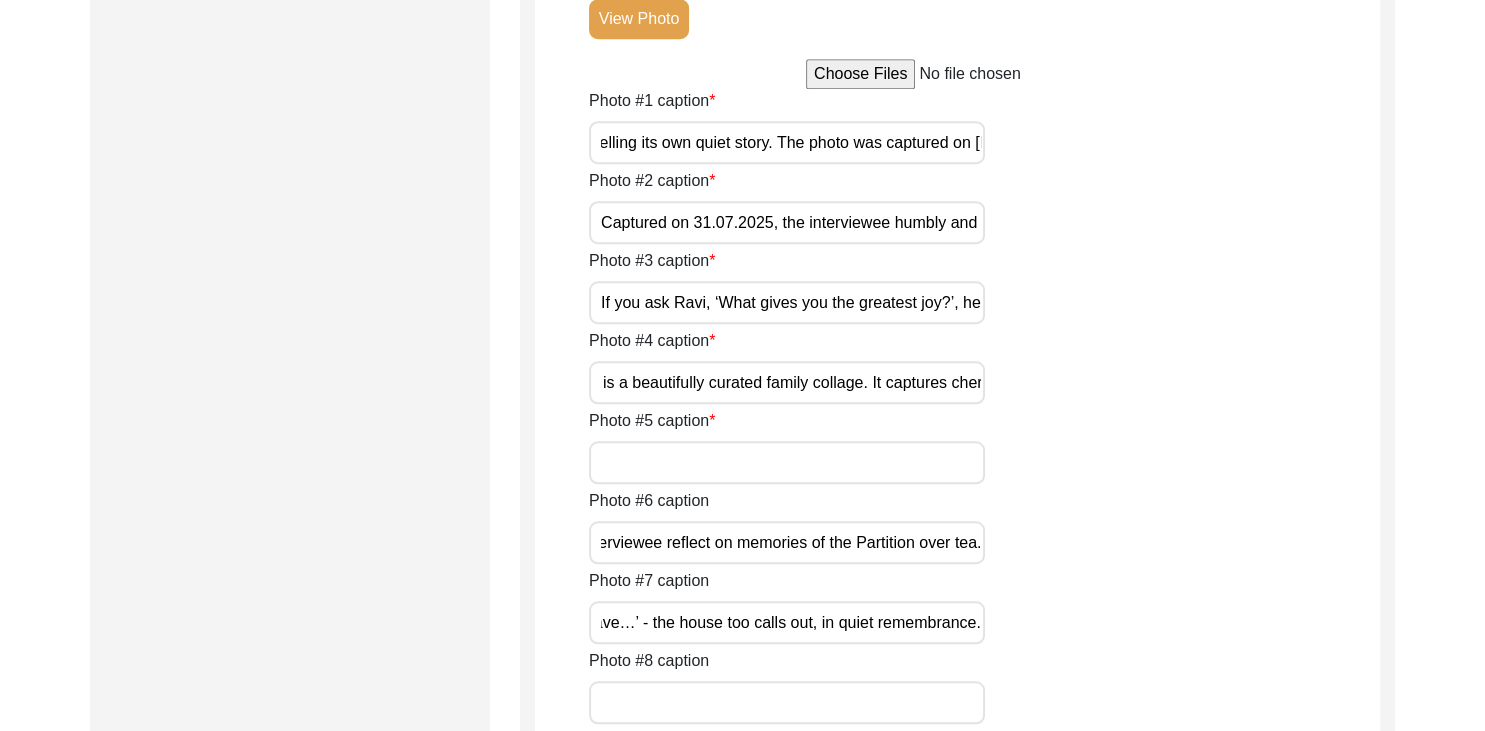 type on "Photographed on 31.07.2025, this corner of the home holds more than decor. It holds echoes, the clocks, the photos, the silence- each speaks of time that was ruptured and rebuilt. As Amrita Pritam once wrote in mourning, ‘Today I call Waris Shah, speak from your grave…’ - the house too calls out, in quiet remembrance." 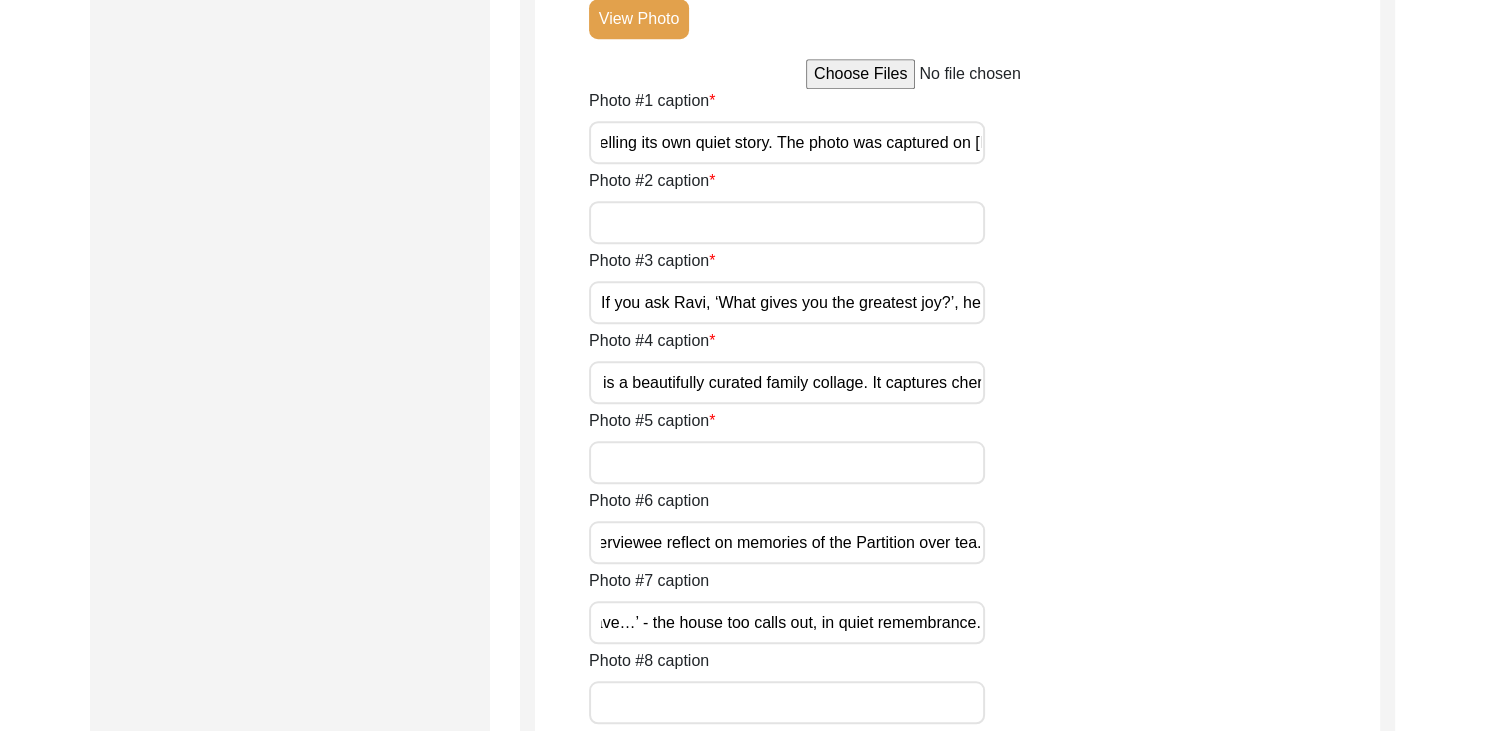 type 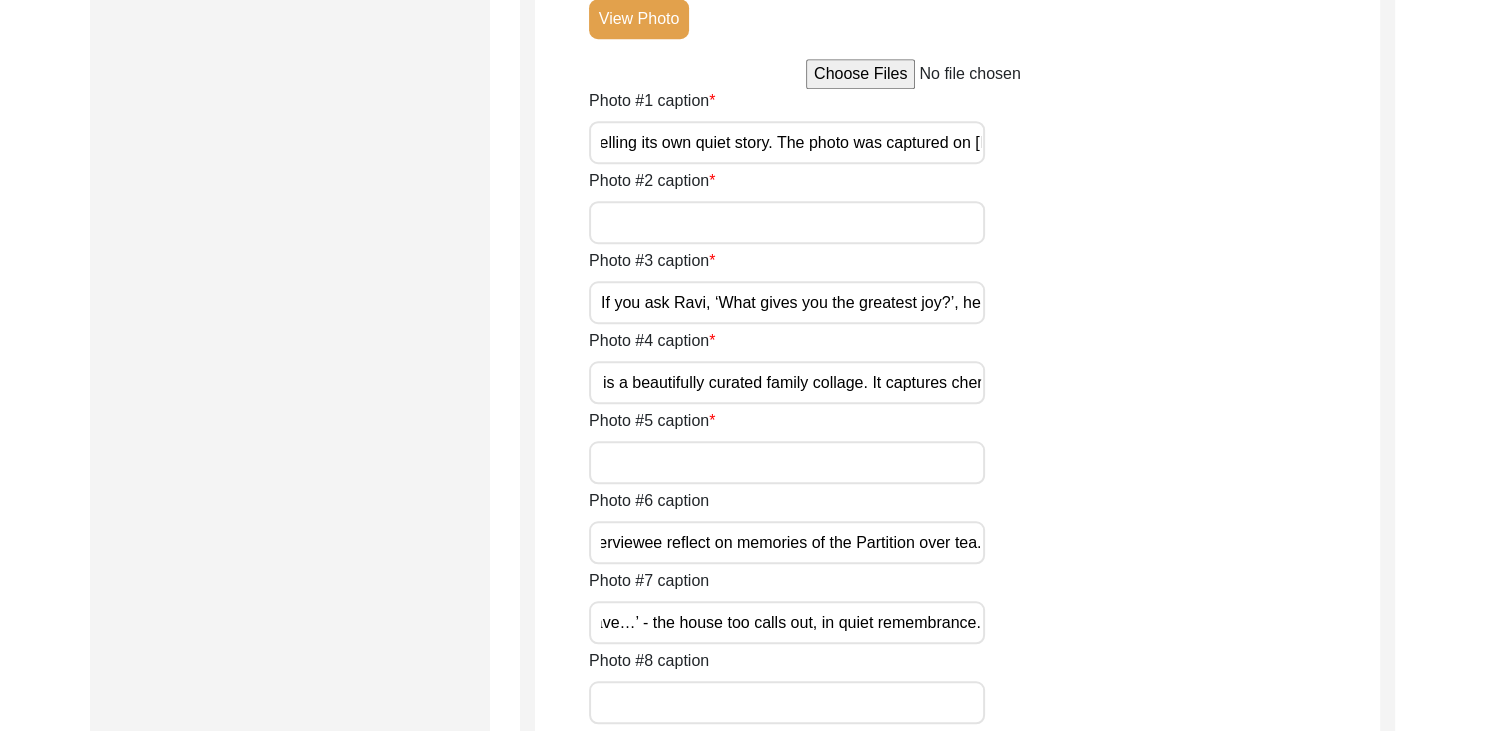 paste on "Captured on 31.07.2025, the interviewee humbly and proudly points to the academic achievements of his children and grandchildren. It stands as a profound testament of resilience and progress across generations." 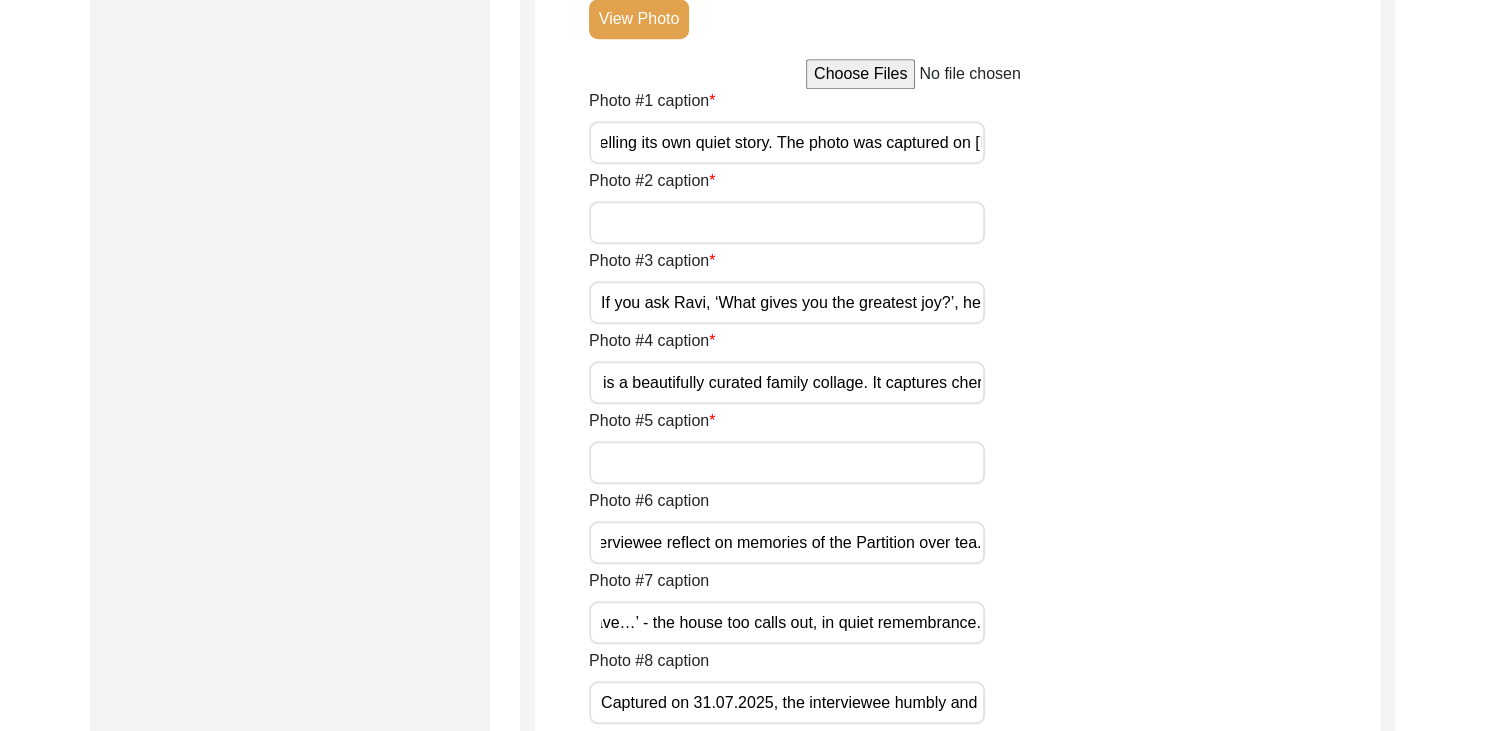 scroll, scrollTop: 0, scrollLeft: 1133, axis: horizontal 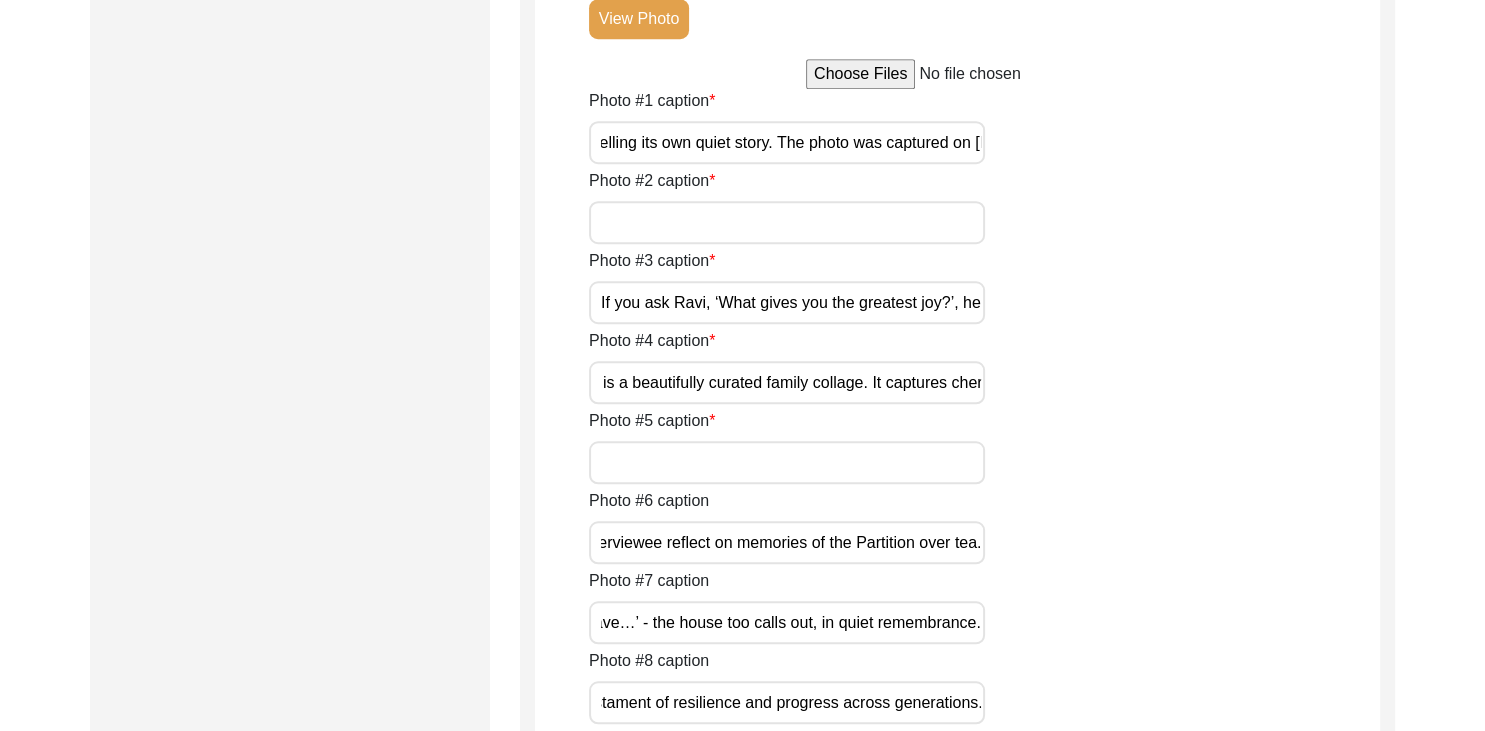 type on "Captured on 31.07.2025, the interviewee humbly and proudly points to the academic achievements of his children and grandchildren. It stands as a profound testament of resilience and progress across generations." 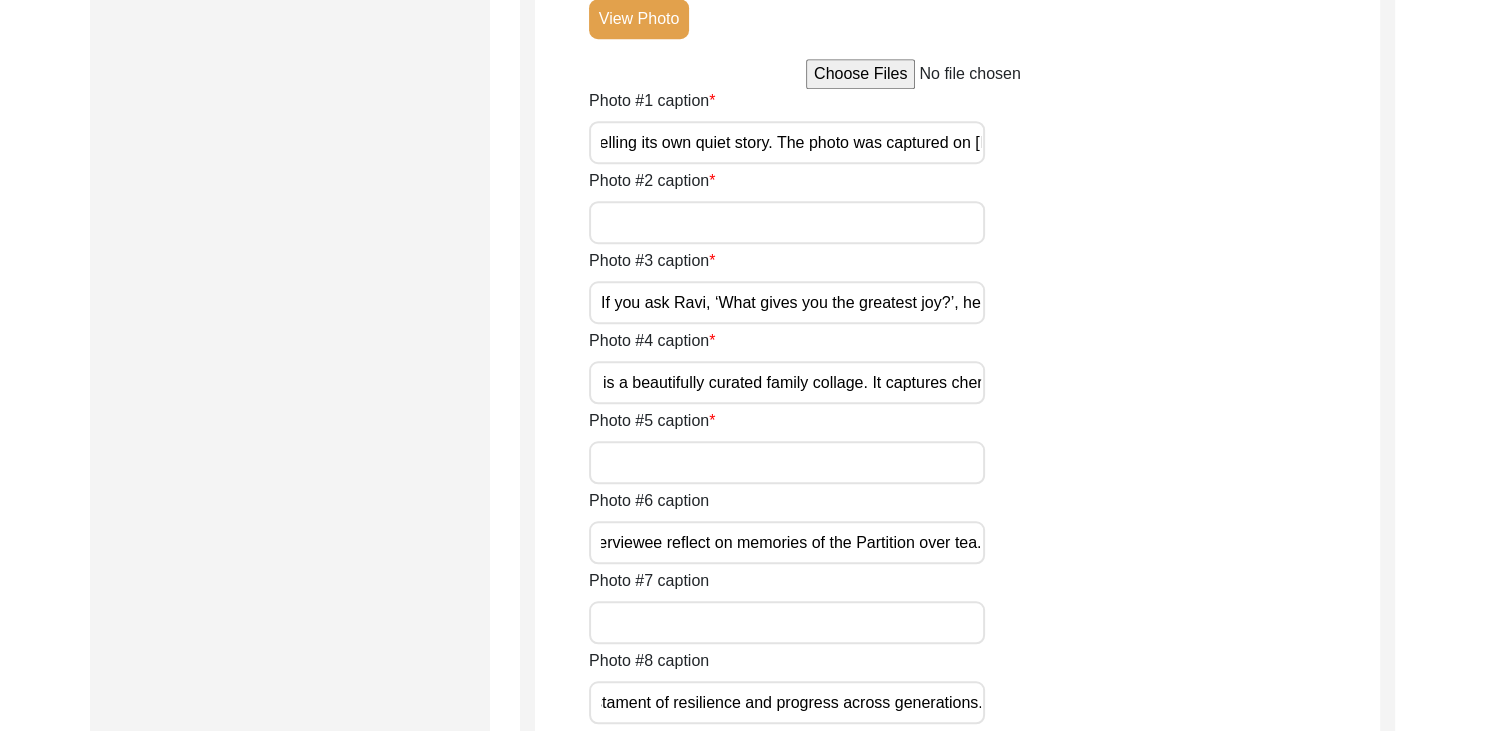 scroll, scrollTop: 0, scrollLeft: 0, axis: both 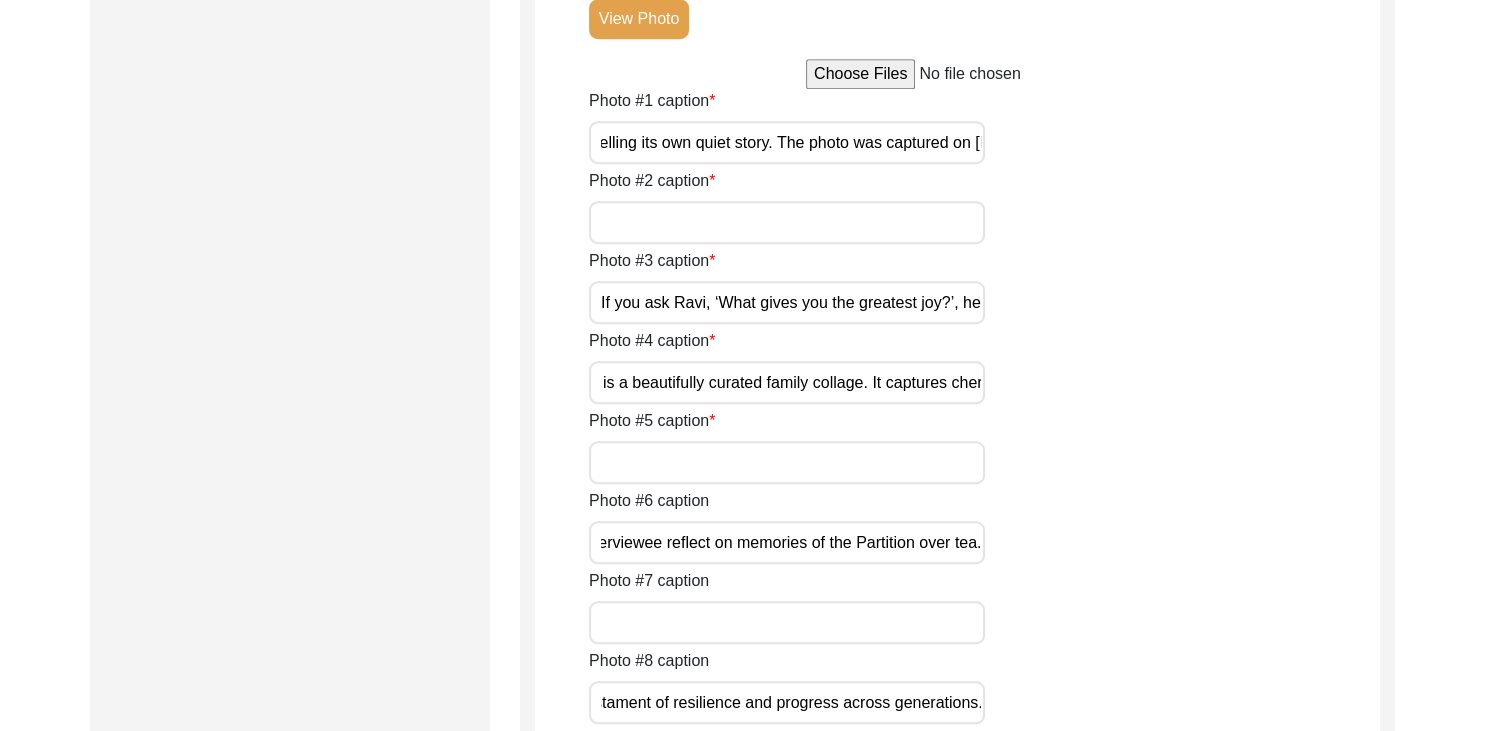 type 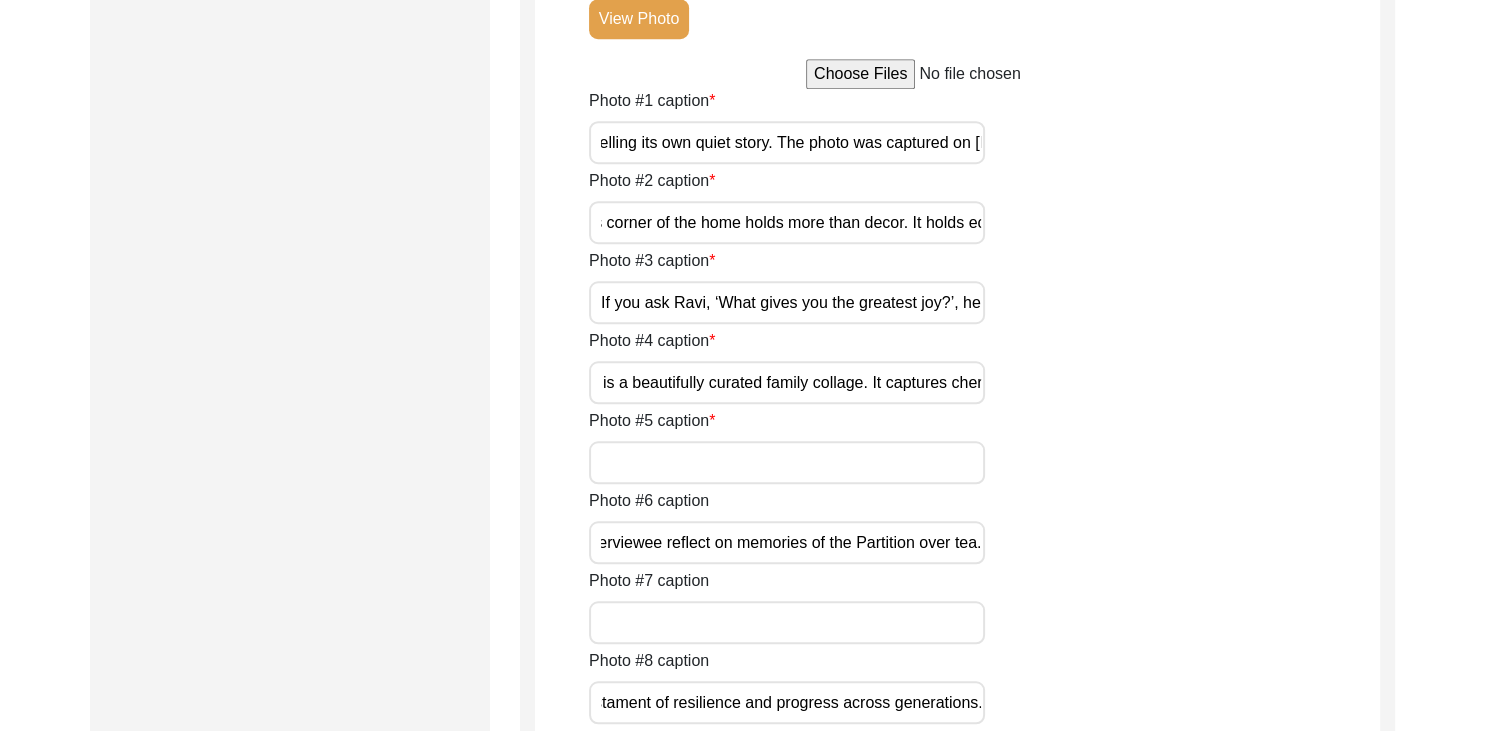 scroll, scrollTop: 0, scrollLeft: 0, axis: both 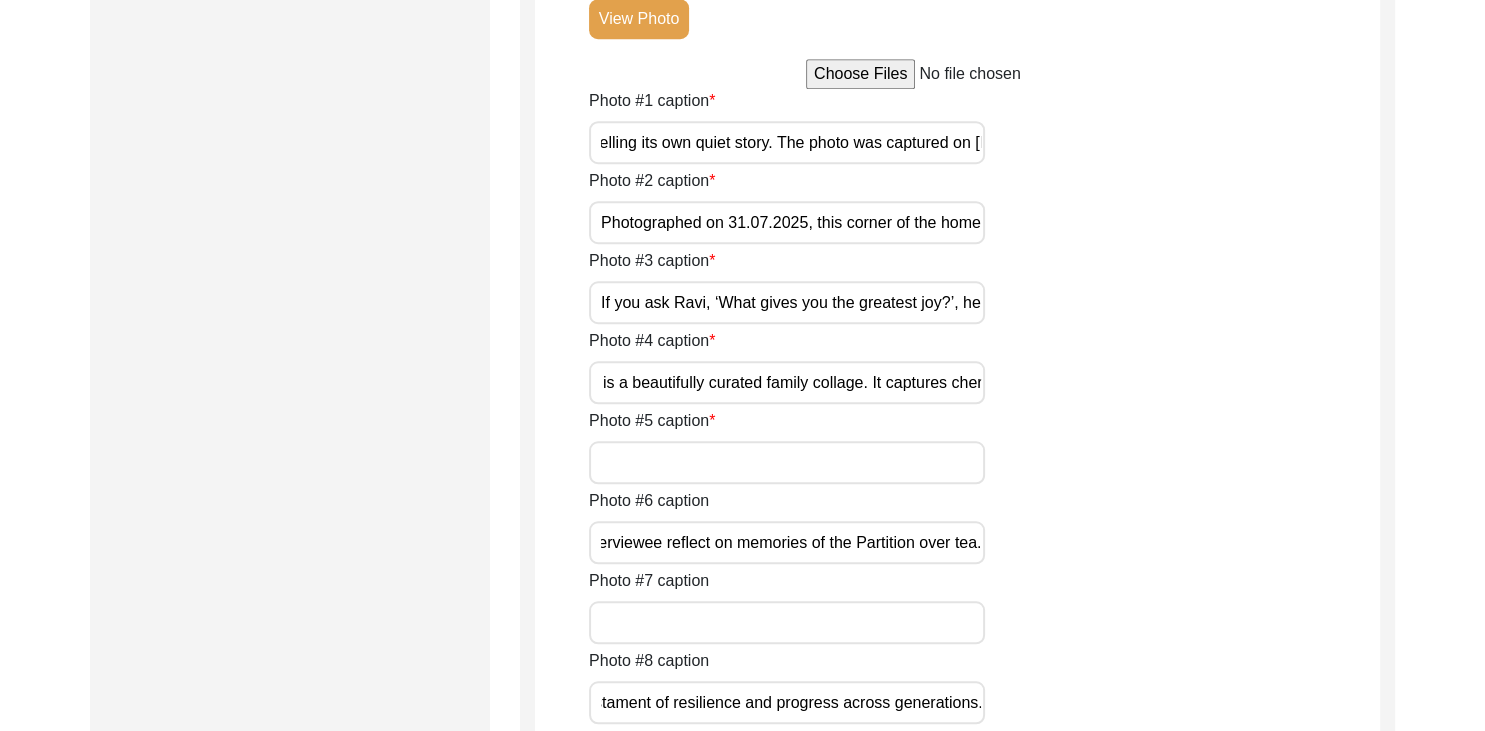 click on "Photographed on 31.07.2025, this corner of the home holds more than decor. It holds echoes, the clocks, the photos, the silence- each speaks of time that was ruptured and rebuilt. As Amrita Pritam once wrote in mourning, ‘Today I call Waris Shah, speak from your grave…’ - the house too calls out, in quiet remembrance." at bounding box center (787, 222) 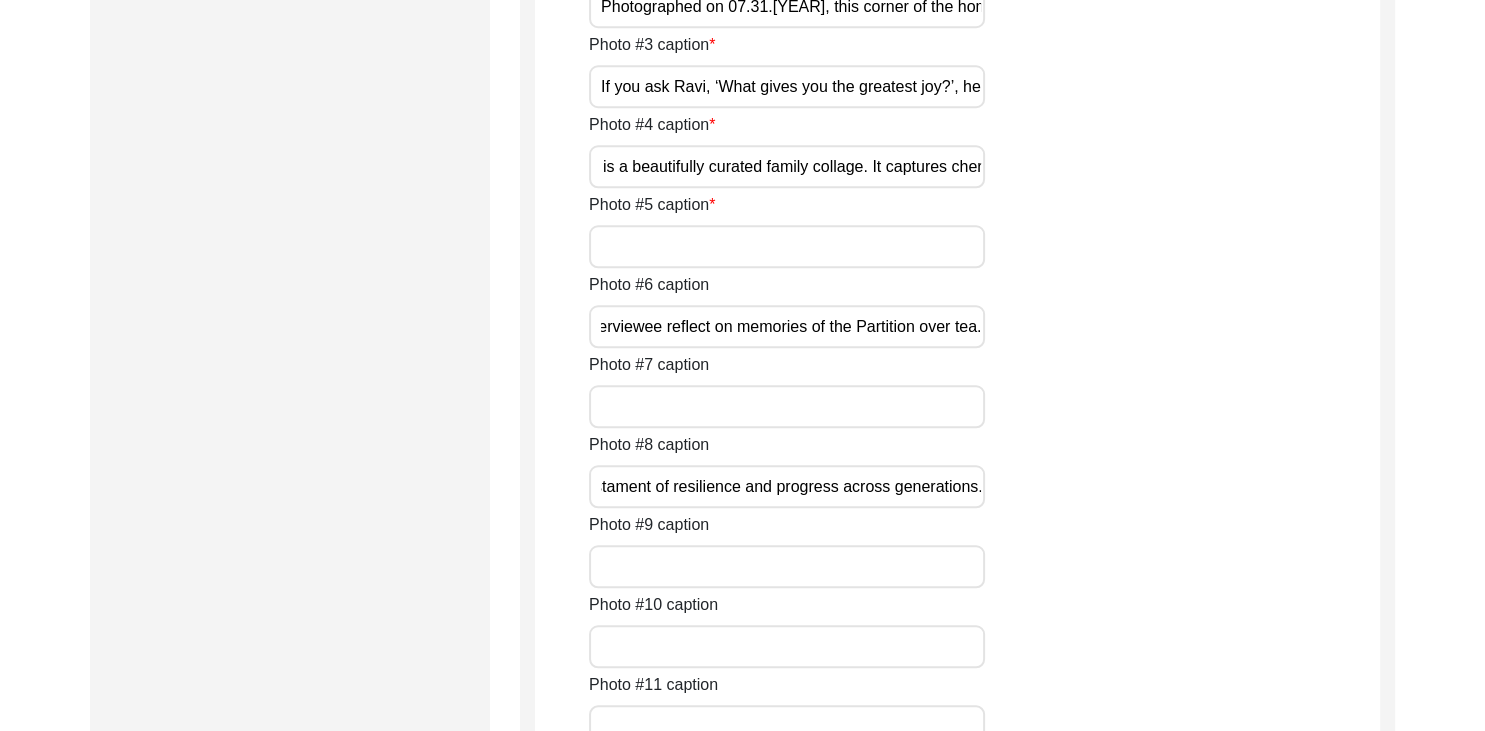 scroll, scrollTop: 1781, scrollLeft: 0, axis: vertical 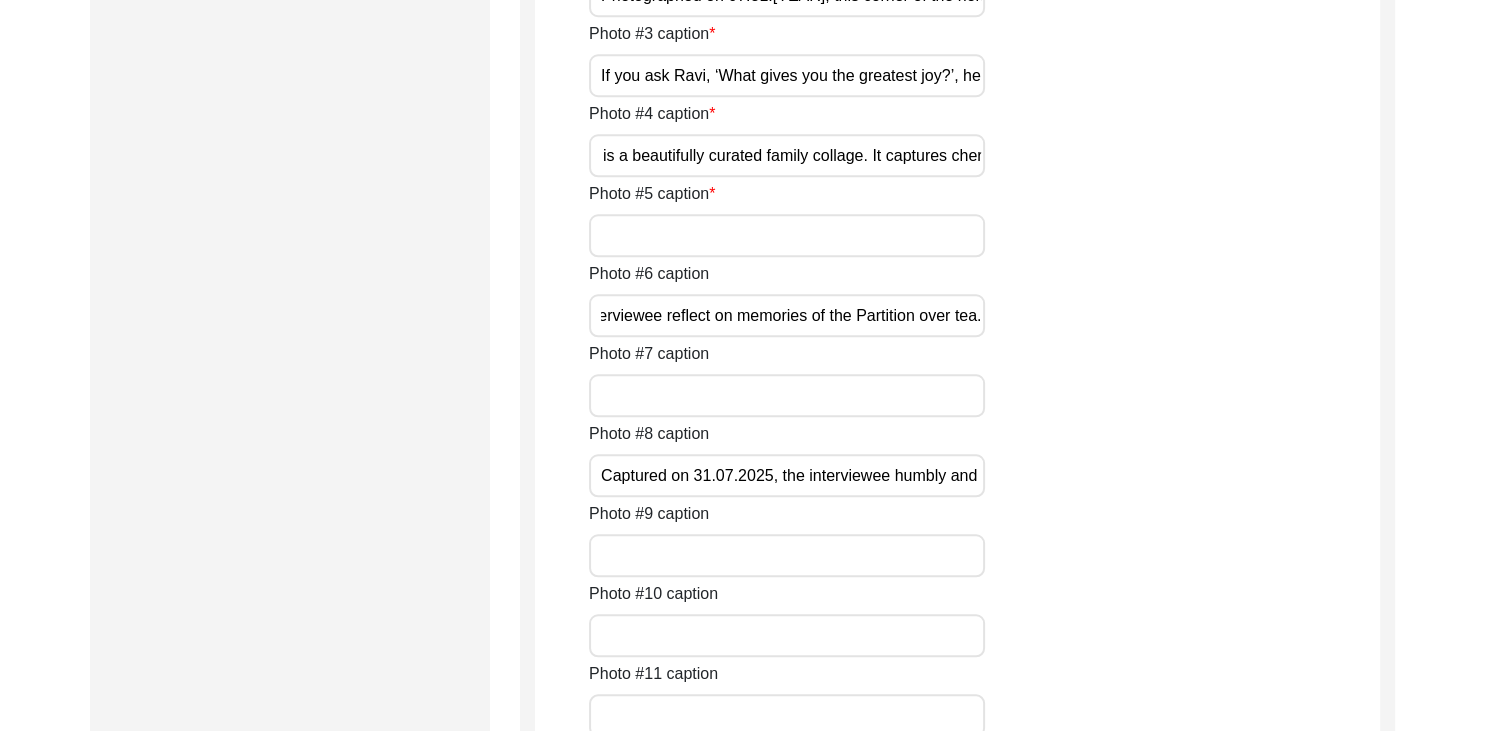 type on "Photographed on 07.31.[YEAR], this corner of the home holds more than decor. It holds echoes, the clocks, the photos, the silence- each speaks of time that was ruptured and rebuilt. As Amrita Pritam once wrote in mourning, ‘Today I call Waris Shah, speak from your grave…’ - the house too calls out, in quiet remembrance." 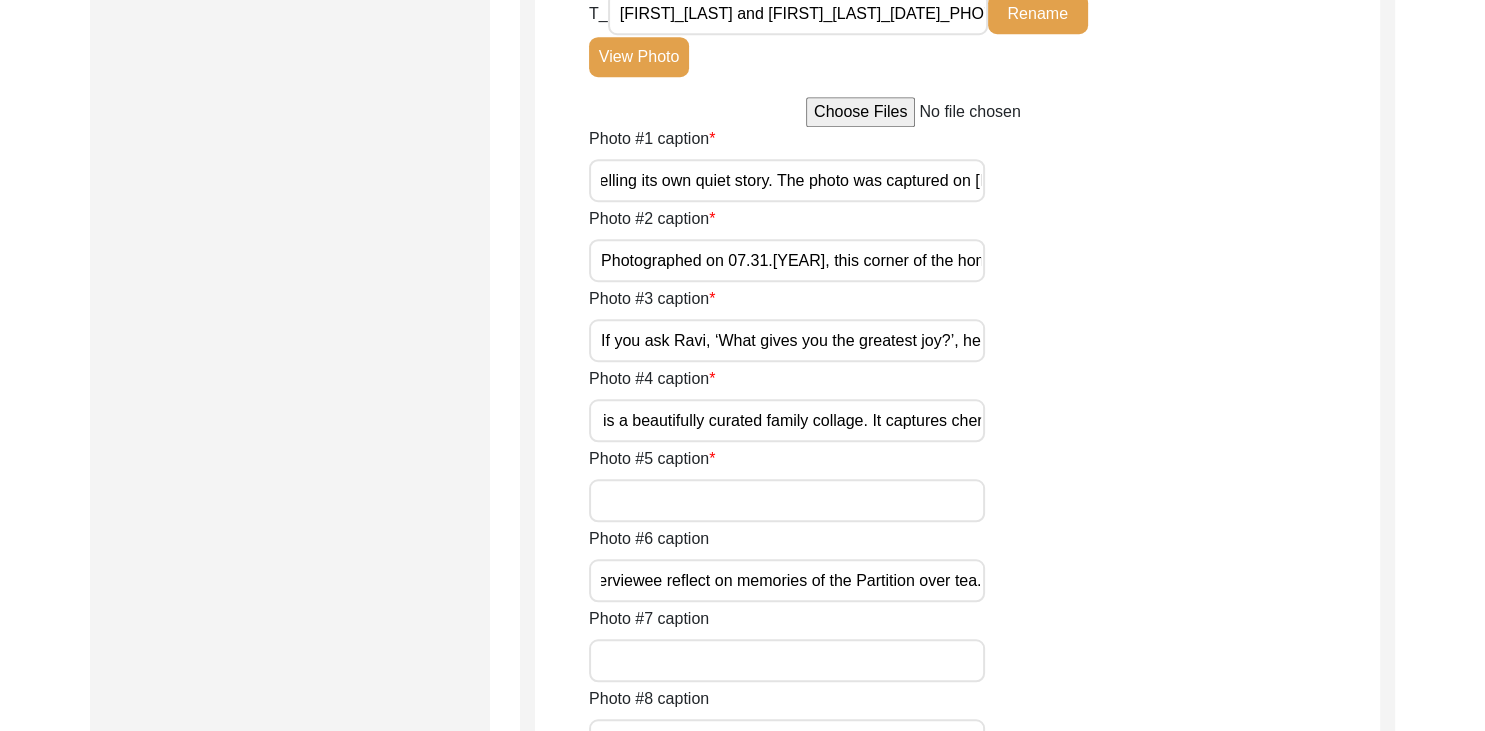 scroll, scrollTop: 1514, scrollLeft: 0, axis: vertical 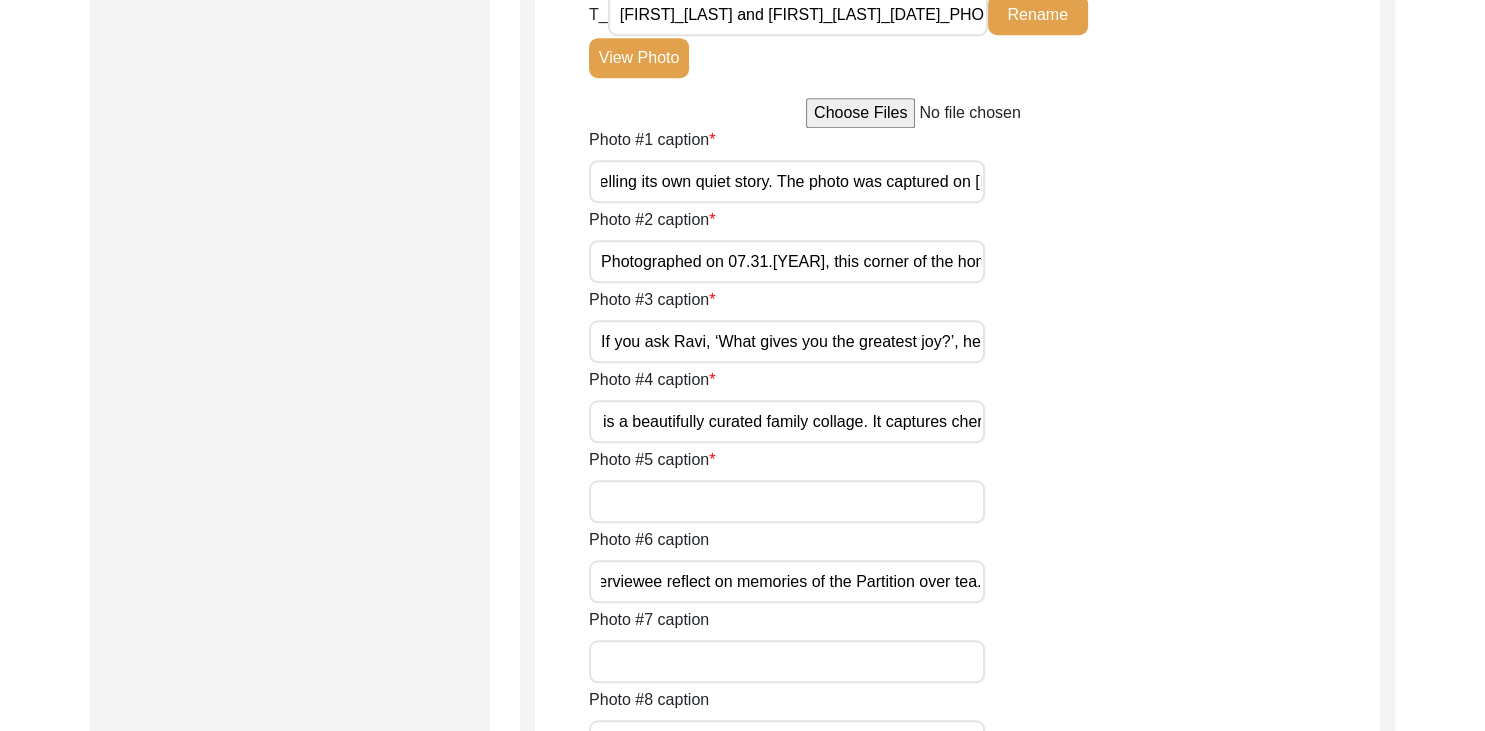type 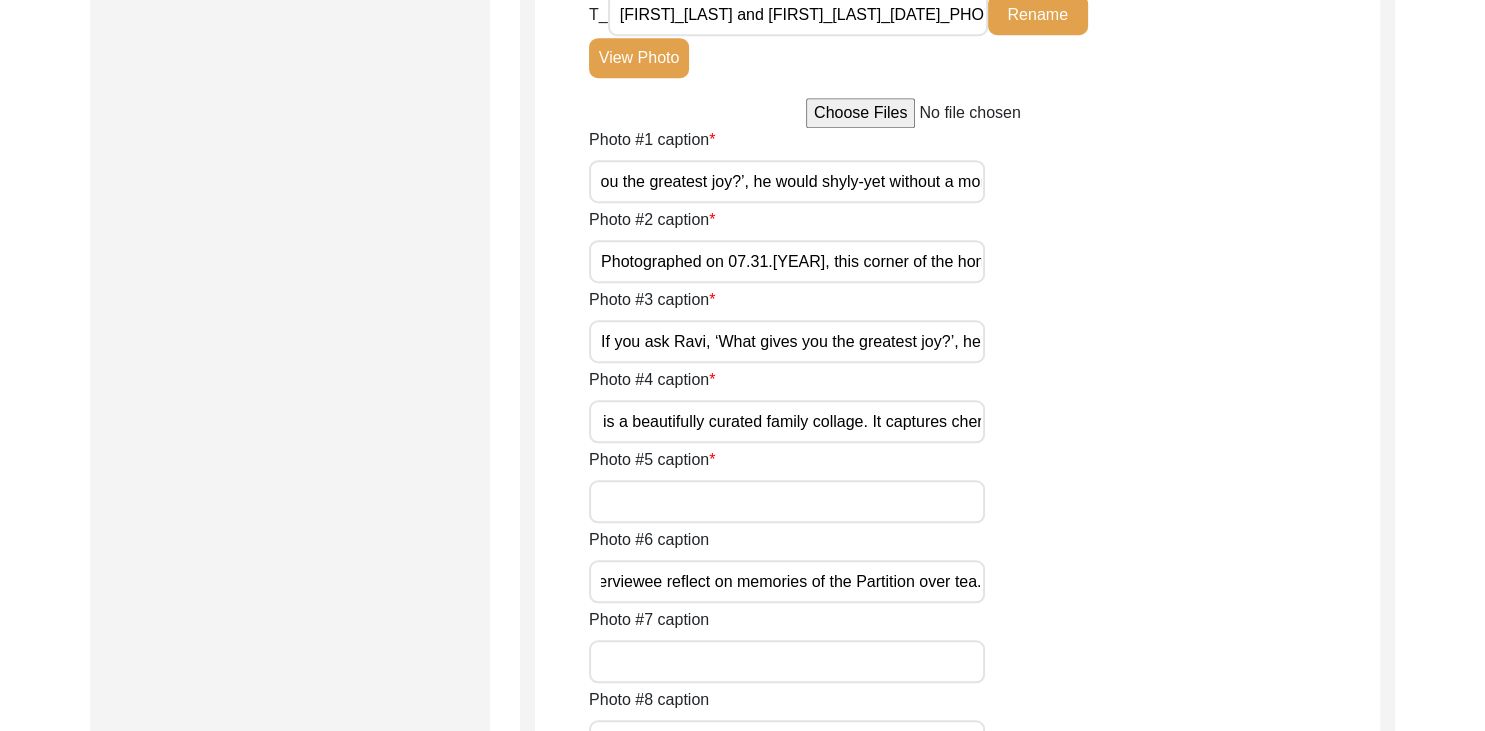 scroll, scrollTop: 0, scrollLeft: 0, axis: both 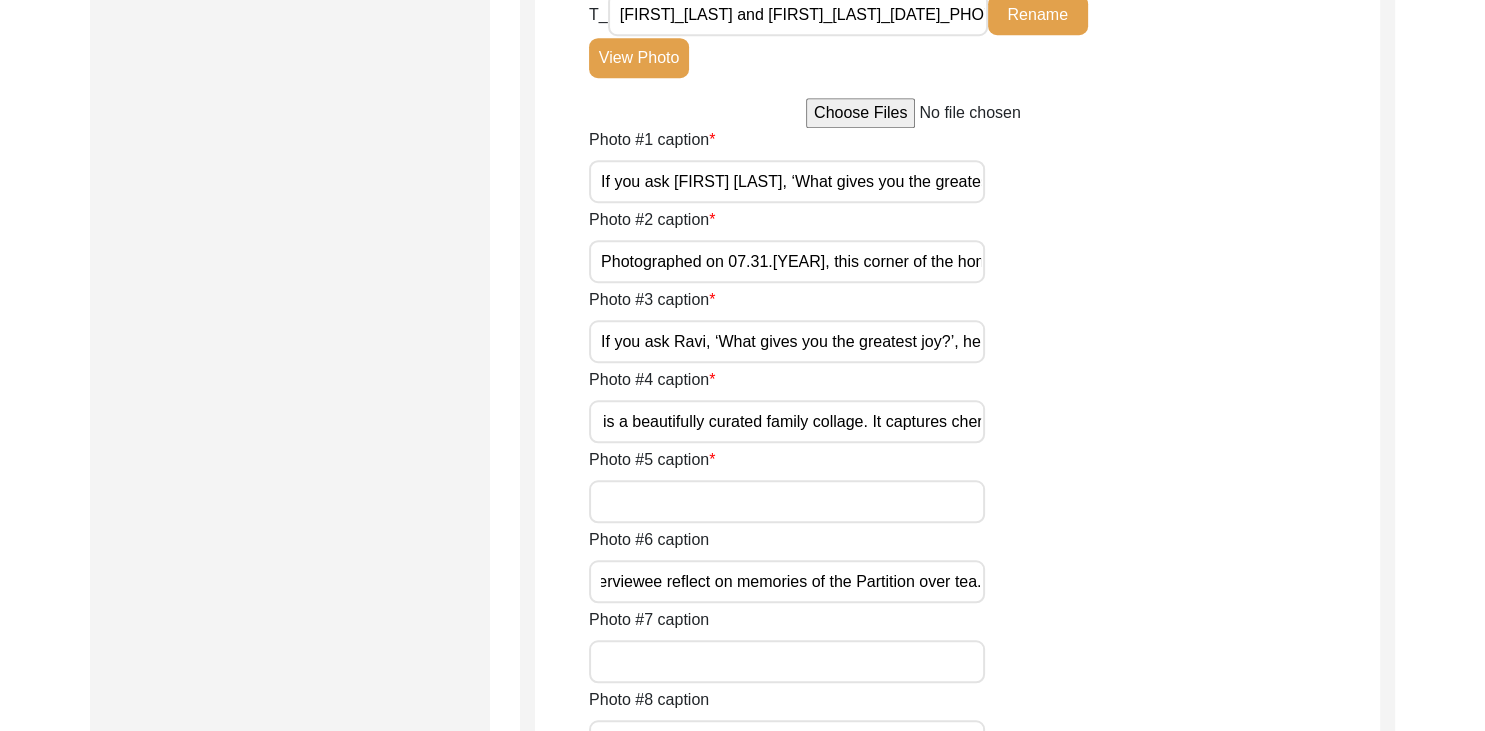 paste on "Captured on 31.07.2025, the interviewee humbly and proudly points to the academic achievements of his children and grandchildren. It stands as a profound testament of resilience and progress across generations." 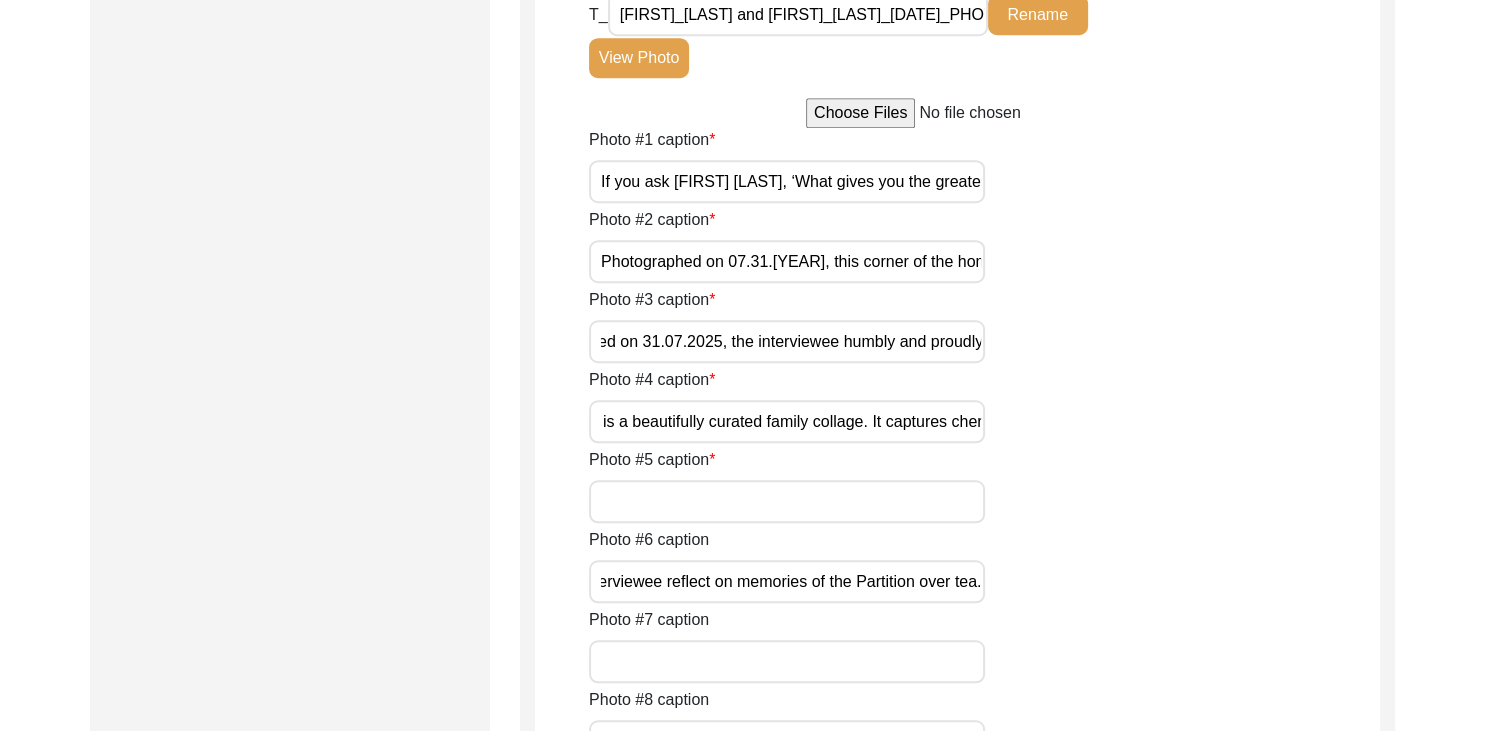 scroll, scrollTop: 0, scrollLeft: 0, axis: both 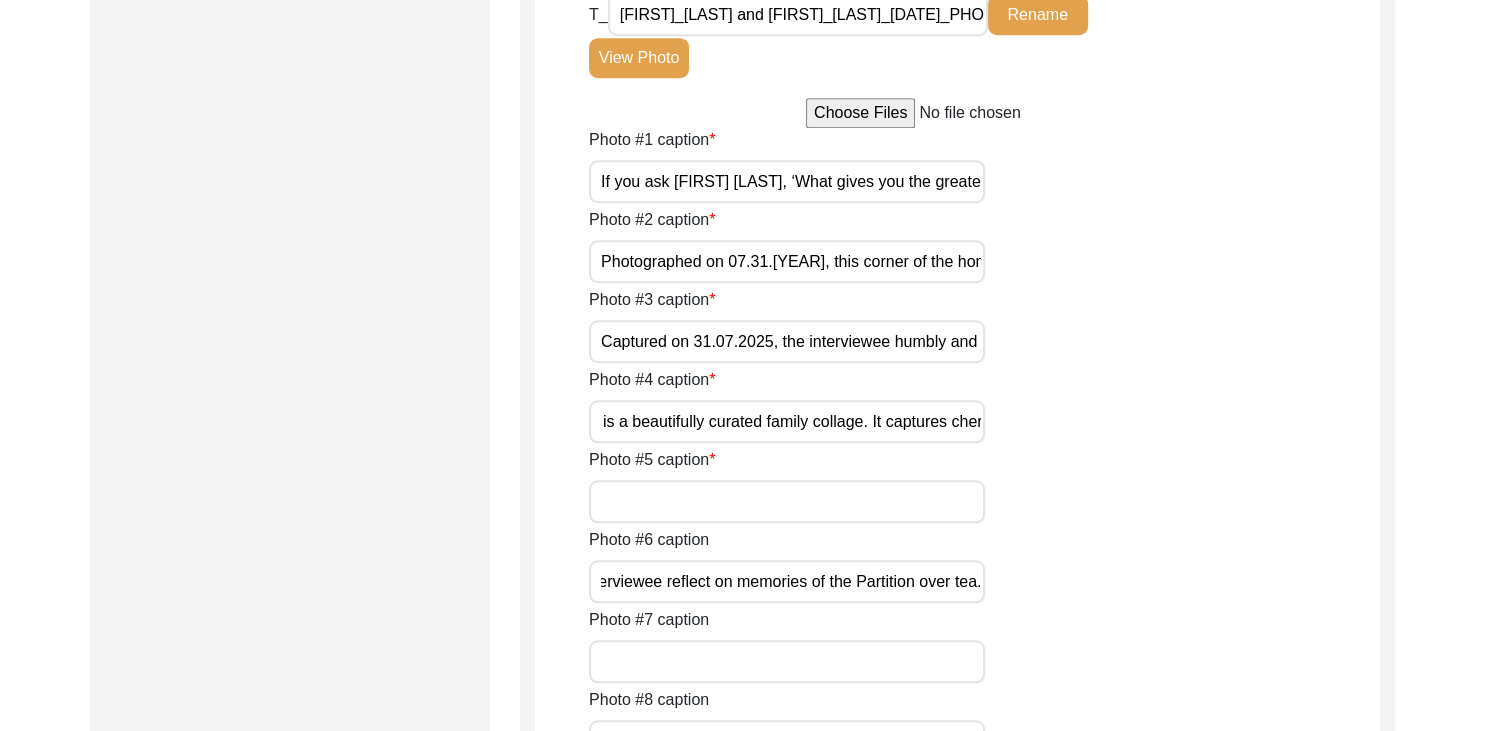 click on "Captured on 31.07.2025, the interviewee humbly and proudly points to the academic achievements of his children and grandchildren. It stands as a profound testament of resilience and progress across generations." at bounding box center (787, 342) 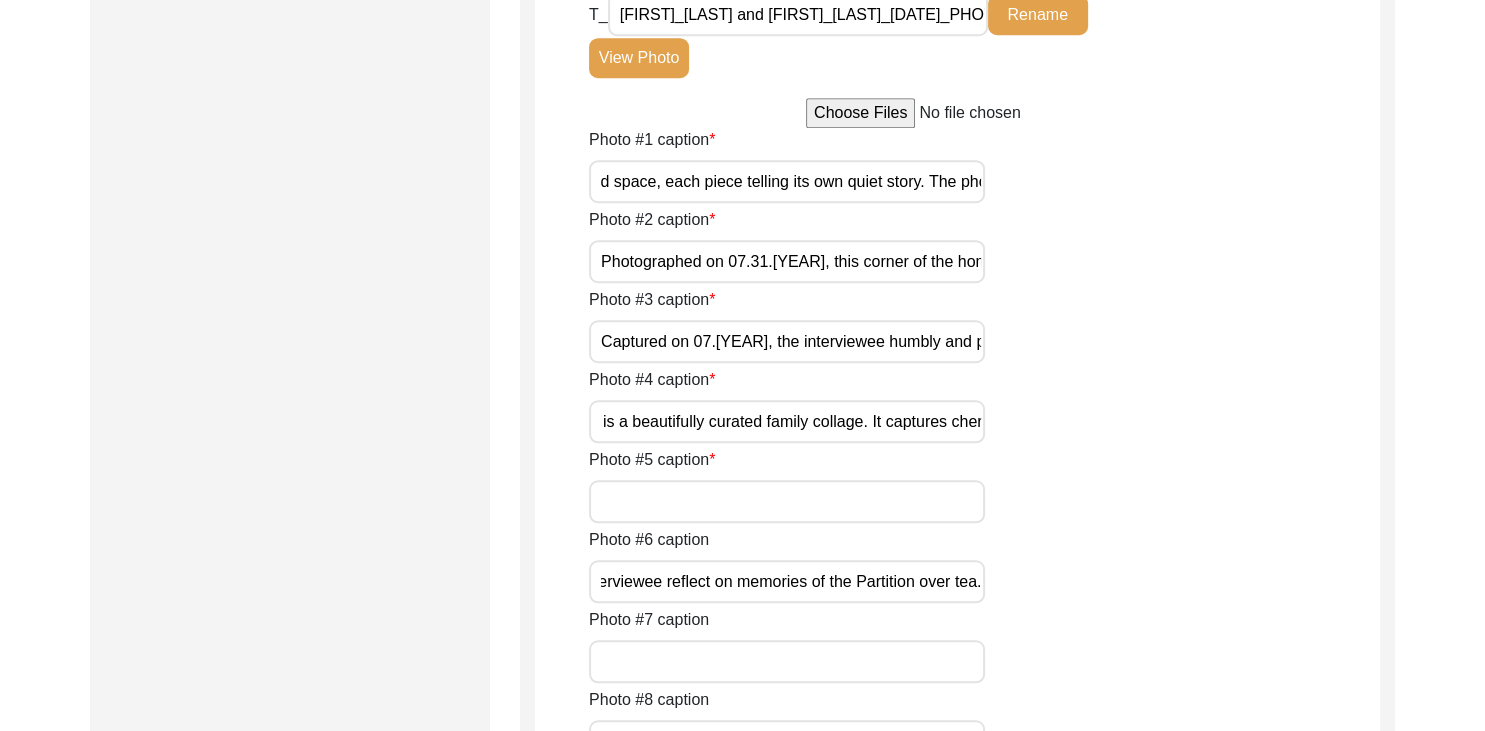 scroll, scrollTop: 0, scrollLeft: 1960, axis: horizontal 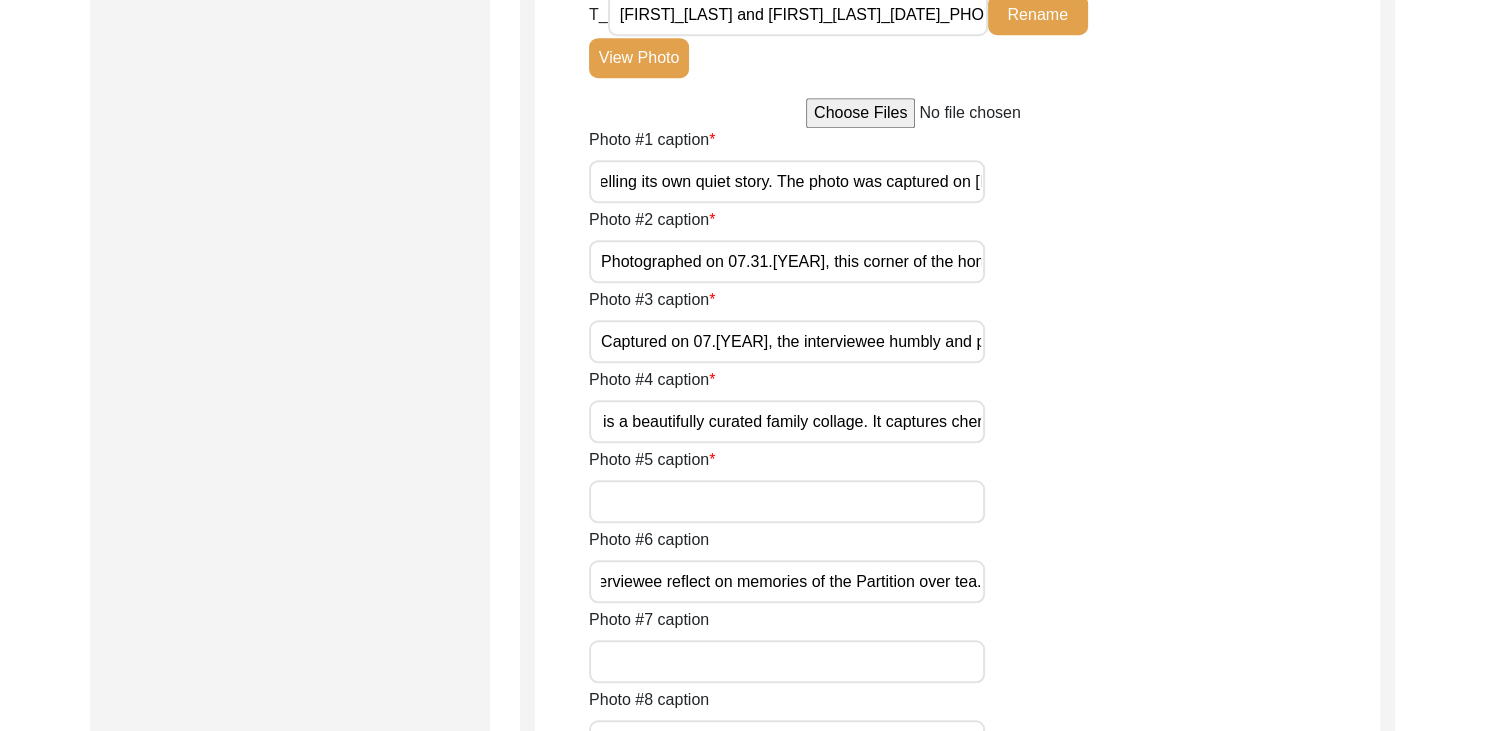 type on "Captured on 07.[YEAR], the interviewee humbly and proudly points to the academic achievements of his children and grandchildren. It stands as a profound testament of resilience and progress across generations." 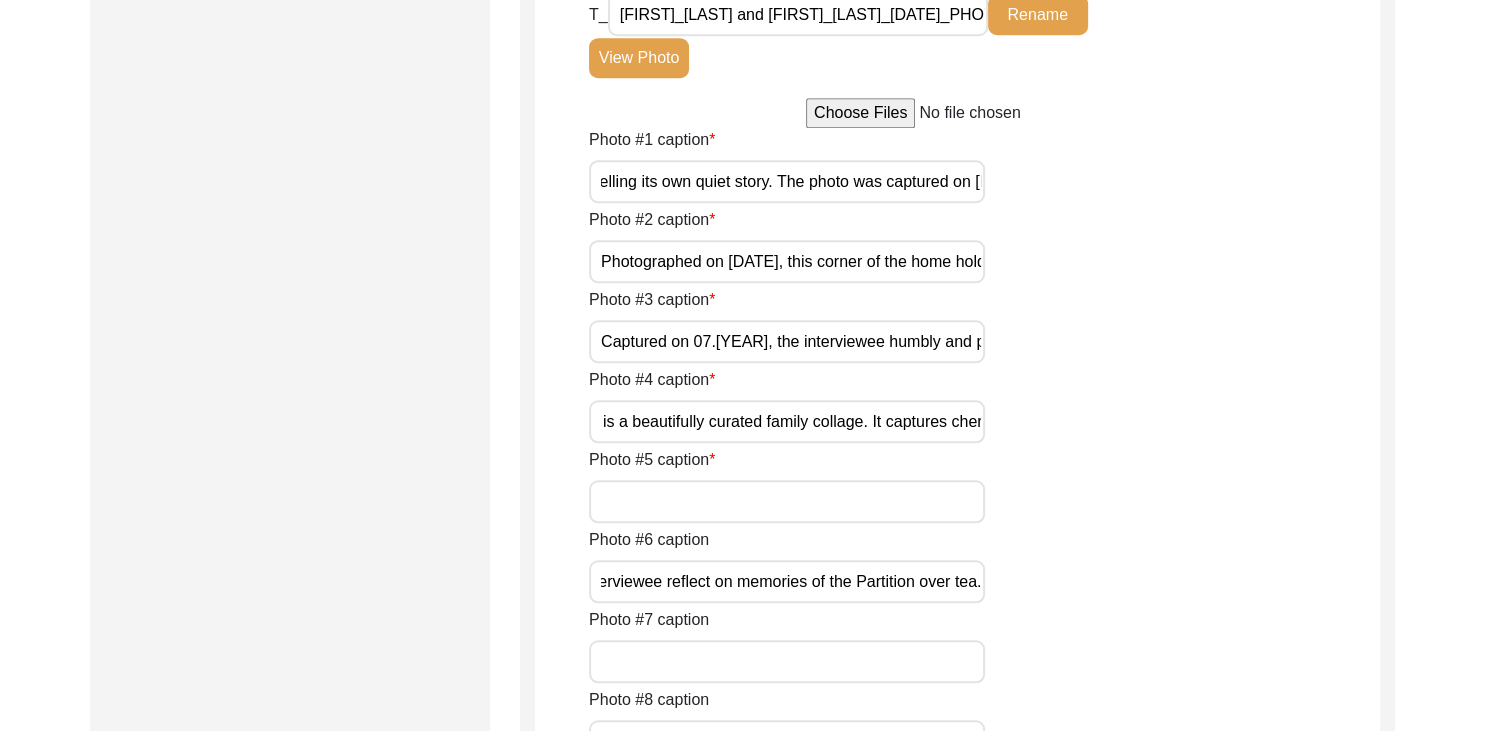 click on "Photographed on [DATE], this corner of the home holds more than decor. It holds echoes, the clocks, the photos, the silence- each speaks of time that was ruptured and rebuilt. As Amrita Pritam once wrote in mourning, ‘Today I call Waris Shah, speak from your grave…’ - the house too calls out, in quiet remembrance." at bounding box center (787, 262) 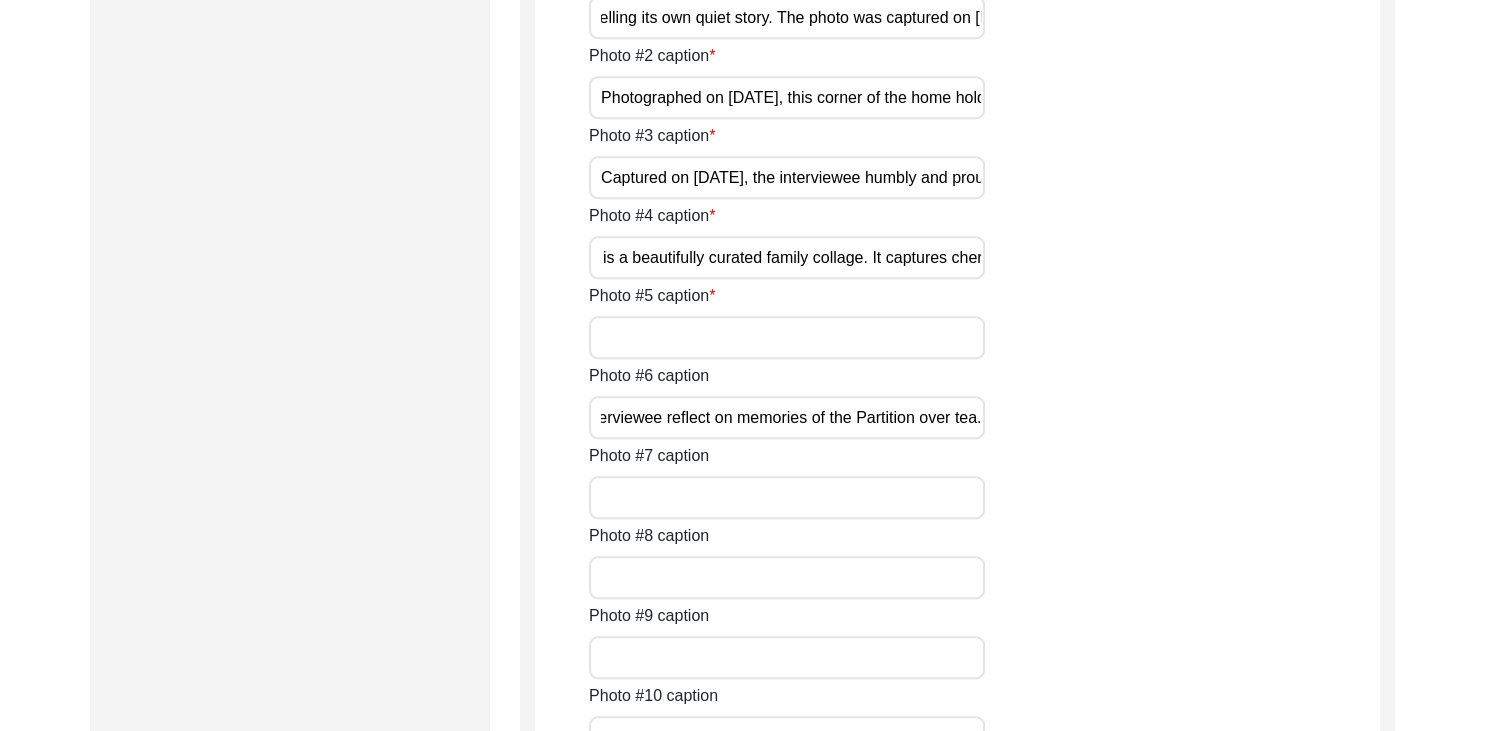 scroll, scrollTop: 1668, scrollLeft: 0, axis: vertical 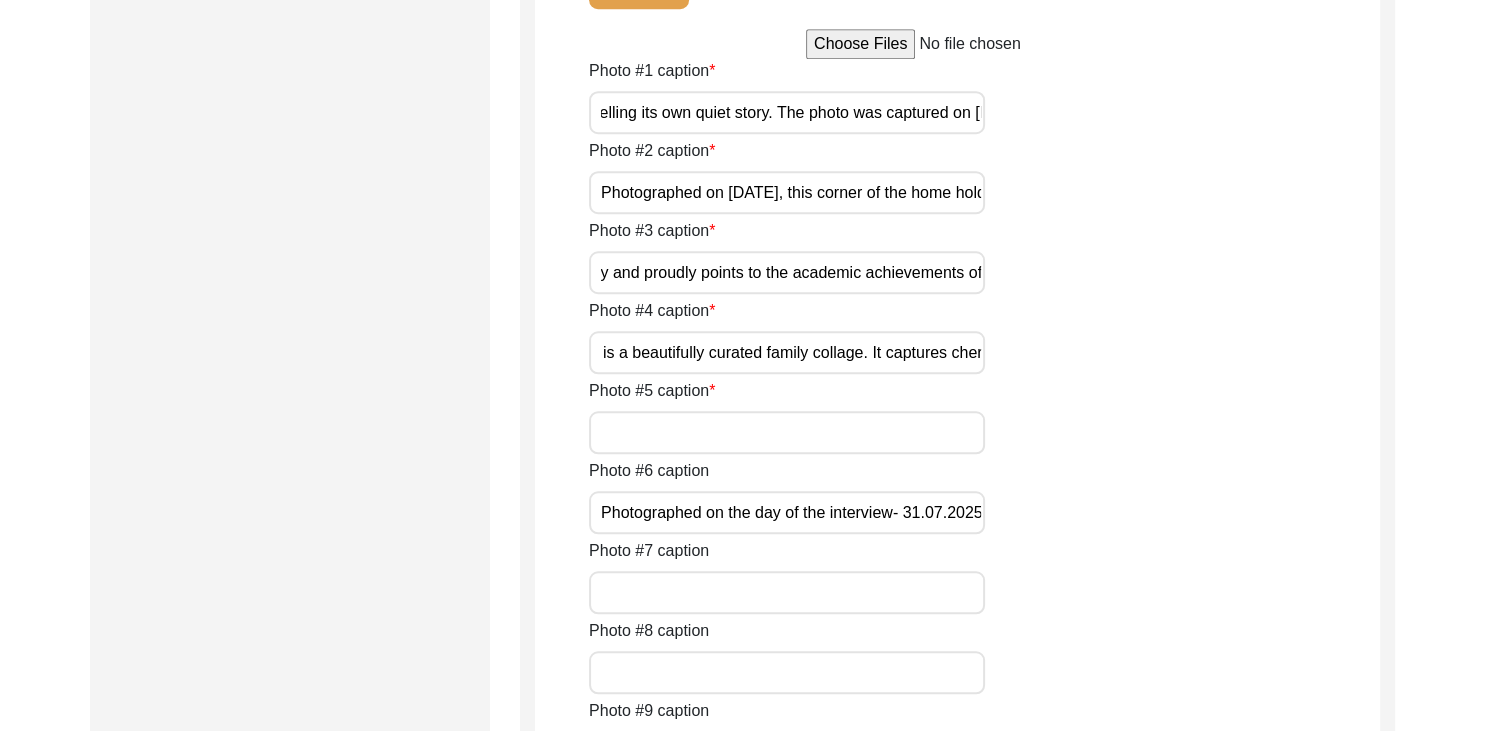 type on "Captured on [DATE], the interviewee humbly and proudly points to the academic achievements of his children and grandchildren. It stands as a profound testament of resilience and progress across generations." 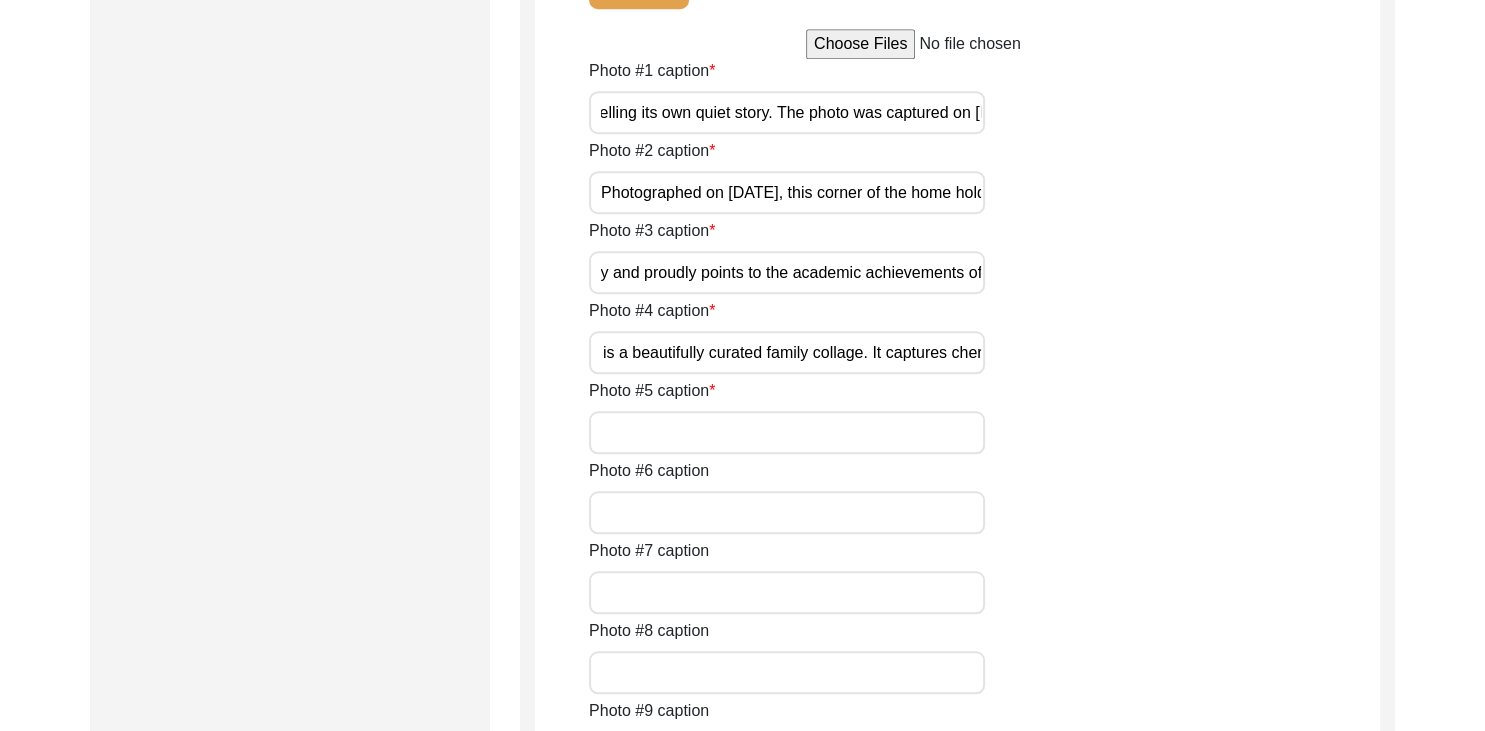 type on "Photographed on the day of the interview- 31.07.2025. The image captures a warm moment of exchange, as the interviewer and interviewee reflect on memories of the Partition over tea." 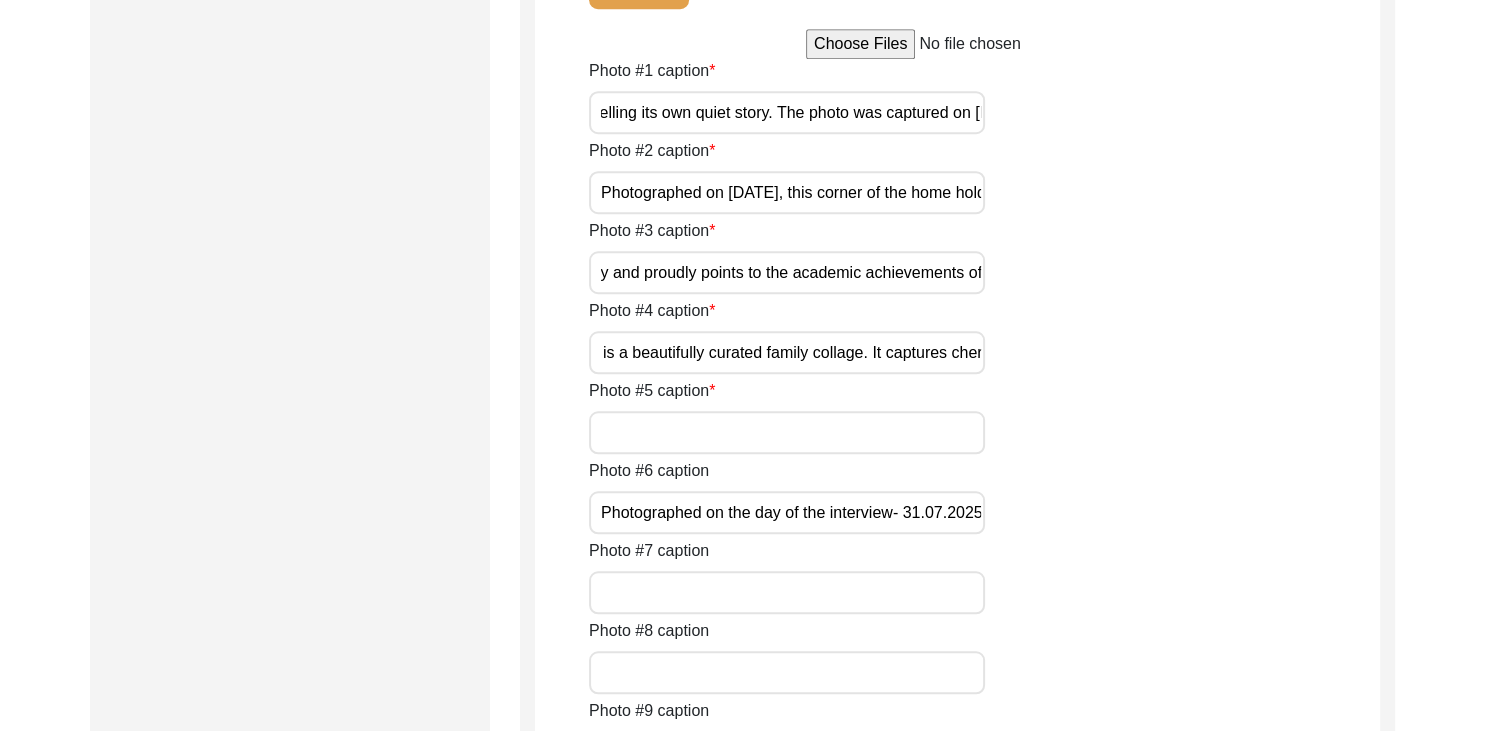 click on "The fourth photograph, also taken on 31.07.2025, is a beautifully curated family collage. It captures cherished moments across time, reflecting the love, warmth, and bonds that tie the generations together." at bounding box center [787, 352] 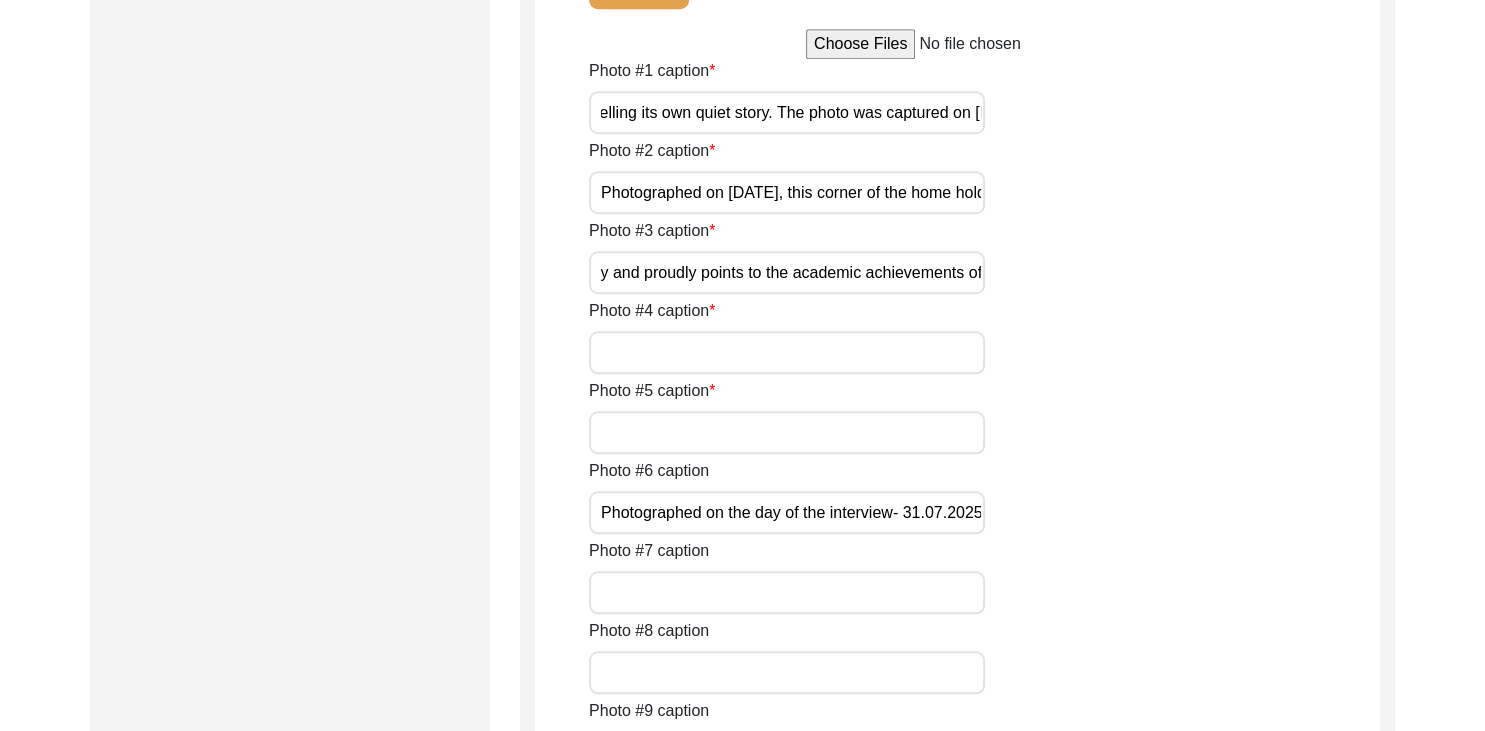 scroll, scrollTop: 0, scrollLeft: 0, axis: both 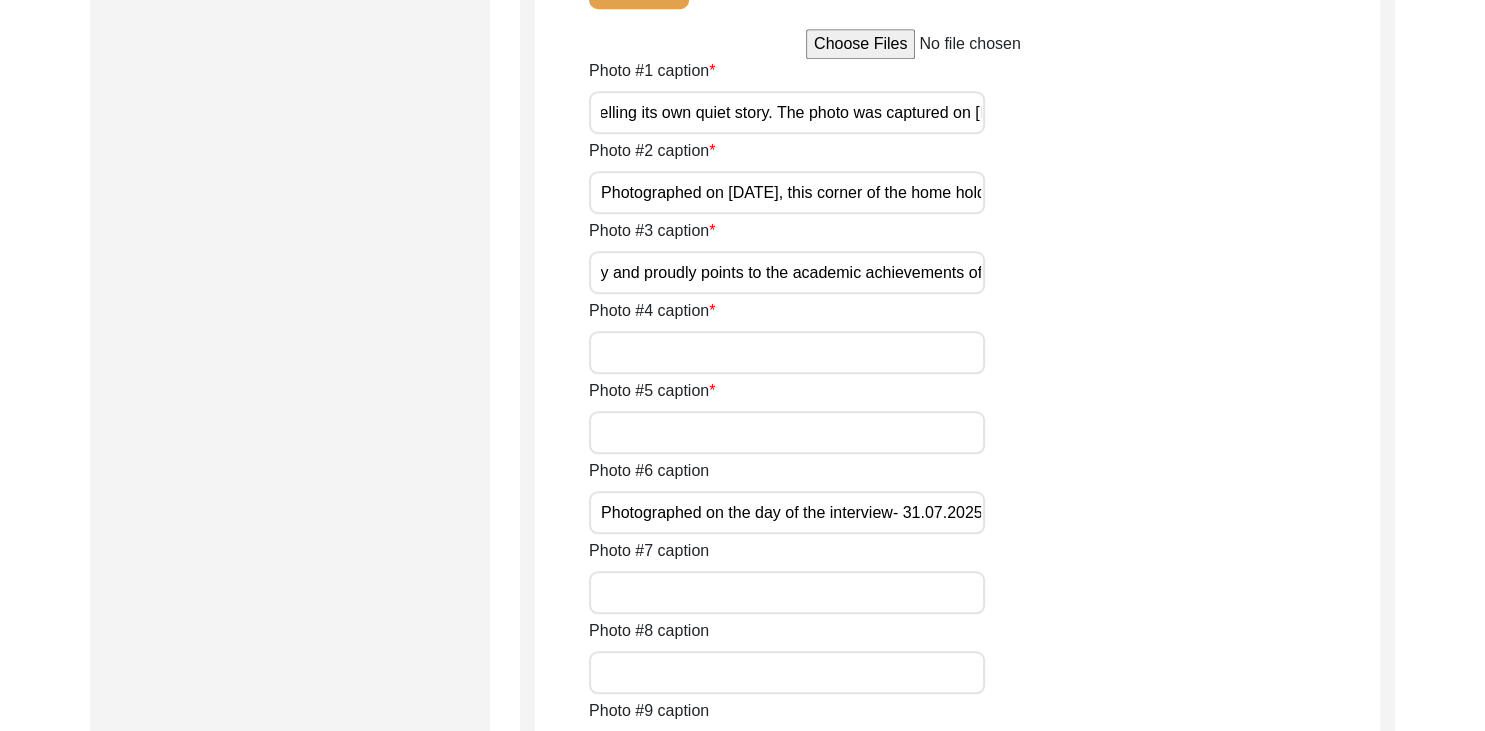 type 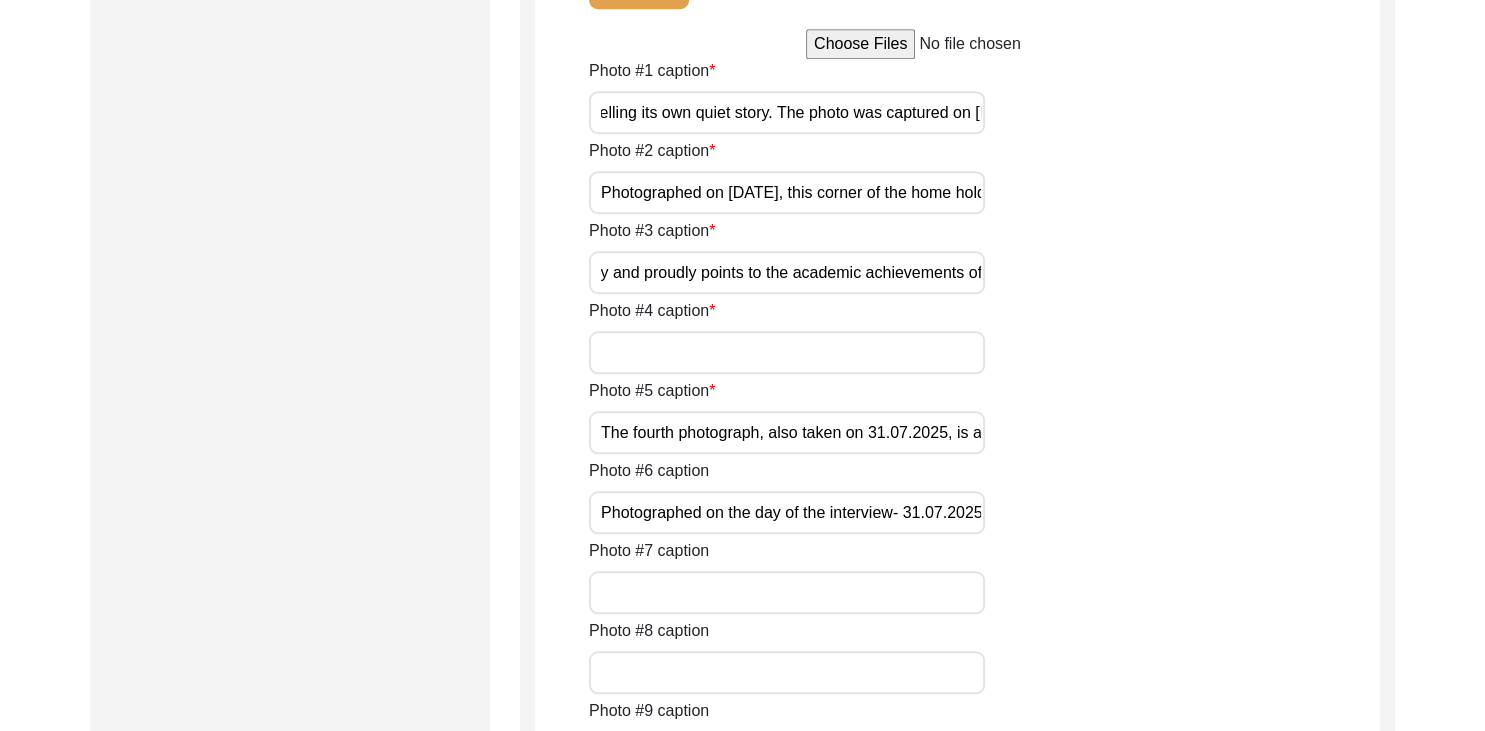 scroll, scrollTop: 0, scrollLeft: 1062, axis: horizontal 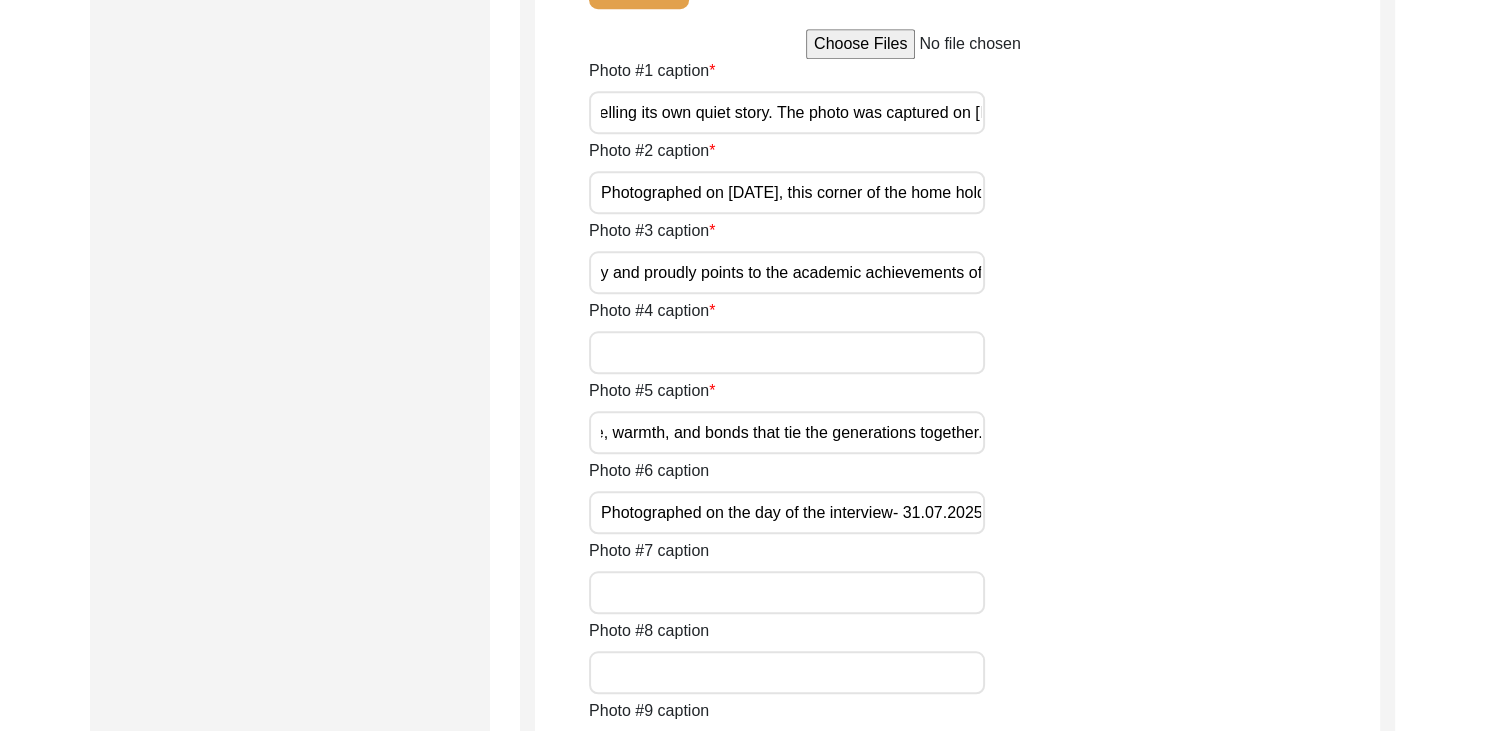 type on "The fourth photograph, also taken on 31.07.2025, is a beautifully curated family collage. It captures cherished moments across time, reflecting the love, warmth, and bonds that tie the generations together." 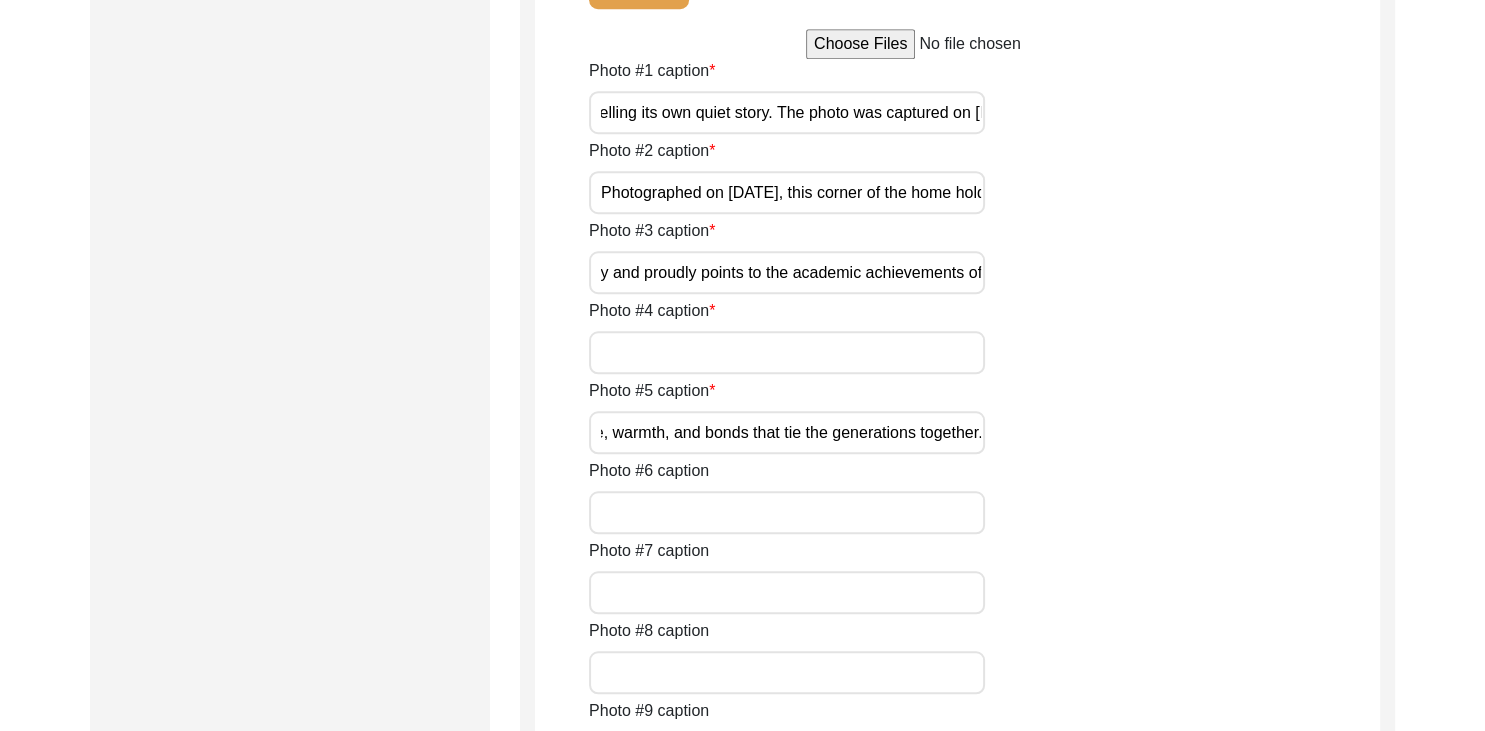 type 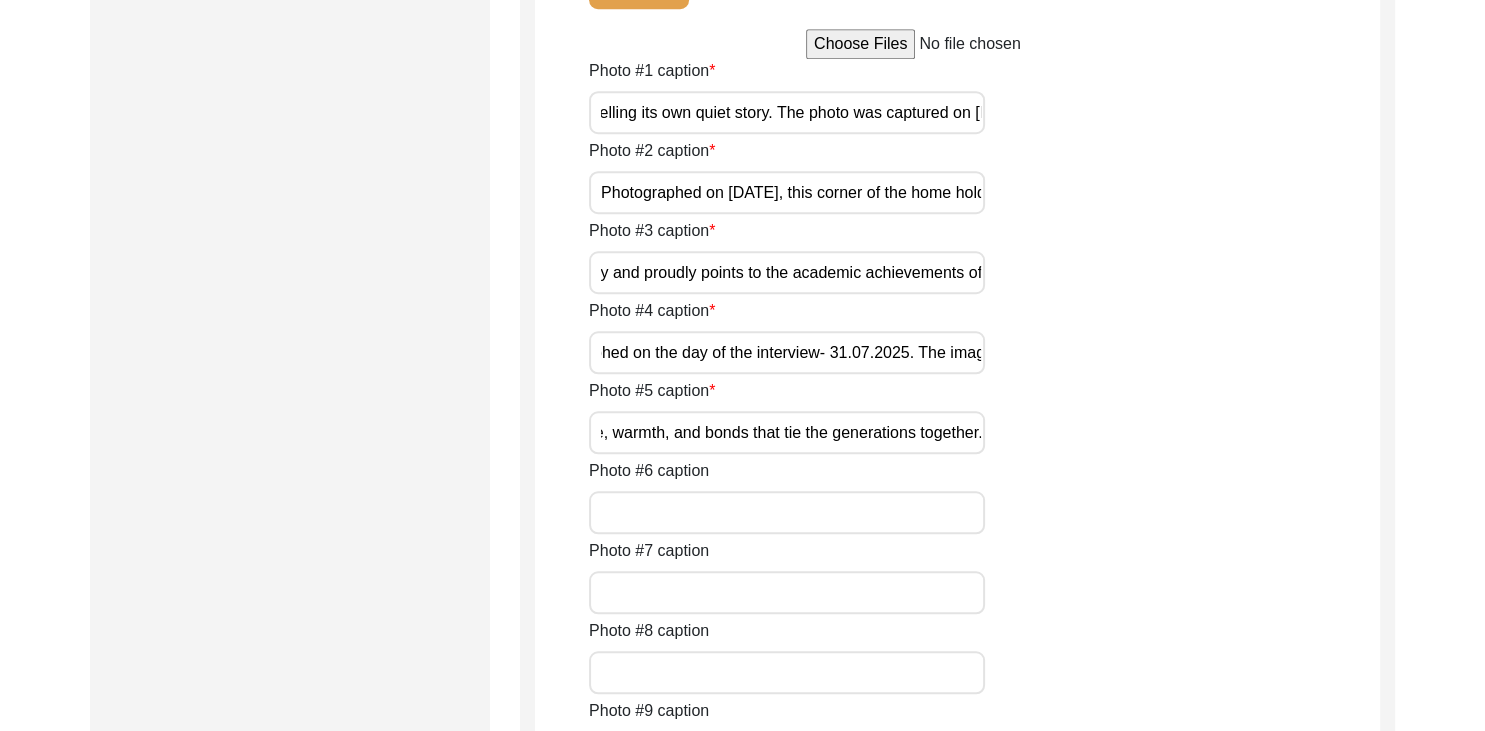 scroll, scrollTop: 0, scrollLeft: 0, axis: both 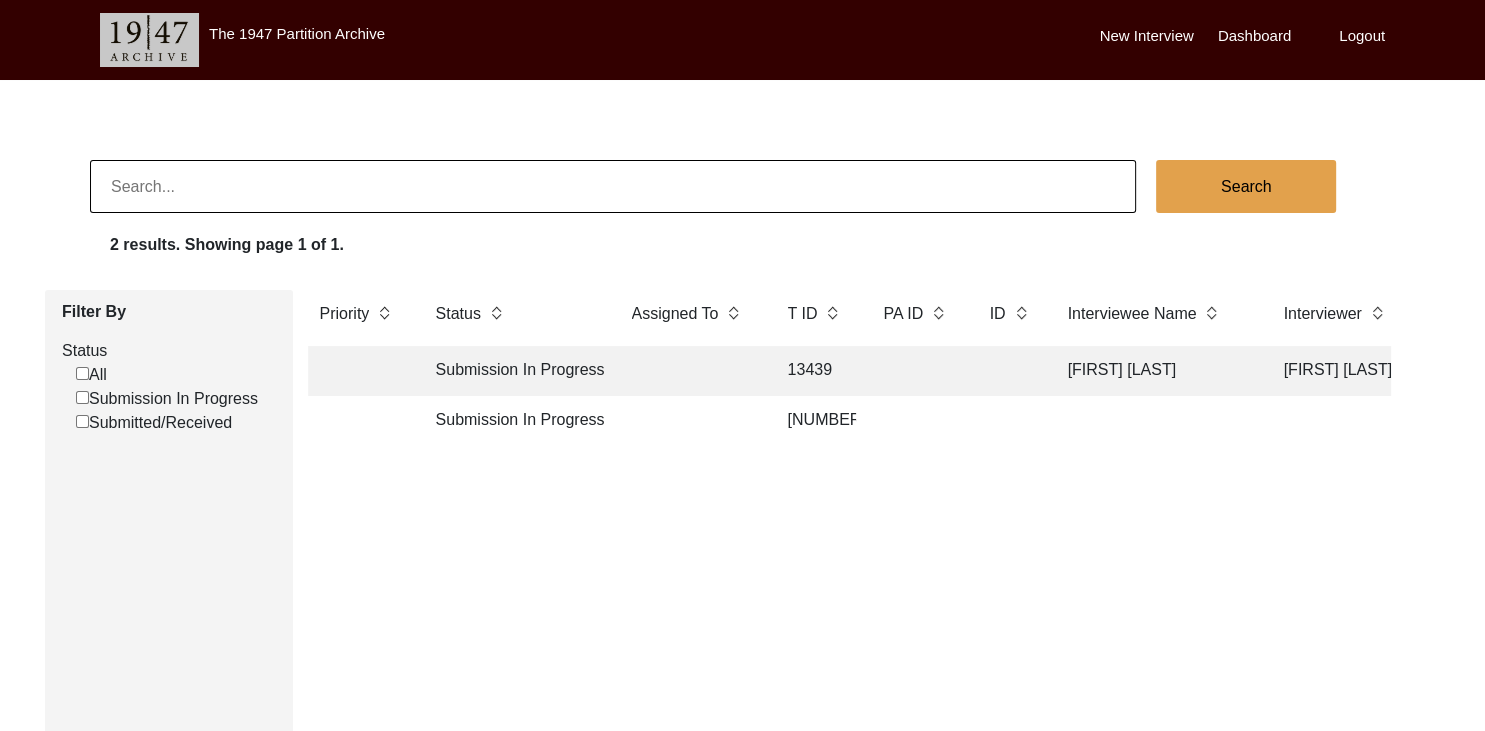click on "Submission In Progress" 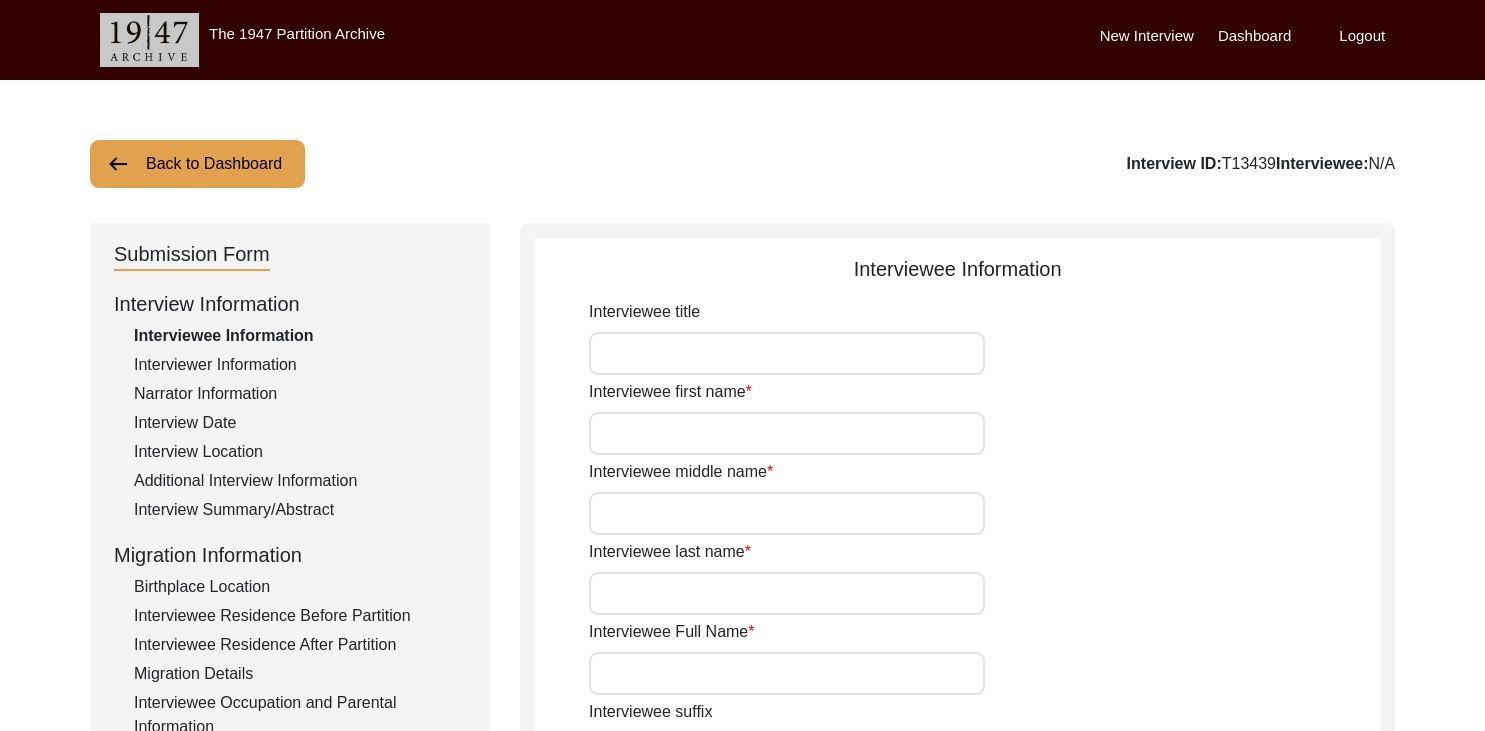 type on ""Unfolding Past: A Story of Erasure, Resistance and Reincarnation"" 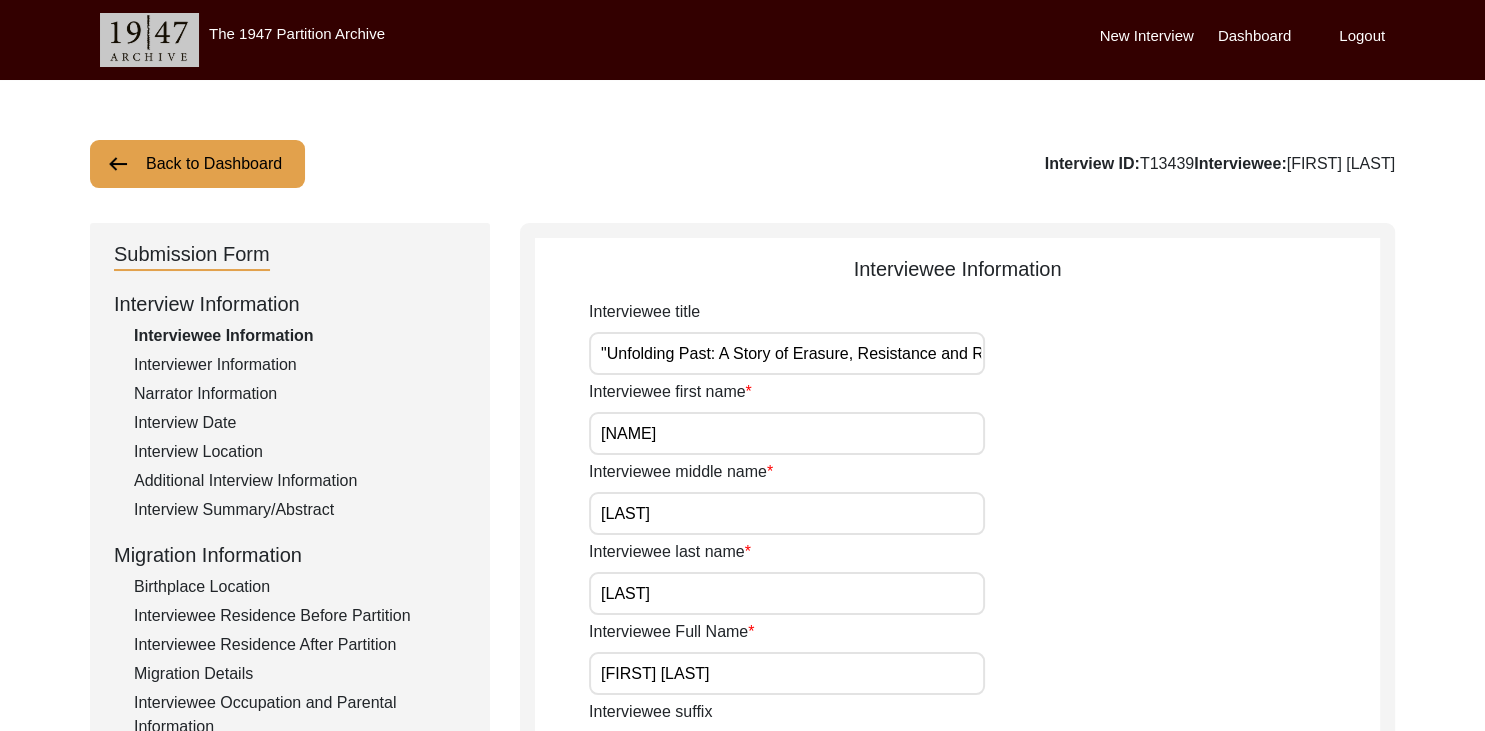 click on "Interviewee Information
Interviewee title "Unfolding Past: A Story of Erasure, Resistance and Reincarnation" Interviewee first name [NAME] Interviewee middle name [NAME] Interviewee last name [NAME] Interviewee Full Name [NAME] [NAME] [NAME] Interviewee suffix - Name at birth if married [NAME] [NAME] [NAME] Alternate spellings of interviewee name and/or name at birth if married or changed name - Interviewee Date of Birth (mm/dd/yyyy) 06/03/[YEAR] Interviewee Date of Birth if Inexact (e.g. interviewee only knows the year). If applicable, please include information about calendars other than the Gregorian. - Age of interviewee at time of interview 78 Interviewee Religion Hindu Religious Conversion No Religious Conversion Notes - Native language of interviewee [LANGUAGE] Regional dialect of interviewee Hindi Gender of Interviewee Male Race of interviewee (self-identified) - Save" 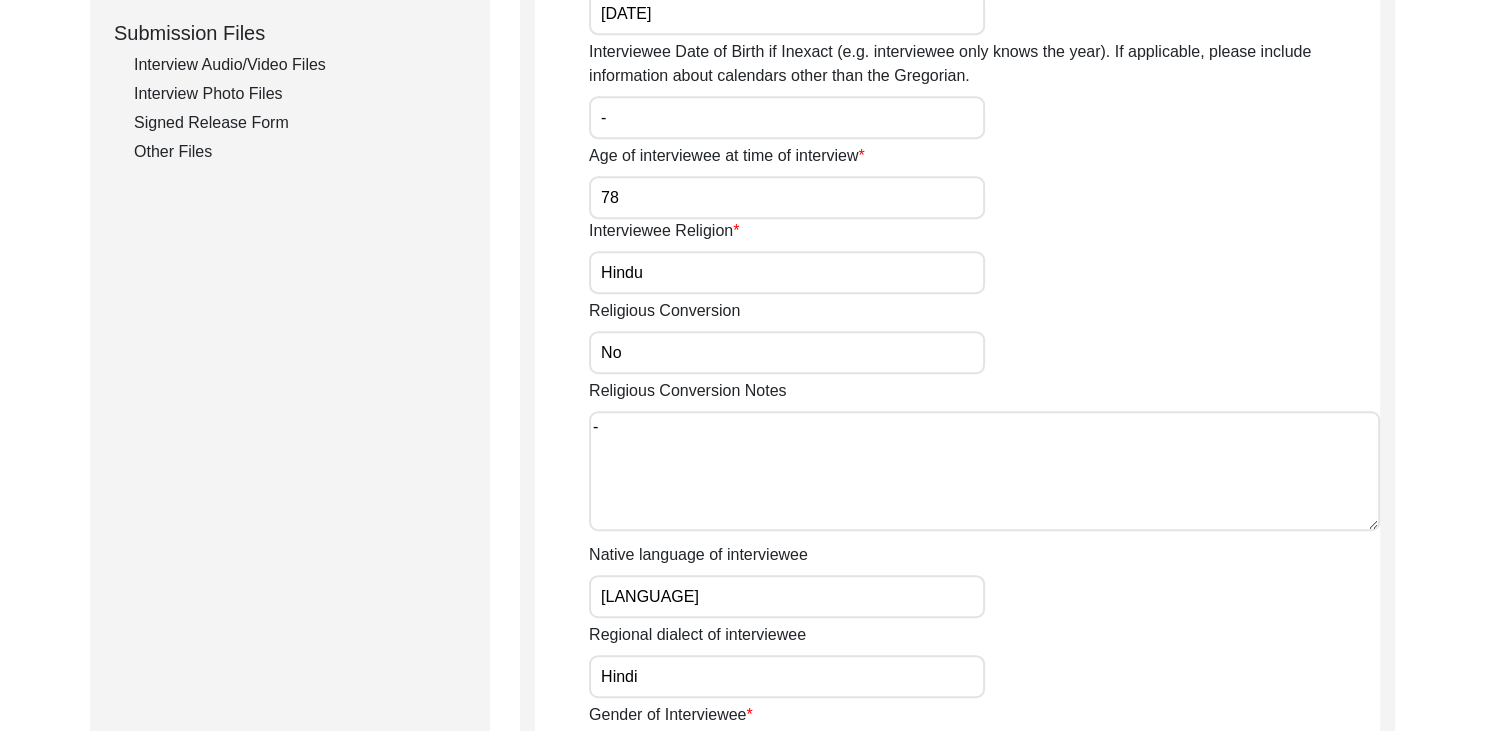 scroll, scrollTop: 998, scrollLeft: 0, axis: vertical 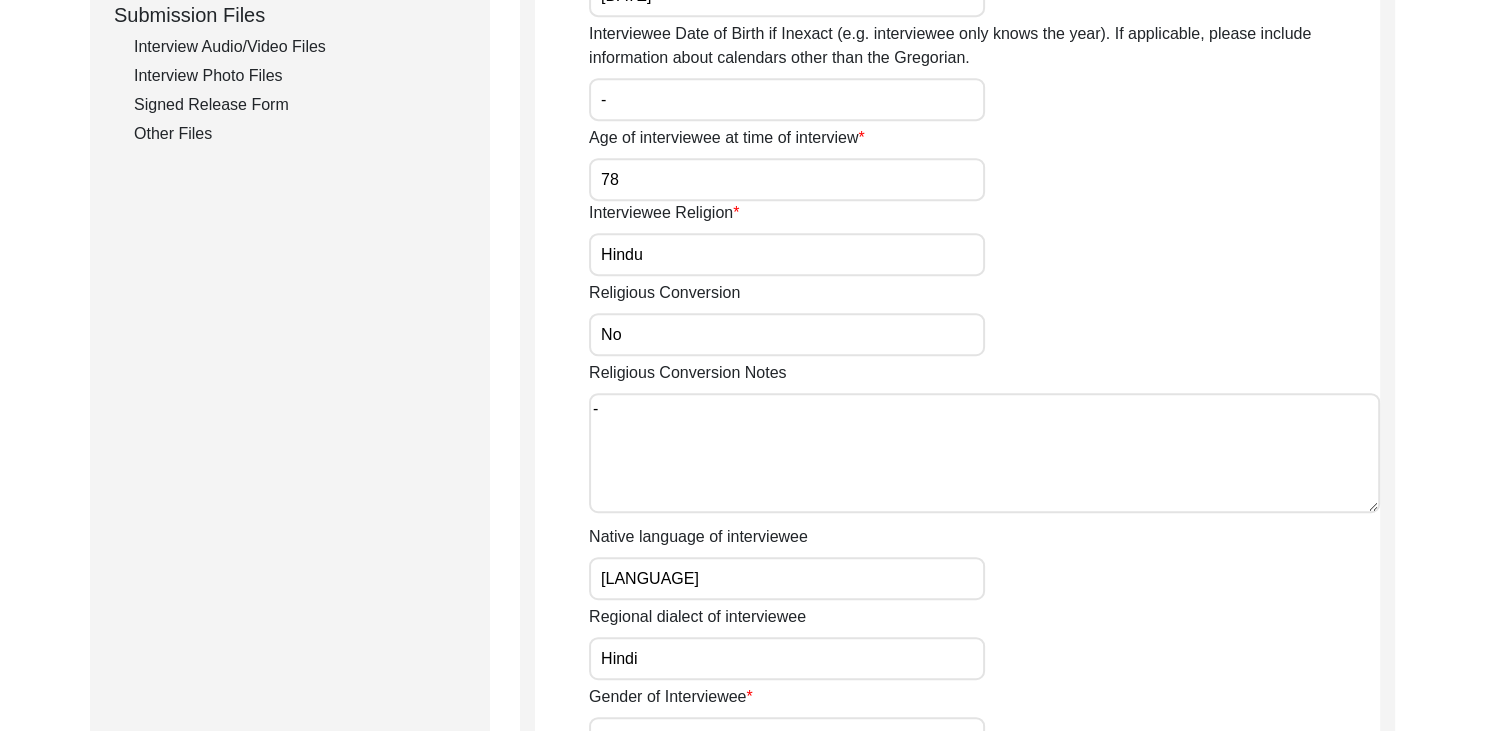 click on "Interview Photo Files" 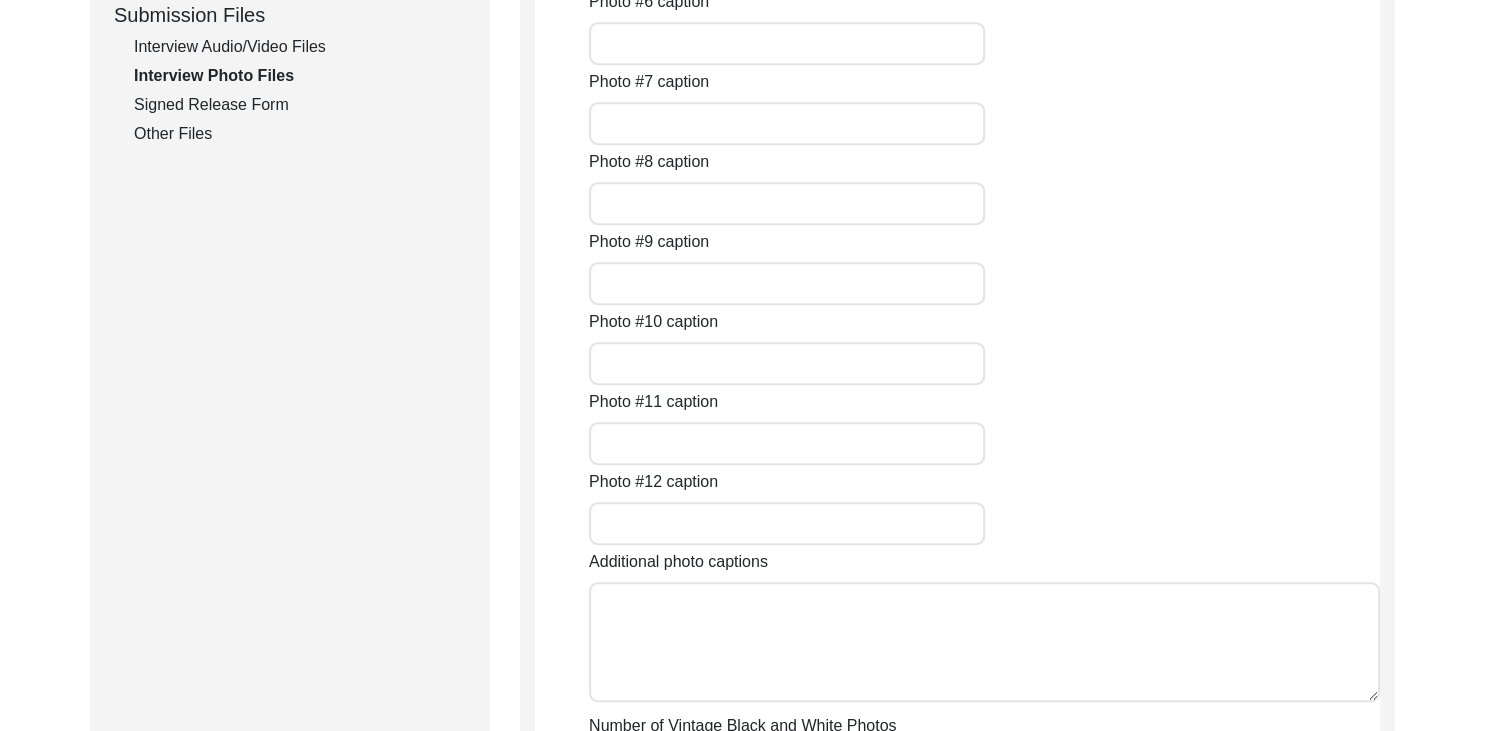 type on "Photographed on the day of the interview- 31.07.2025. The image captures a warm moment of exchange, as the interviewer and interviewee reflect on memories of the Partition over tea." 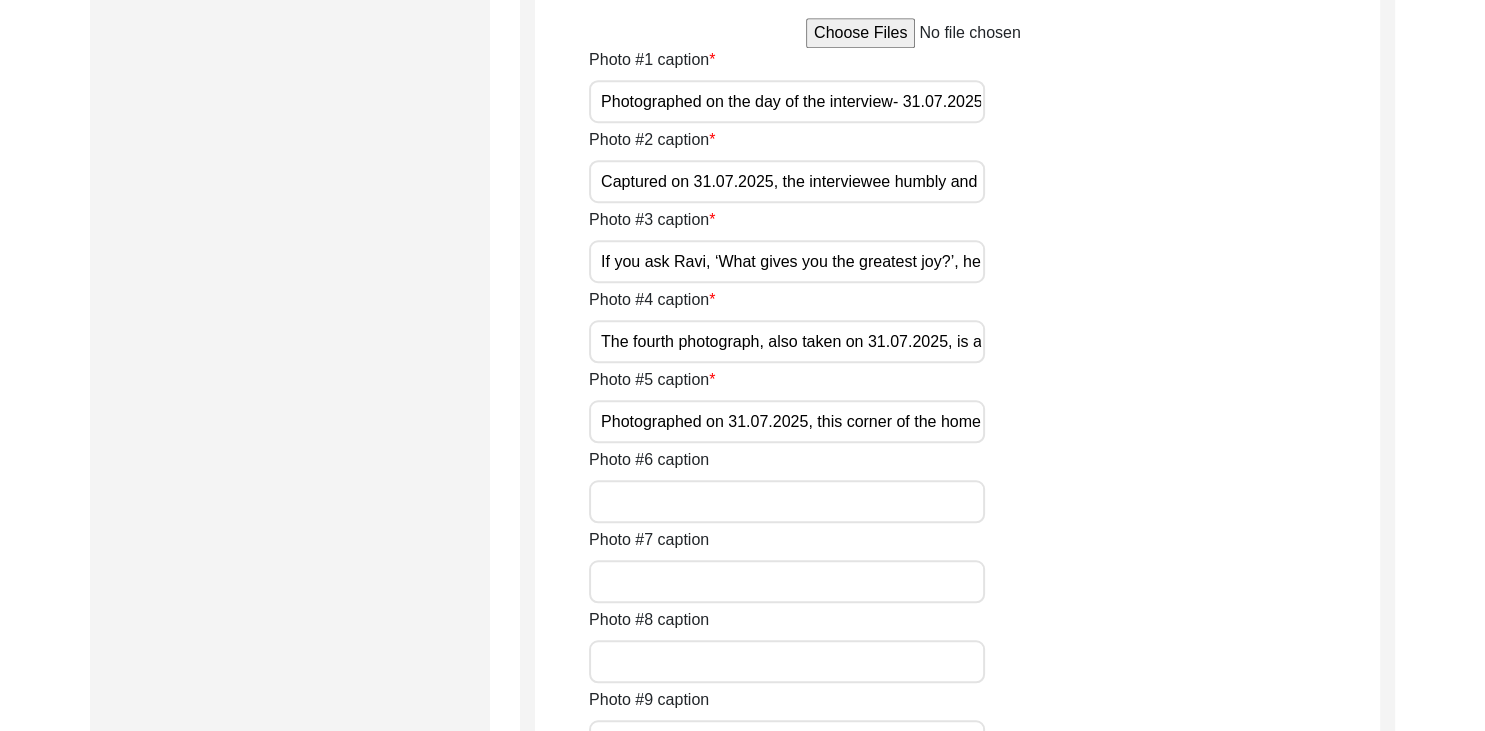 scroll, scrollTop: 1591, scrollLeft: 0, axis: vertical 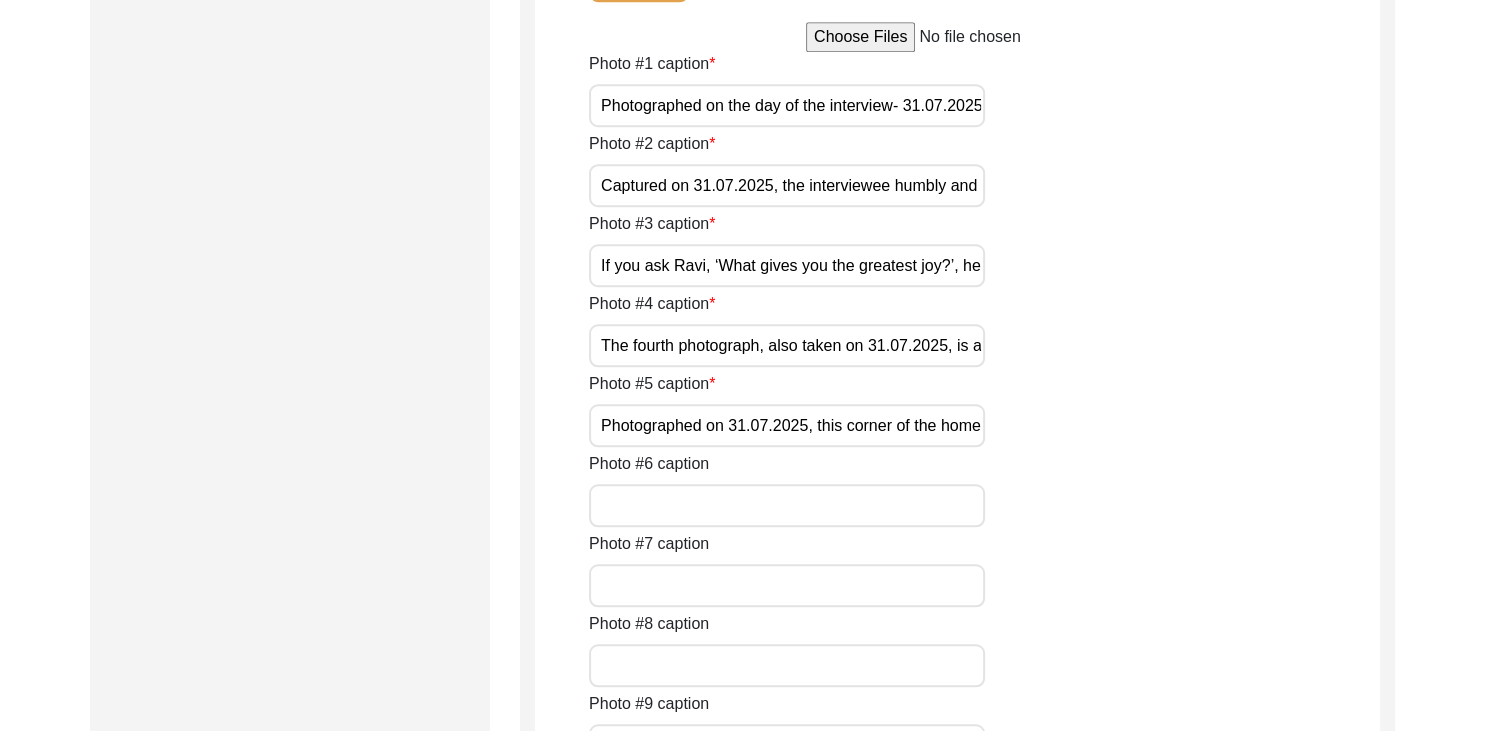 click on "Photographed on the day of the interview- 31.07.2025. The image captures a warm moment of exchange, as the interviewer and interviewee reflect on memories of the Partition over tea." at bounding box center [787, 105] 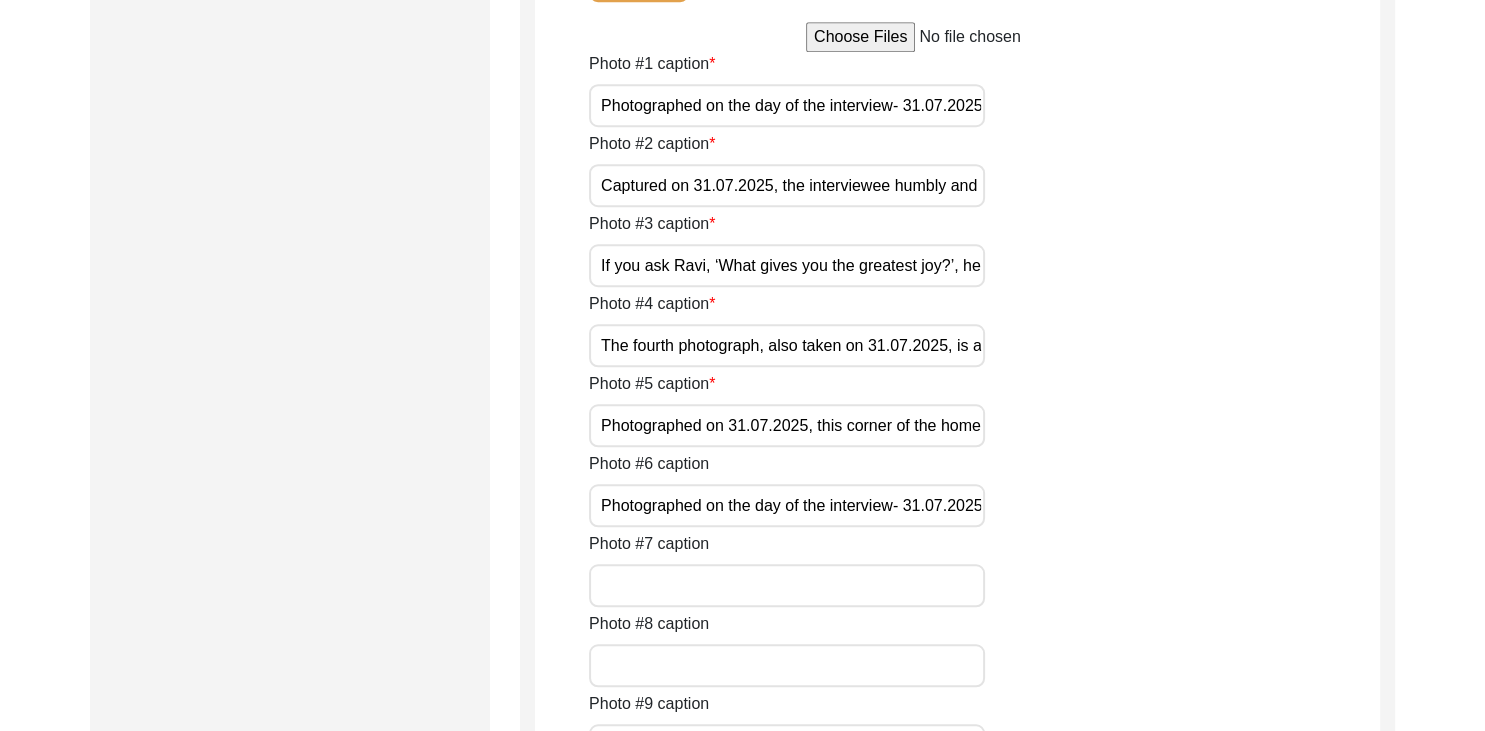scroll, scrollTop: 0, scrollLeft: 932, axis: horizontal 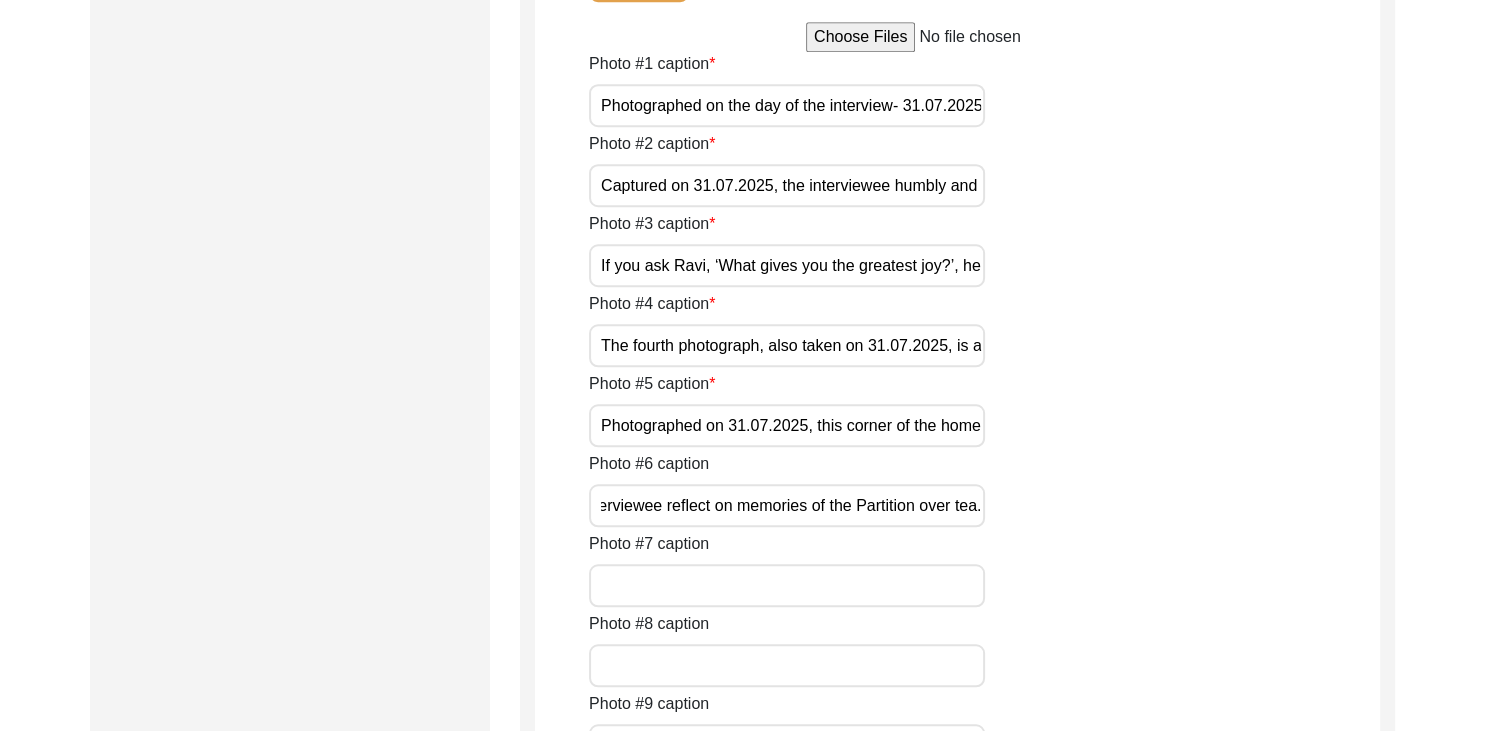 type on "Photographed on the day of the interview- 31.07.2025. The image captures a warm moment of exchange, as the interviewer and interviewee reflect on memories of the Partition over tea." 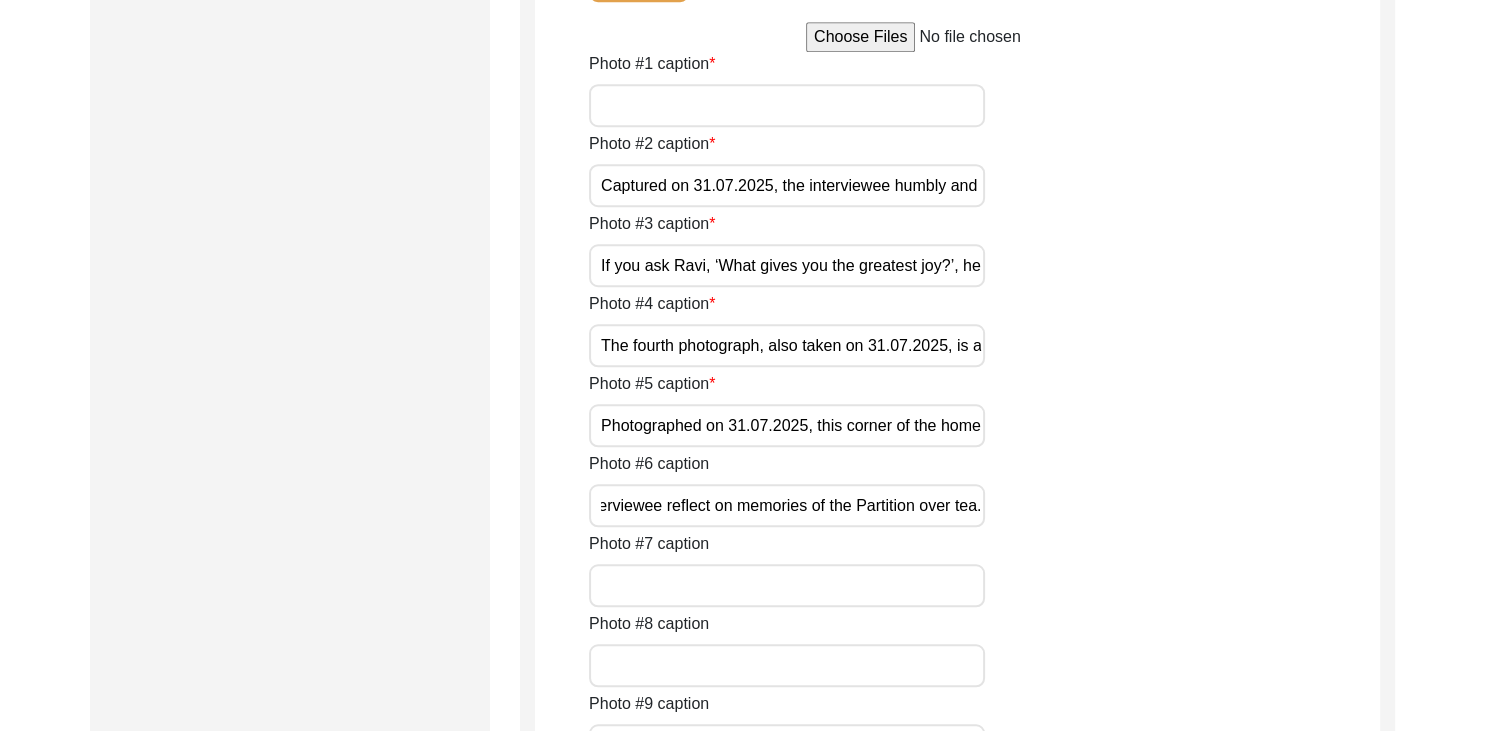 type 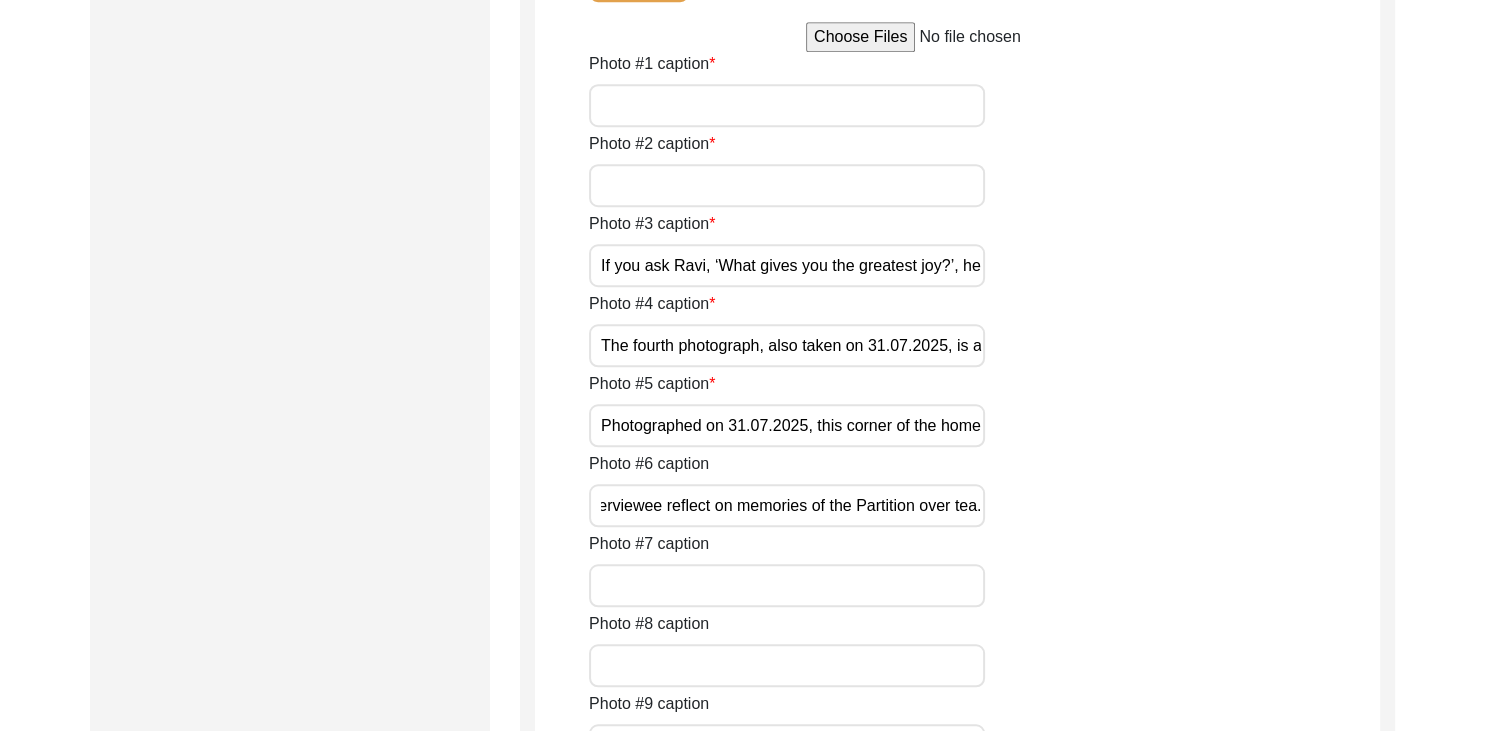 type 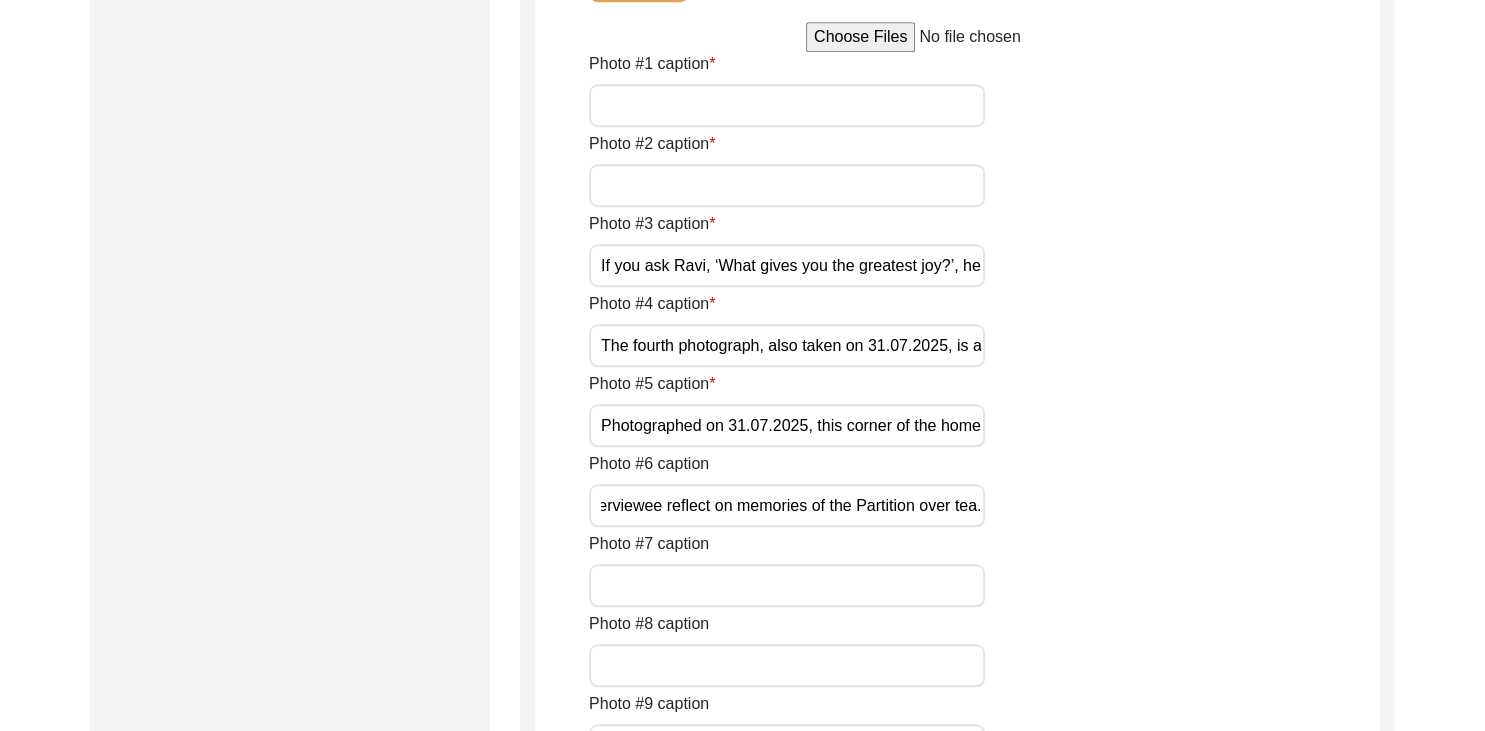 click on "Photo #7 caption" at bounding box center (787, 585) 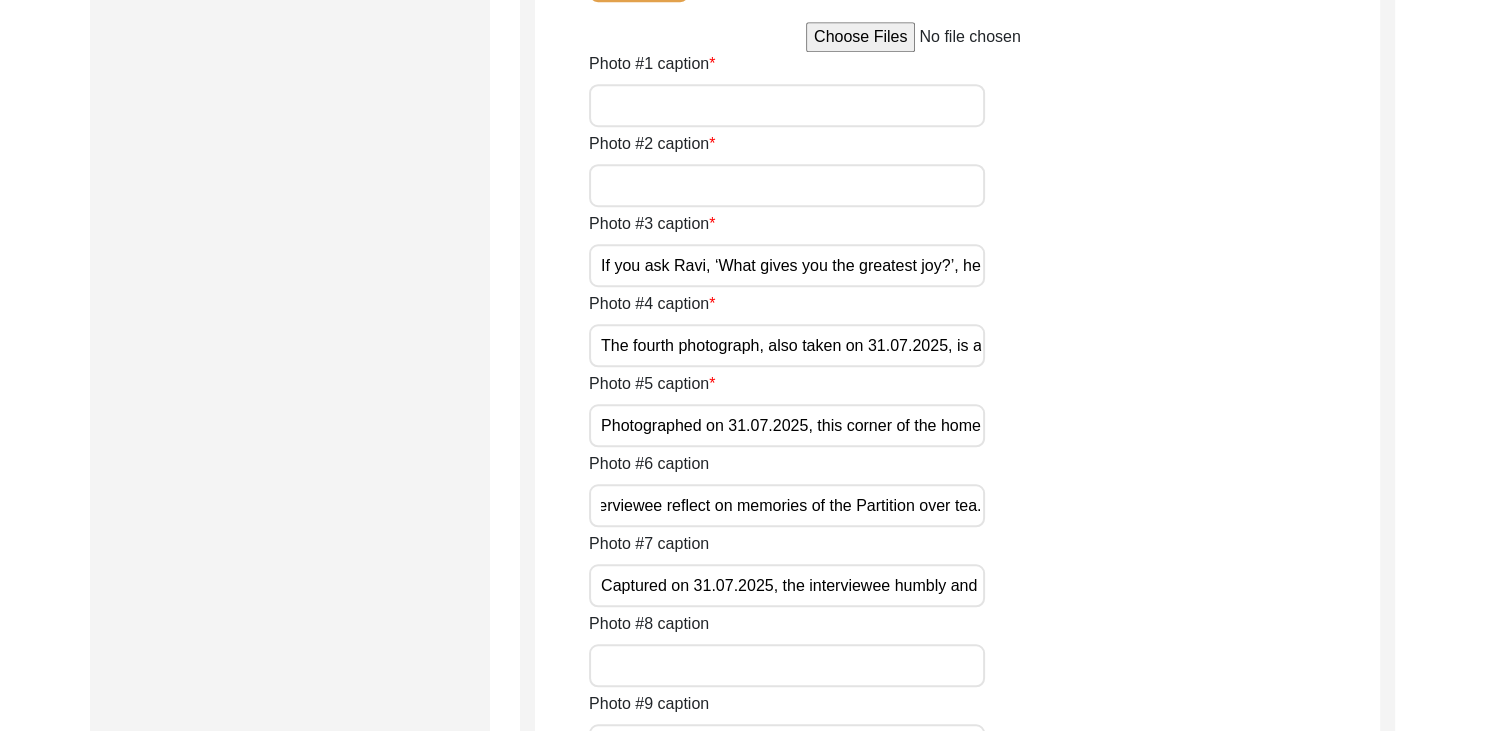 scroll, scrollTop: 0, scrollLeft: 1133, axis: horizontal 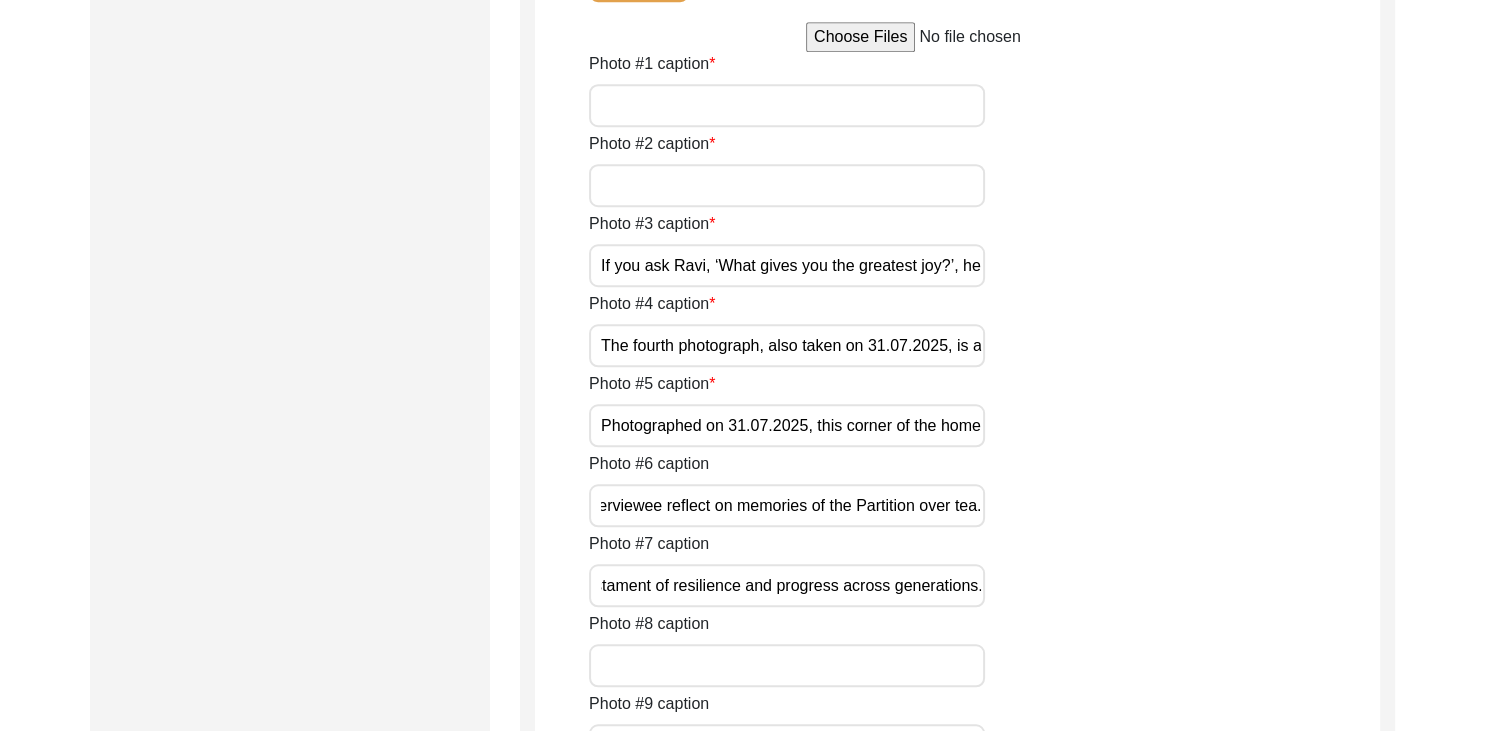 type on "Captured on 31.07.2025, the interviewee humbly and proudly points to the academic achievements of his children and grandchildren. It stands as a profound testament of resilience and progress across generations." 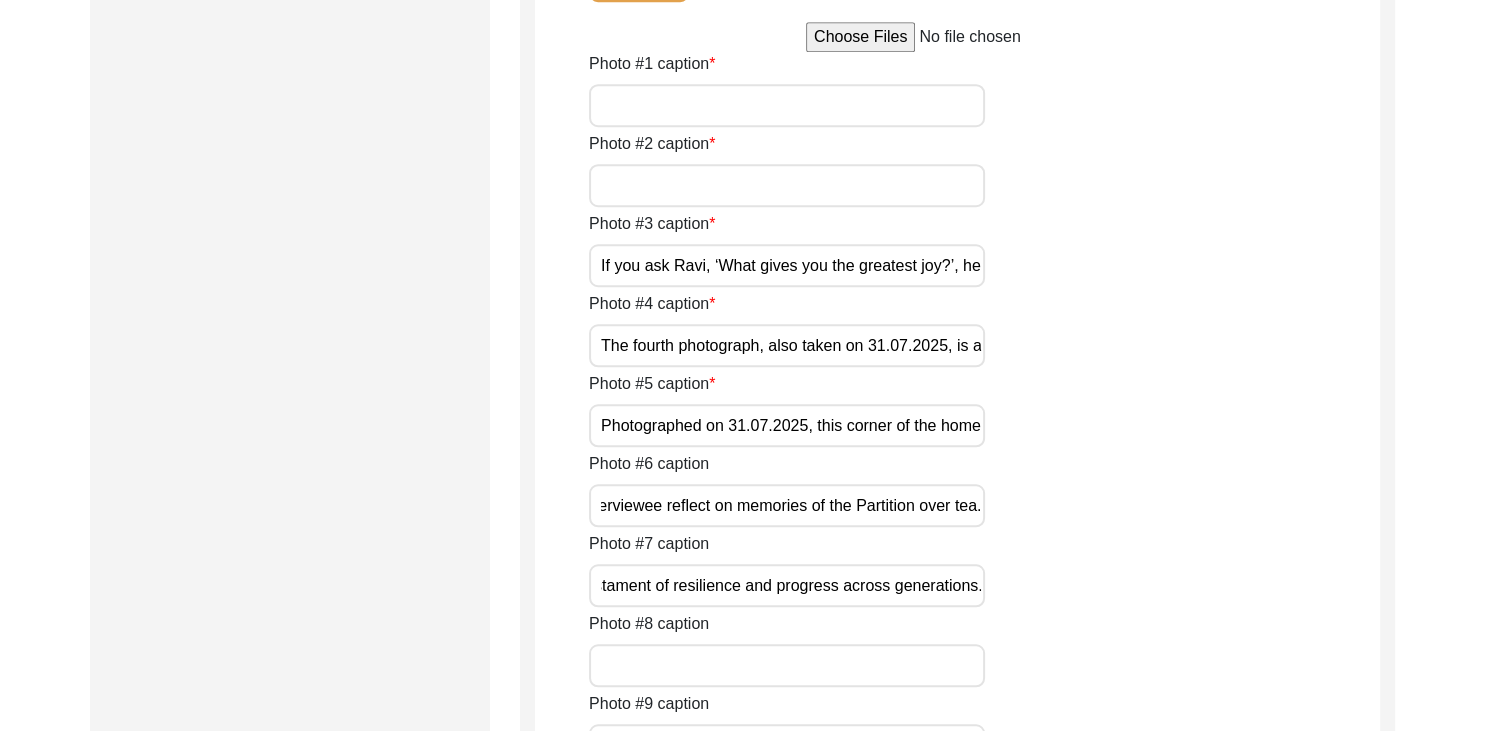 click on "If you ask Ravi, ‘What gives you the greatest joy?’, he would shyly-yet without a moment's hesitation, reply, ‘Collecting souvenirs from the places I visit.’ It gives him immense joy to fill the corners of this home with memories carried across time and space, each piece telling its own quiet story." at bounding box center [787, 265] 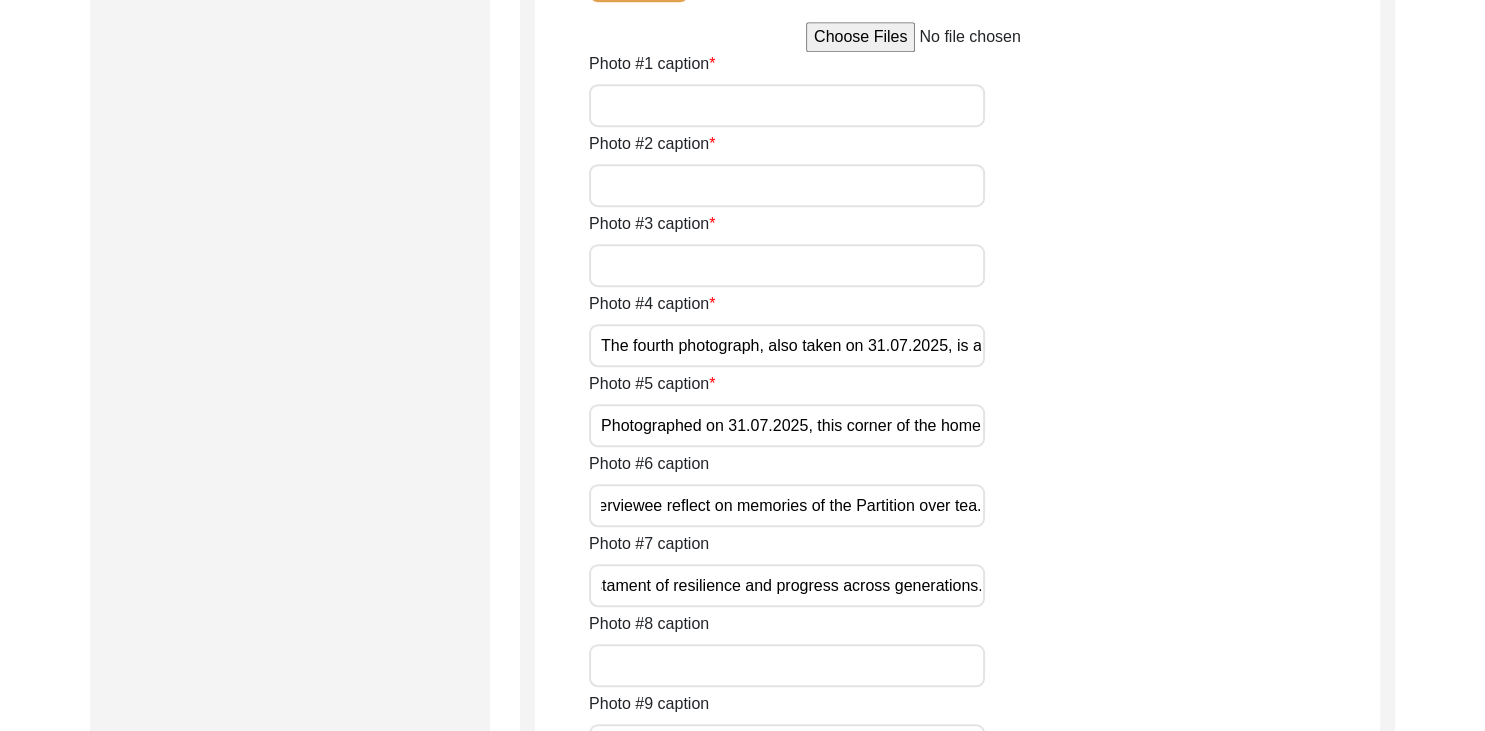 type 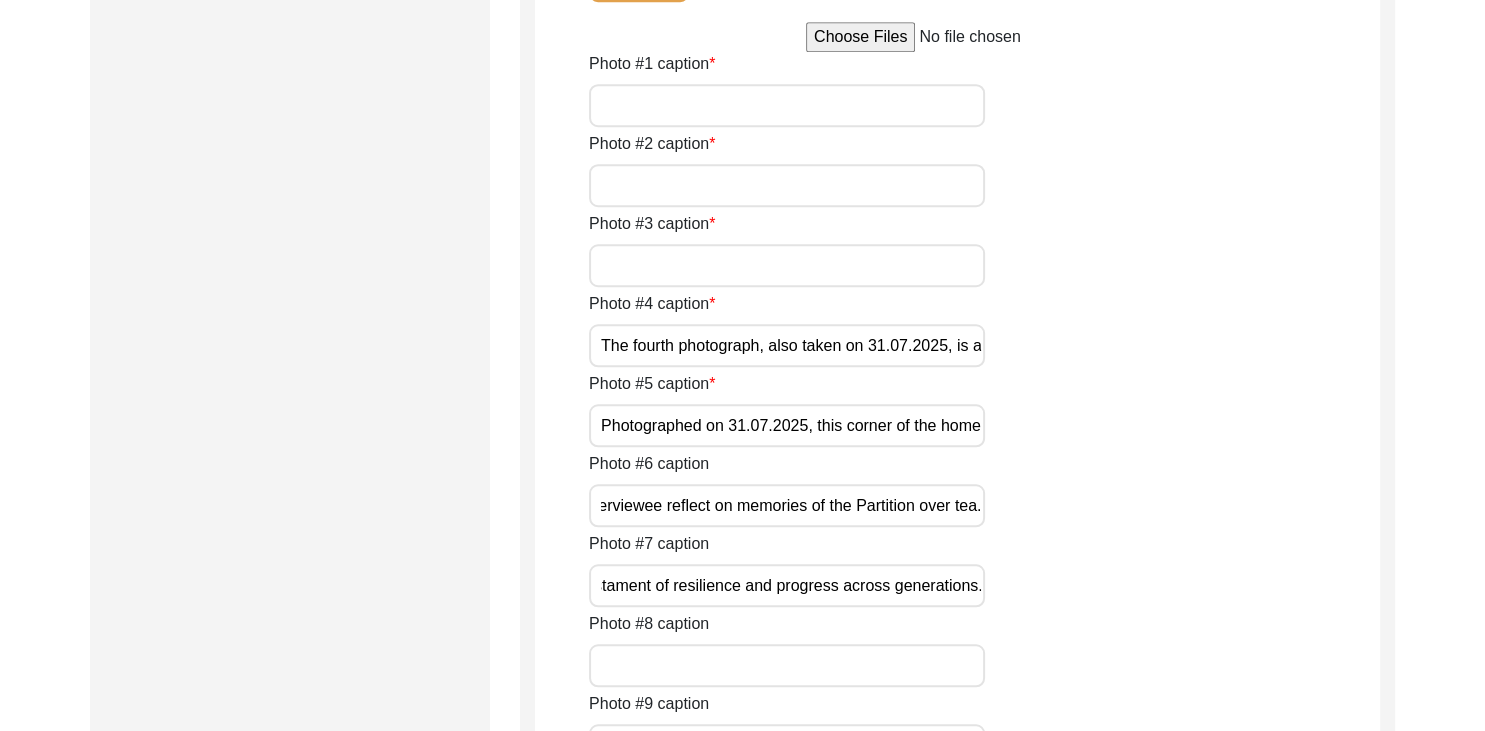 click on "Photo #8 caption" at bounding box center (787, 665) 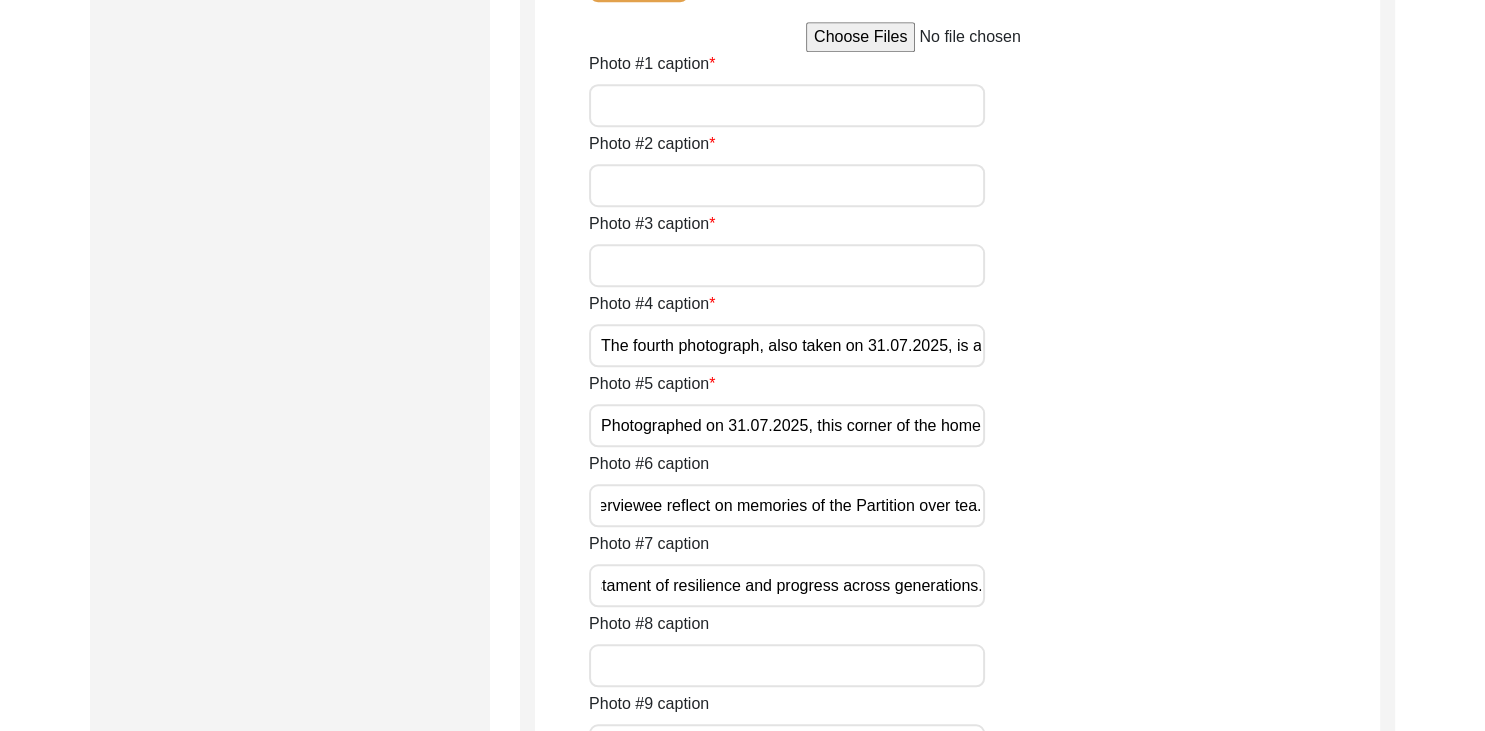 paste on "If you ask Ravi, ‘What gives you the greatest joy?’, he would shyly-yet without a moment's hesitation, reply, ‘Collecting souvenirs from the places I visit.’ It gives him immense joy to fill the corners of this home with memories carried across time and space, each piece telling its own quiet story." 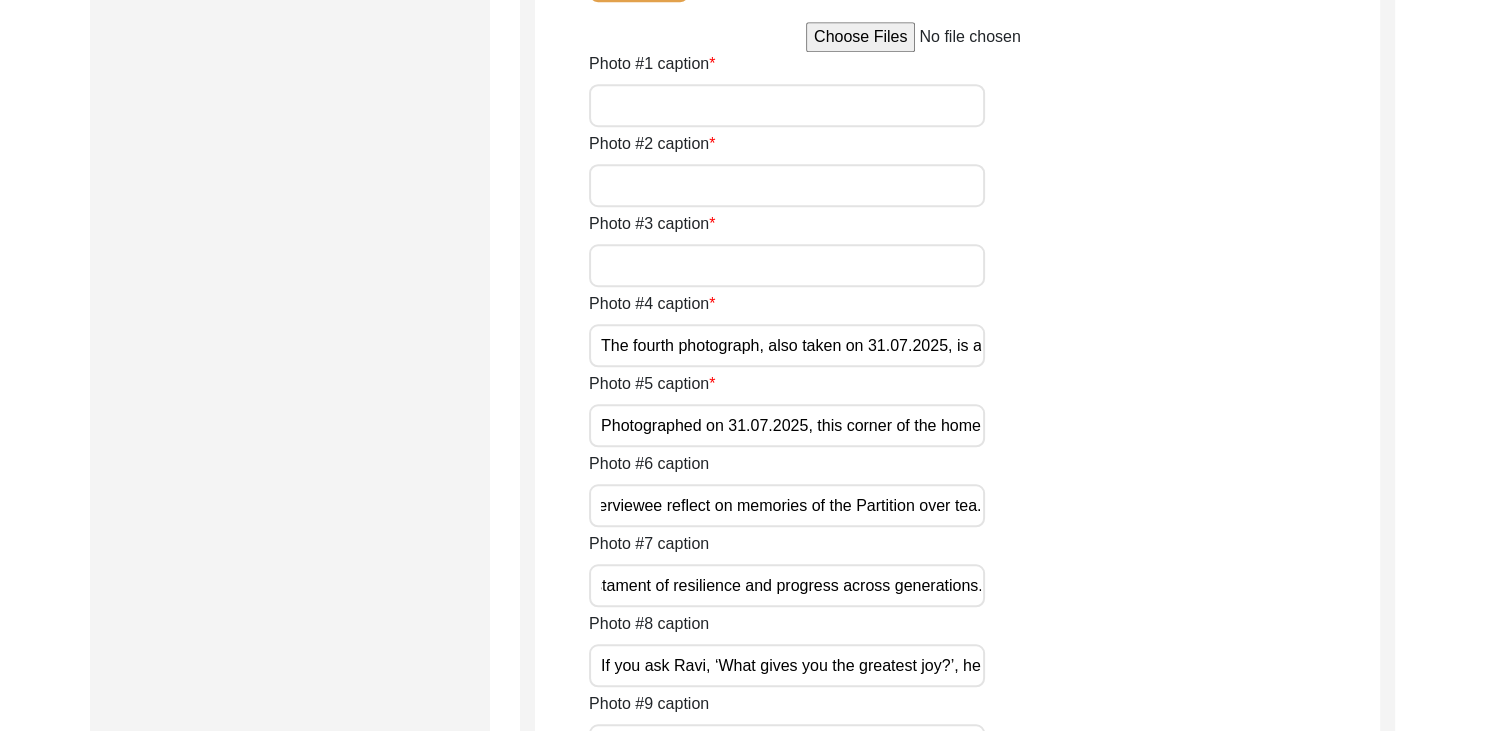 scroll, scrollTop: 0, scrollLeft: 1679, axis: horizontal 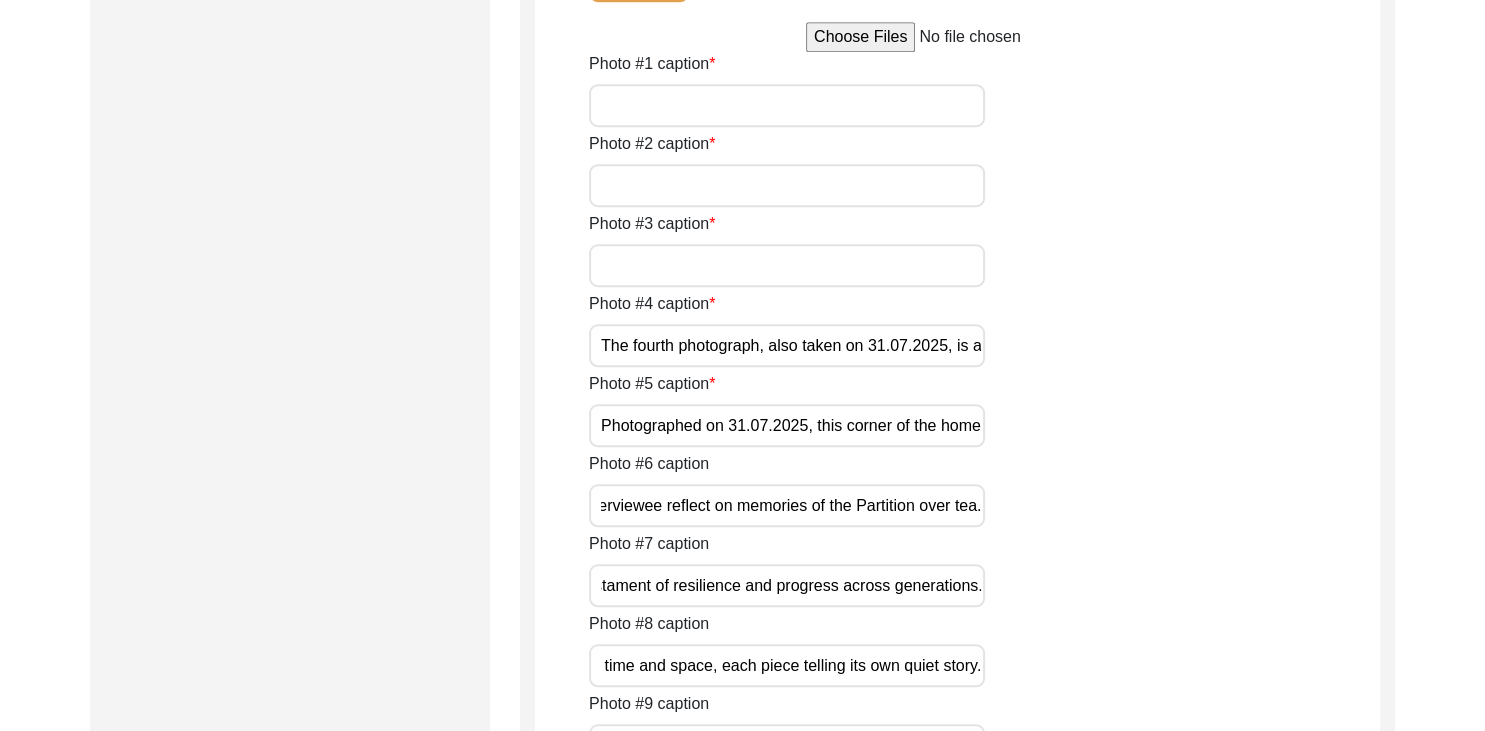 type on "If you ask Ravi, ‘What gives you the greatest joy?’, he would shyly-yet without a moment's hesitation, reply, ‘Collecting souvenirs from the places I visit.’ It gives him immense joy to fill the corners of this home with memories carried across time and space, each piece telling its own quiet story." 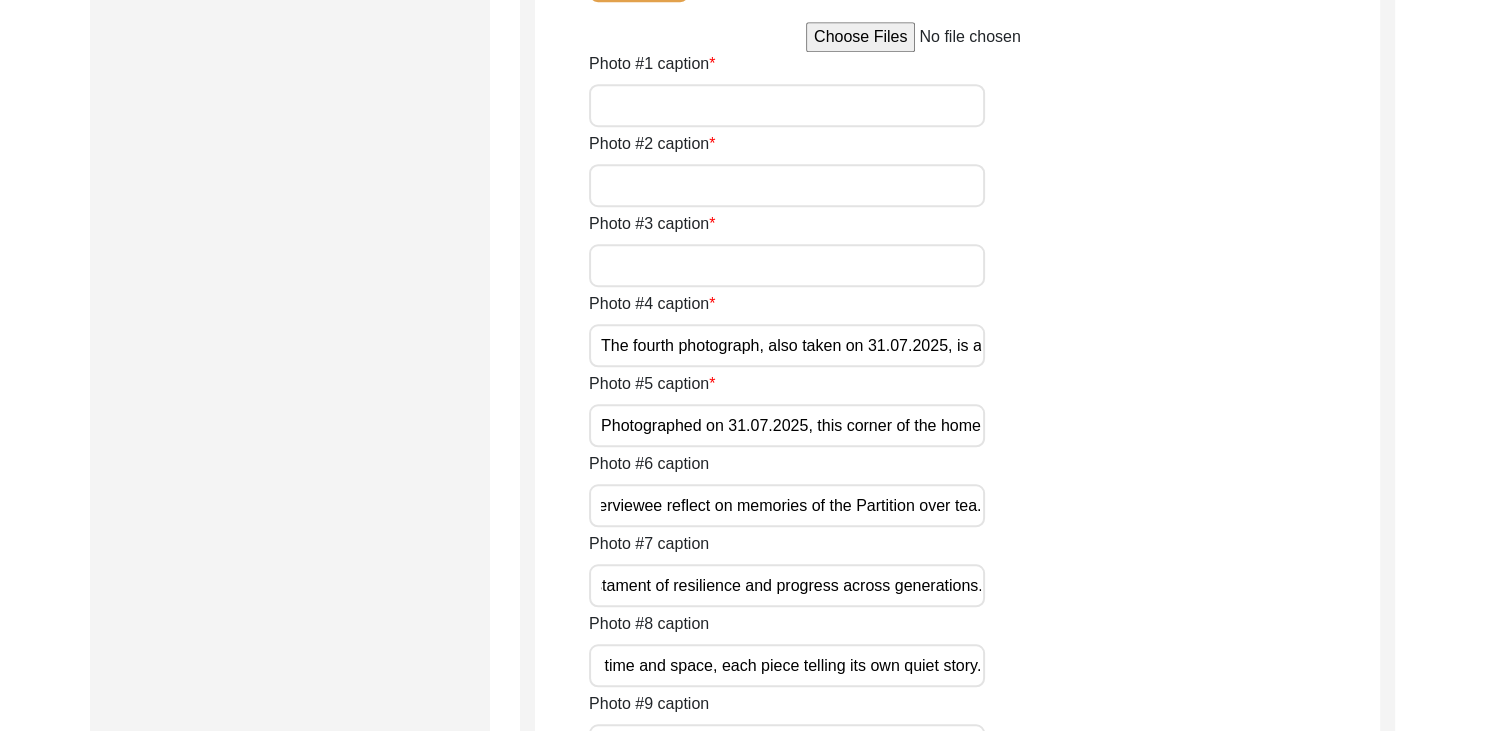 click on "The fourth photograph, also taken on 31.07.2025, is a beautifully curated family collage. It captures cherished moments across time, reflecting the love, warmth, and bonds that tie the generations together." at bounding box center [787, 345] 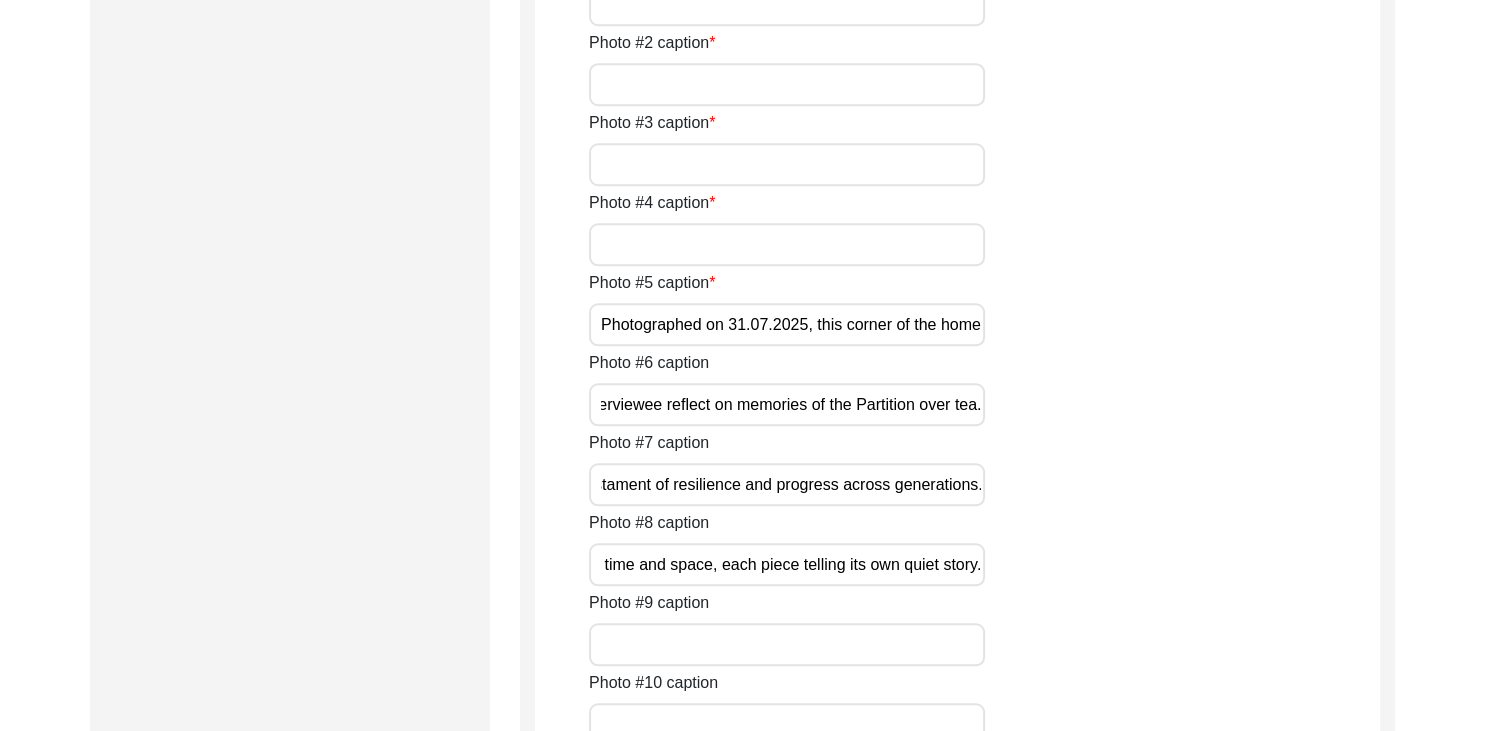 scroll, scrollTop: 1692, scrollLeft: 0, axis: vertical 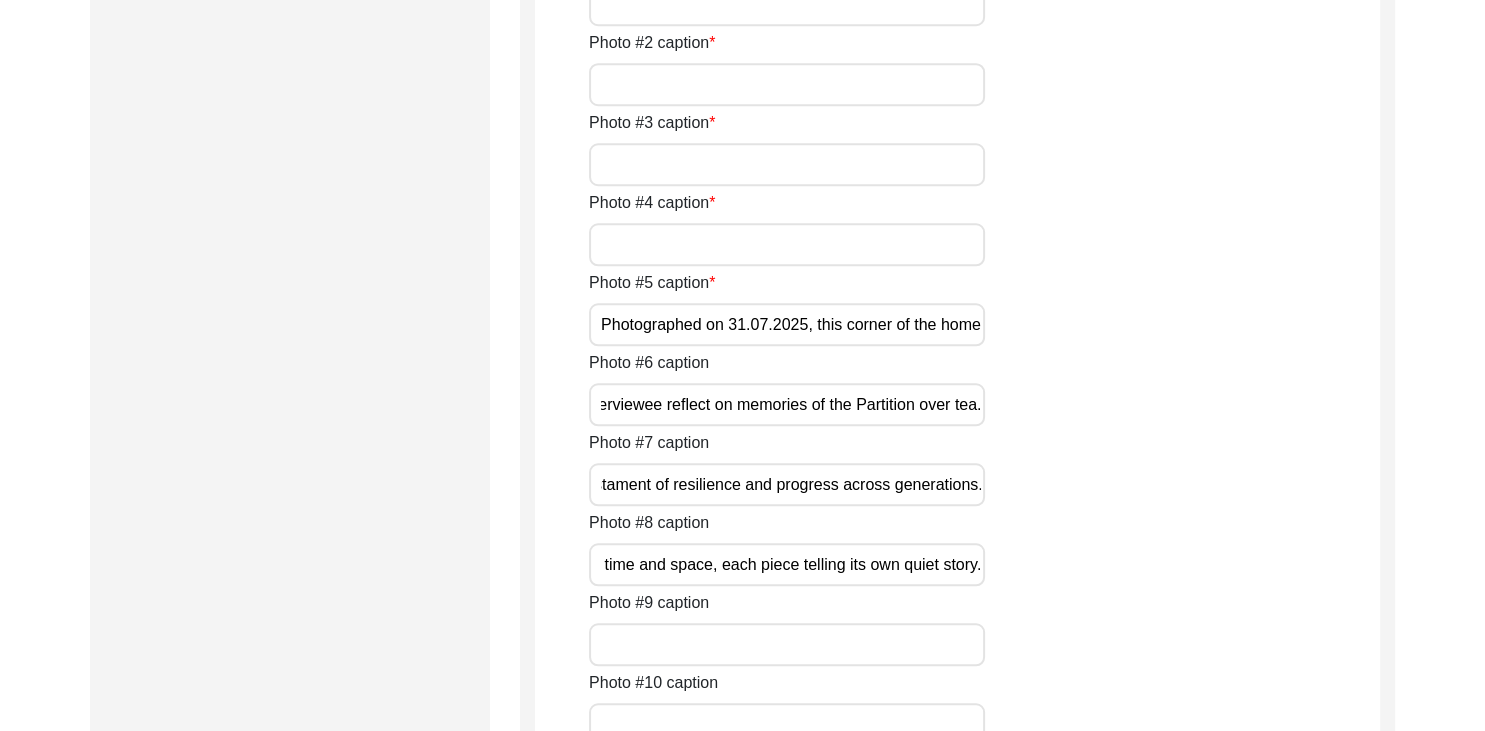 click on "Photo #9 caption" at bounding box center (787, 644) 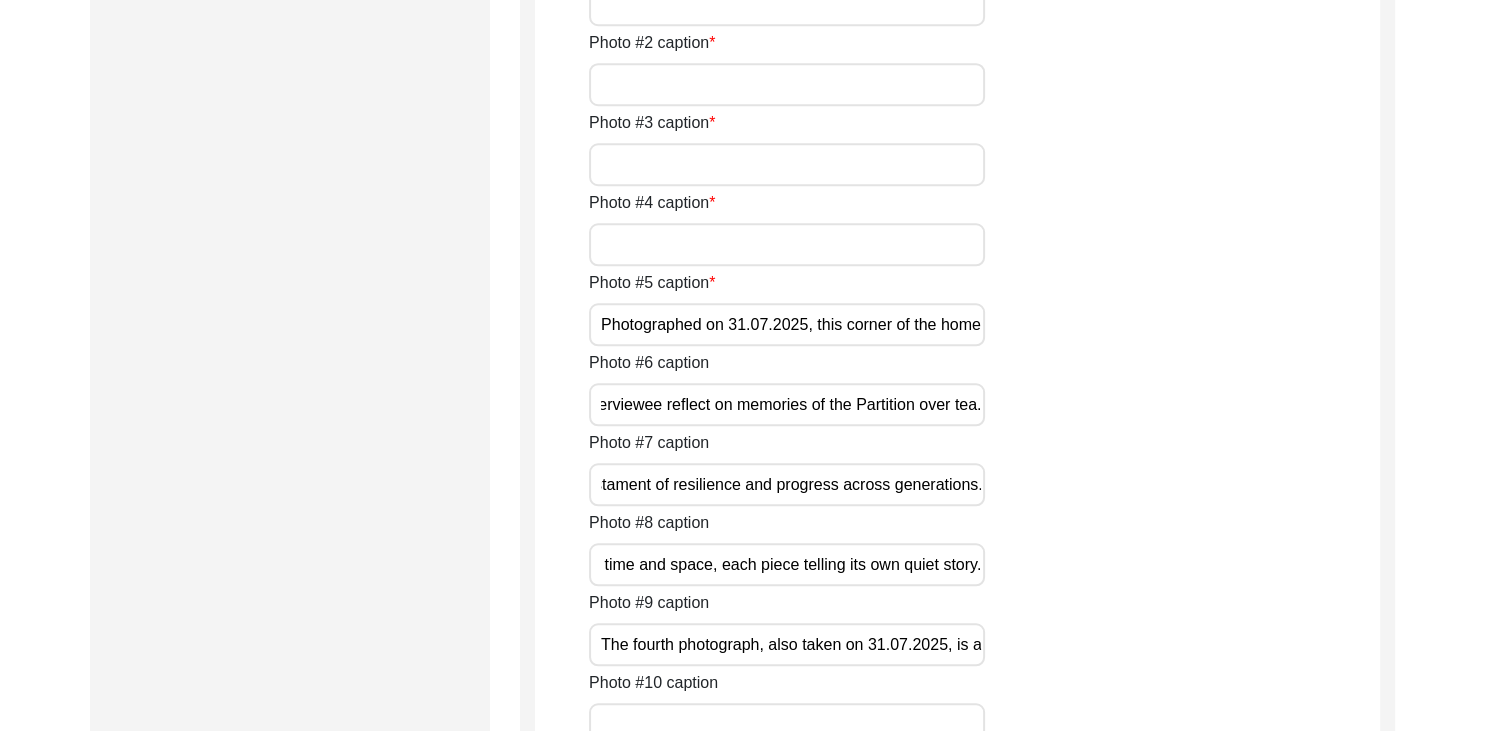 scroll, scrollTop: 0, scrollLeft: 1062, axis: horizontal 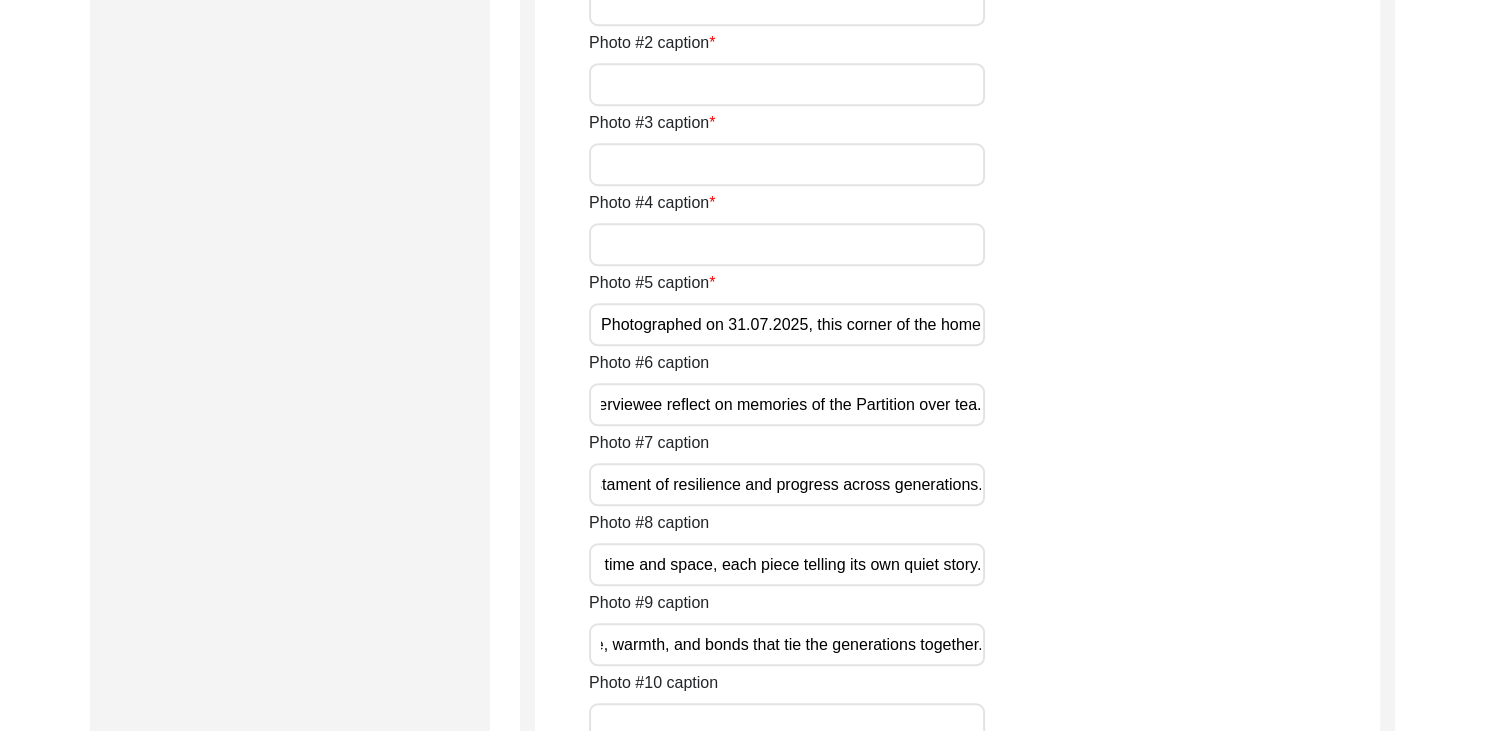 type on "The fourth photograph, also taken on 31.07.2025, is a beautifully curated family collage. It captures cherished moments across time, reflecting the love, warmth, and bonds that tie the generations together." 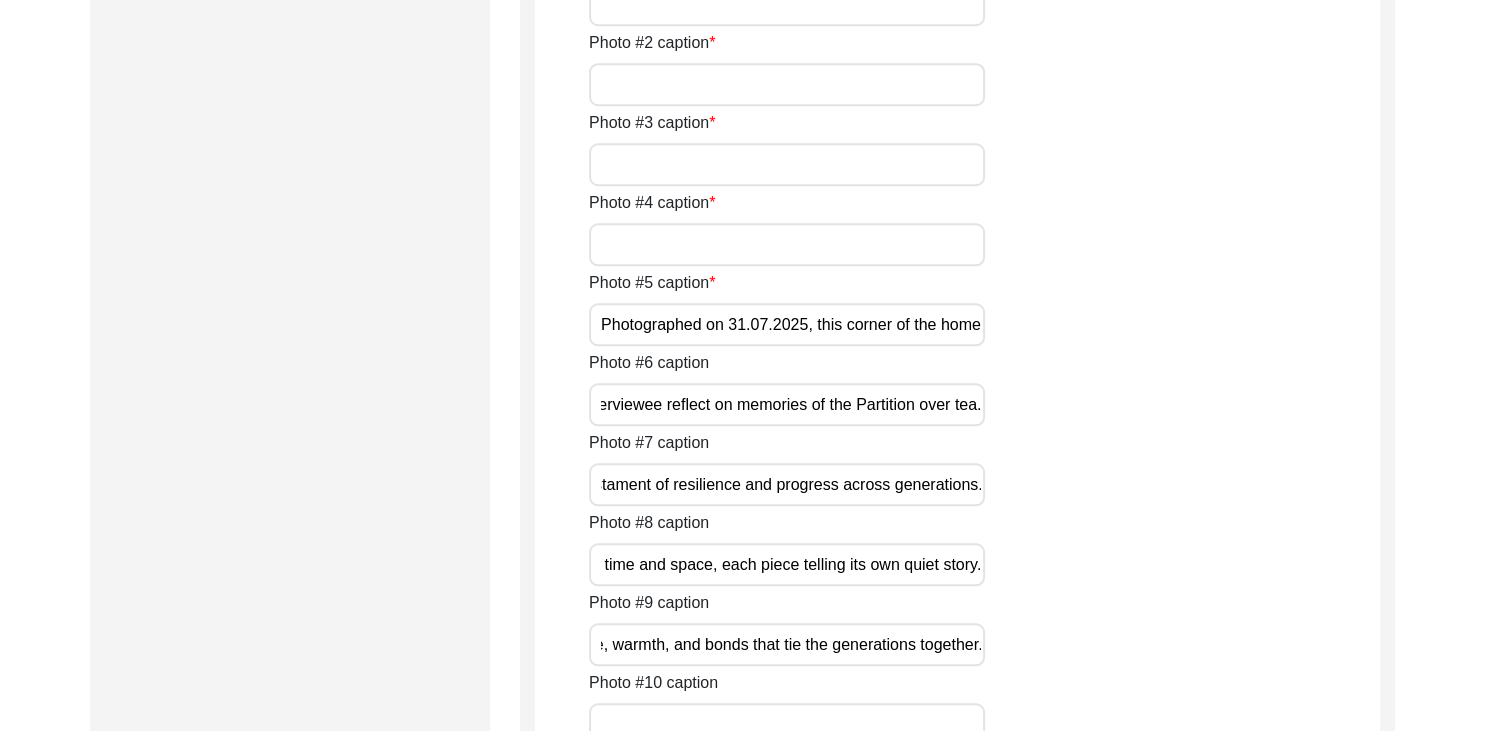 click on "Photographed on 31.07.2025, this corner of the home holds more than decor. It holds echoes, the clocks, the photos, the silence- each speaks of time that was ruptured and rebuilt. As Amrita Pritam once wrote in mourning, ‘Today I call Waris Shah, speak from your grave…’ - the house too calls out, in quiet remembrance." at bounding box center (787, 324) 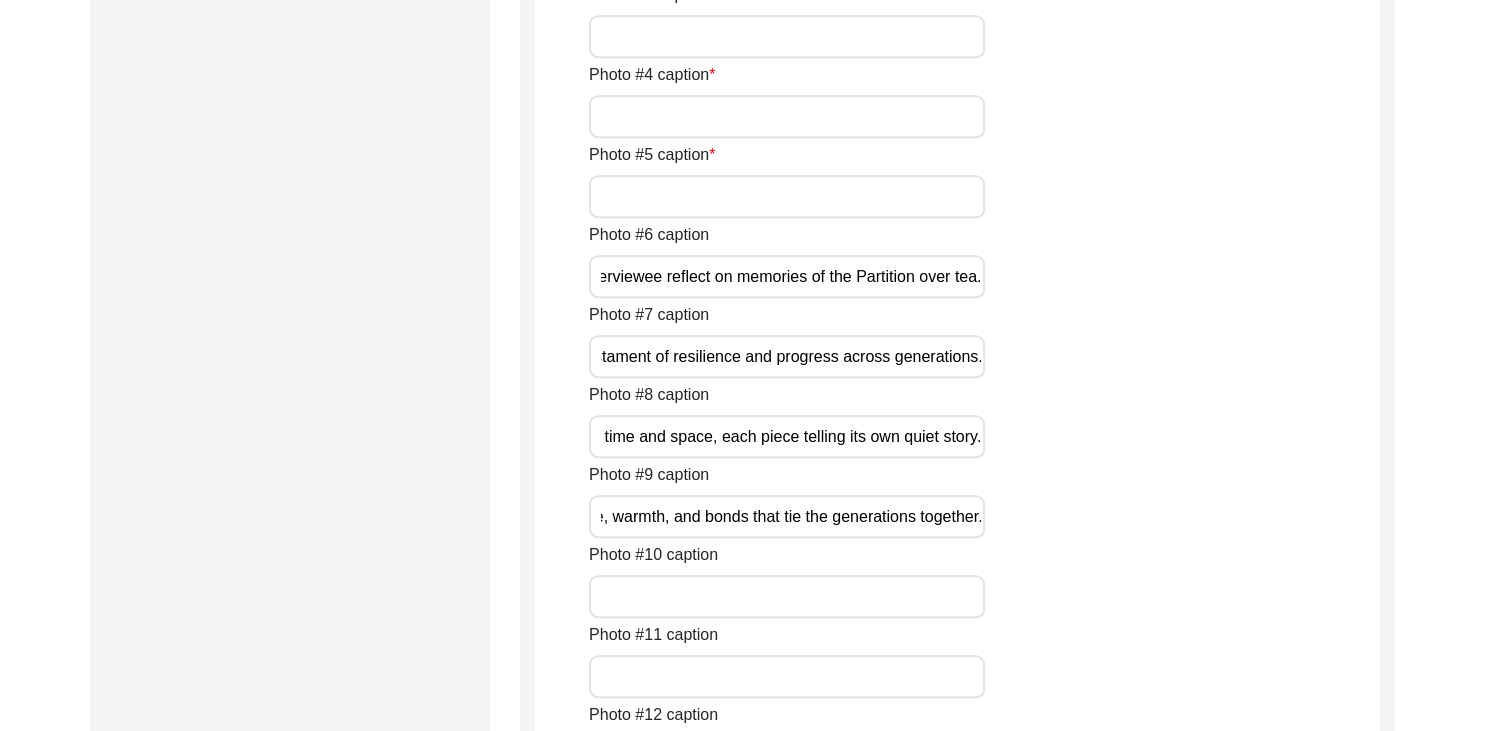 scroll, scrollTop: 1838, scrollLeft: 0, axis: vertical 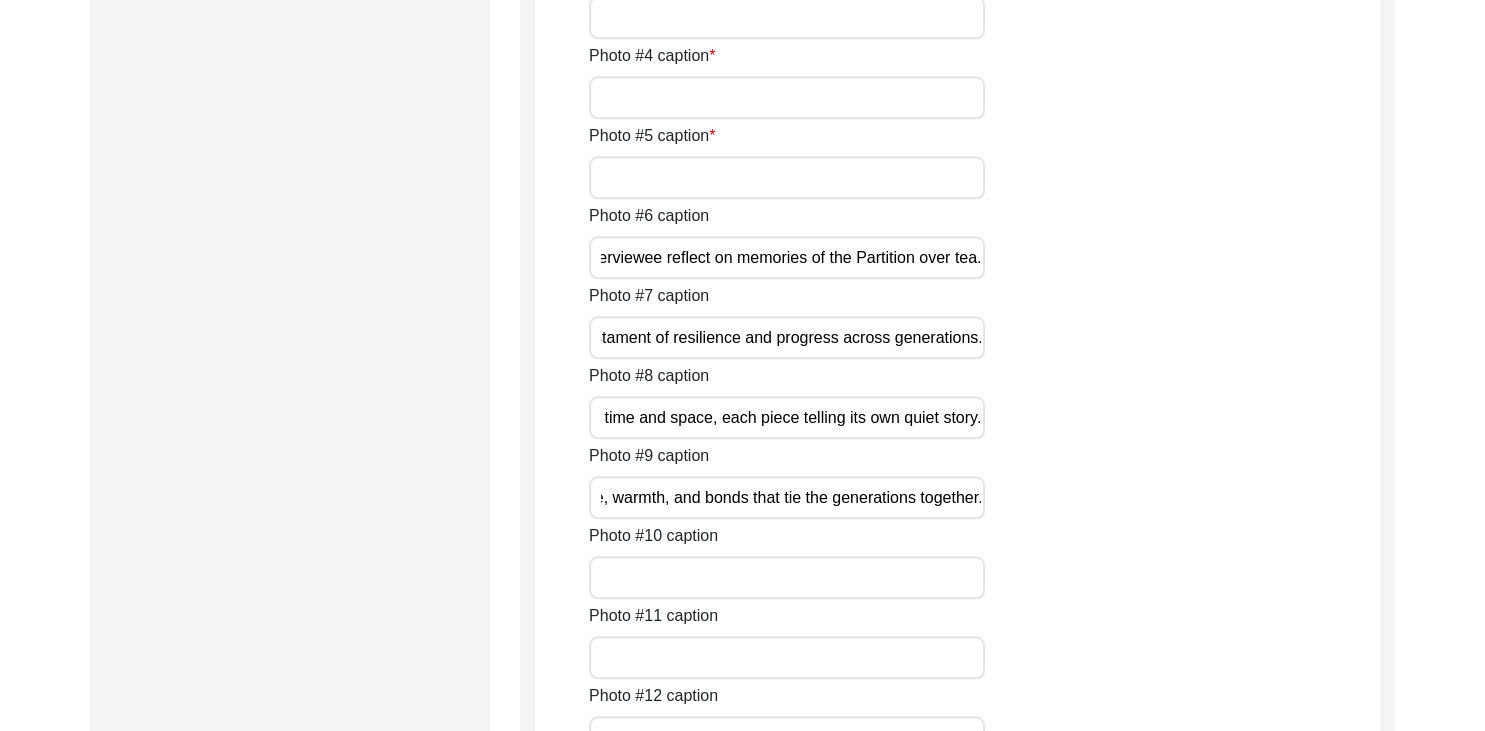type 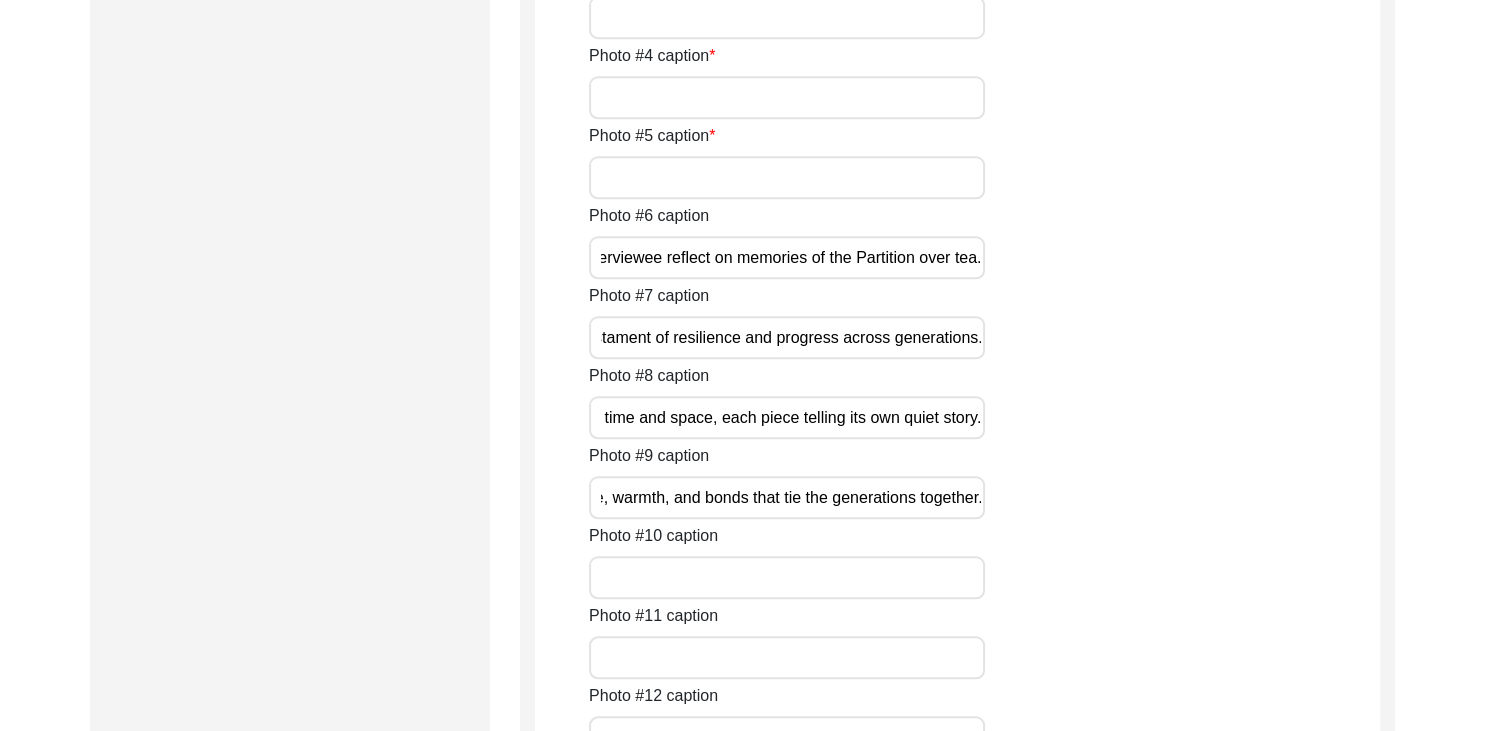 click on "Photo #10 caption" at bounding box center [787, 578] 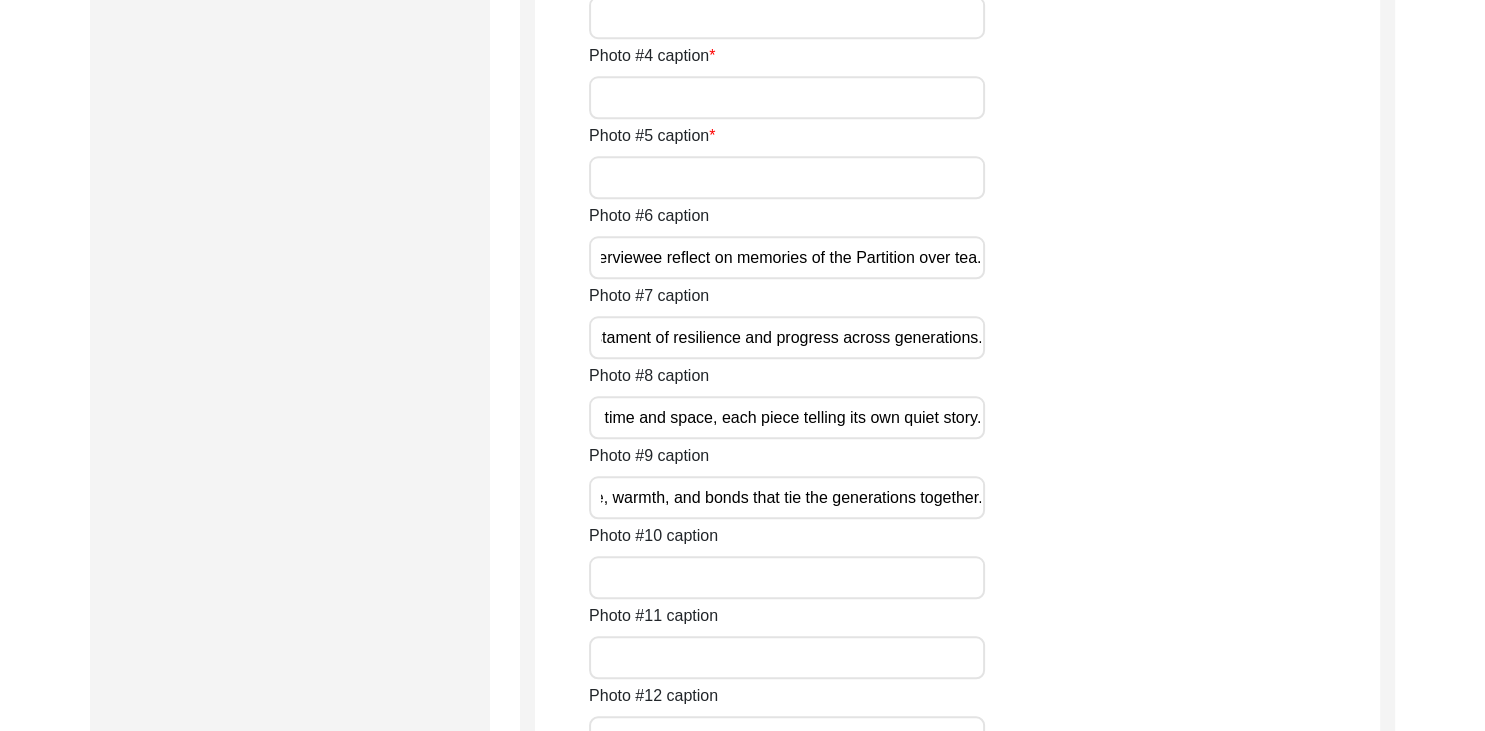 paste on "Photographed on 31.07.2025, this corner of the home holds more than decor. It holds echoes, the clocks, the photos, the silence- each speaks of time that was ruptured and rebuilt. As Amrita Pritam once wrote in mourning, ‘Today I call Waris Shah, speak from your grave…’ - the house too calls out, in quiet remembrance." 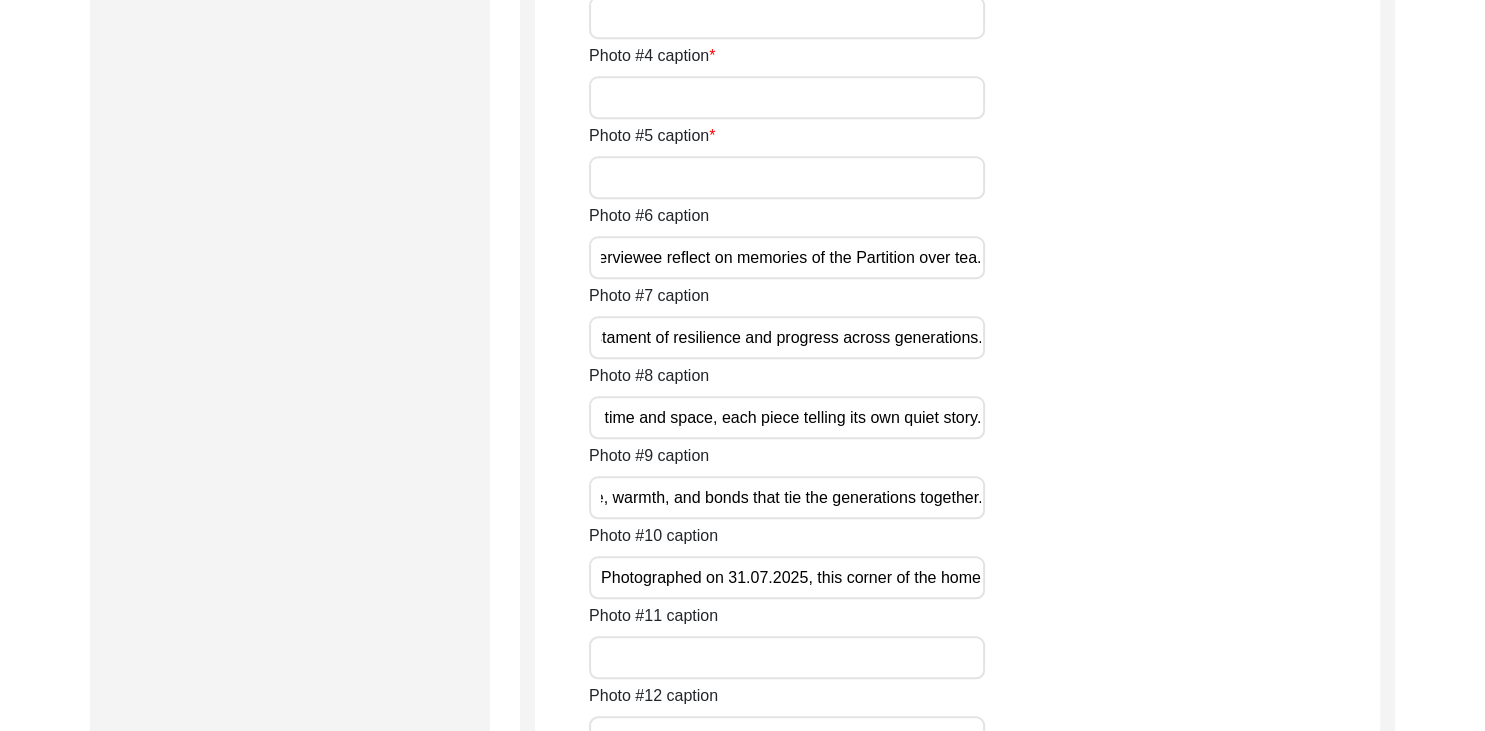 scroll, scrollTop: 0, scrollLeft: 1896, axis: horizontal 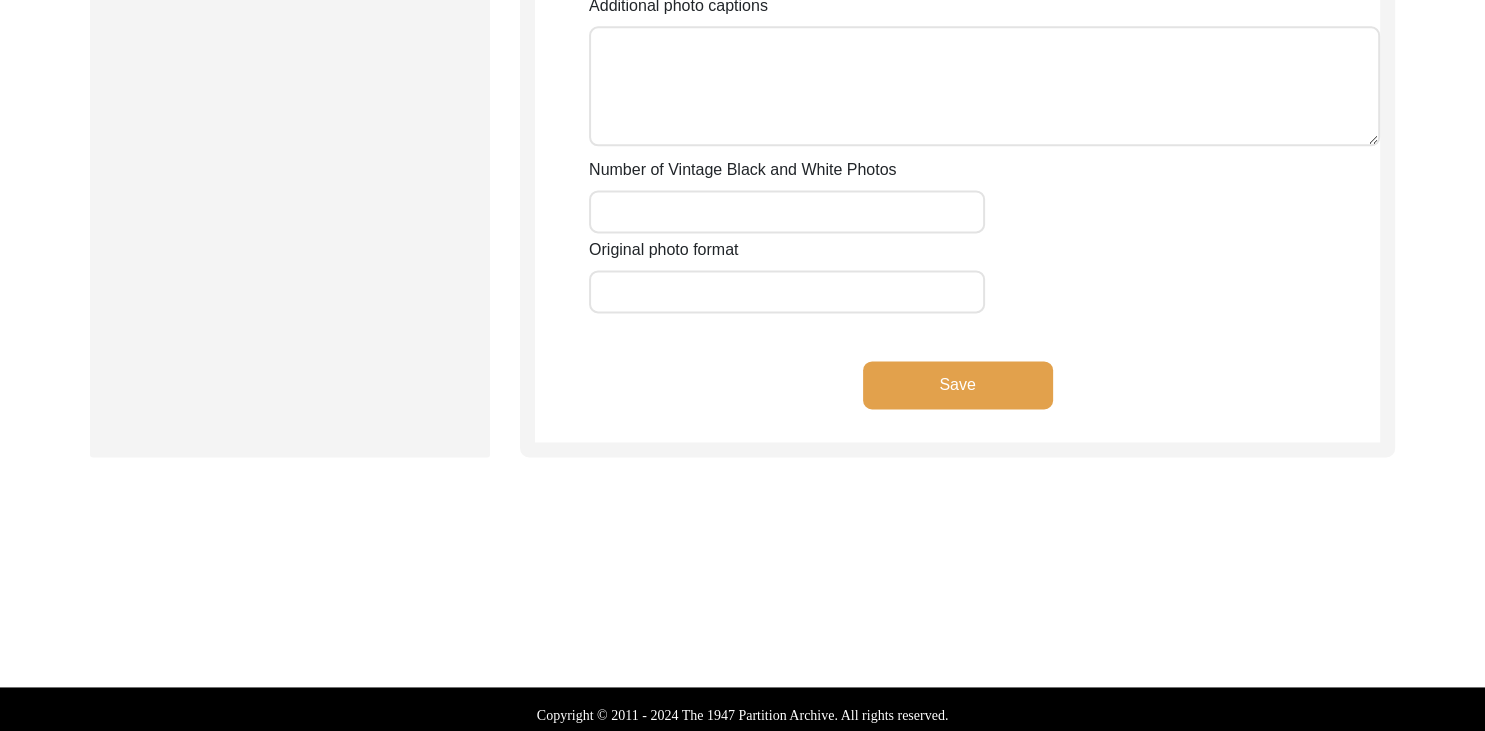 type on "Photographed on 31.07.2025, this corner of the home holds more than decor. It holds echoes, the clocks, the photos, the silence- each speaks of time that was ruptured and rebuilt. As Amrita Pritam once wrote in mourning, ‘Today I call Waris Shah, speak from your grave…’ - the house too calls out, in quiet remembrance." 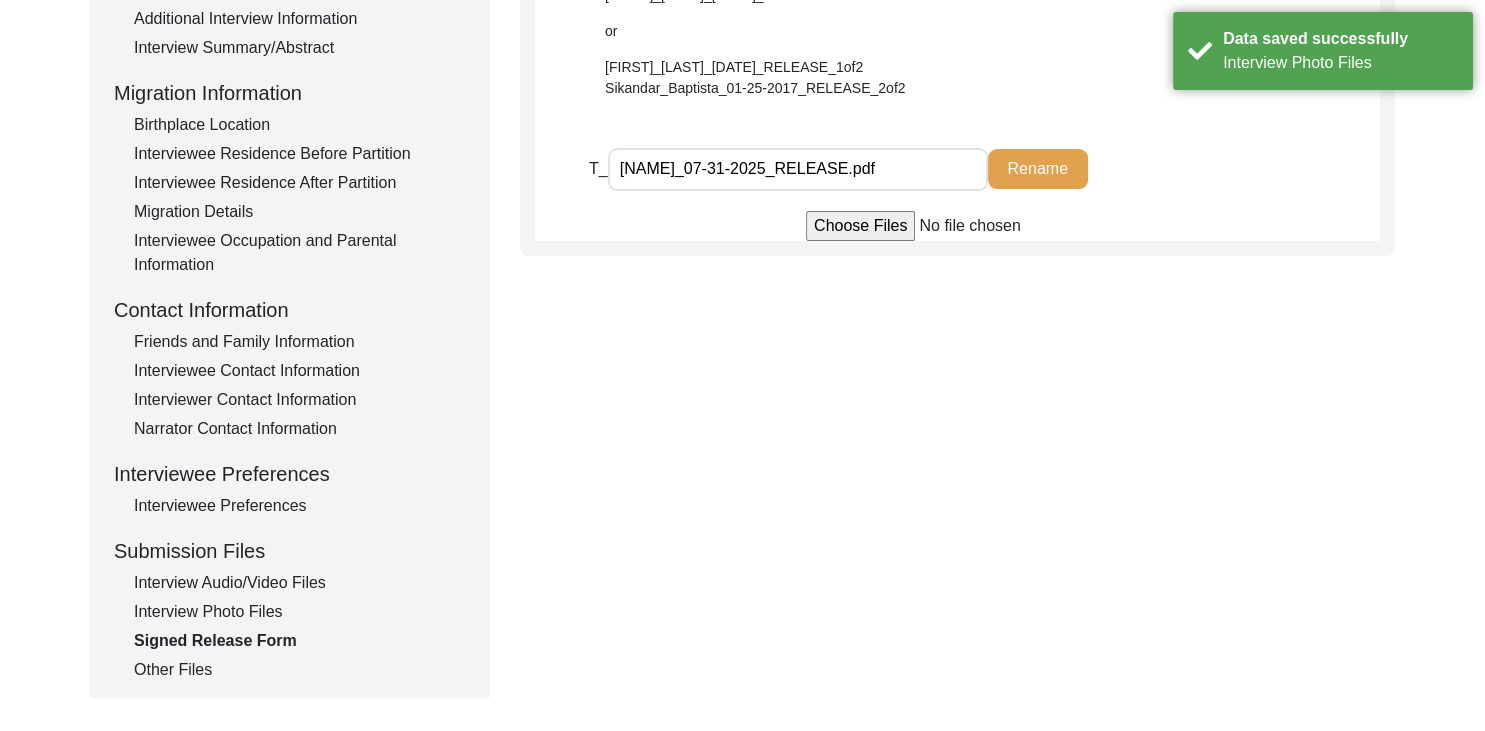 scroll, scrollTop: 460, scrollLeft: 0, axis: vertical 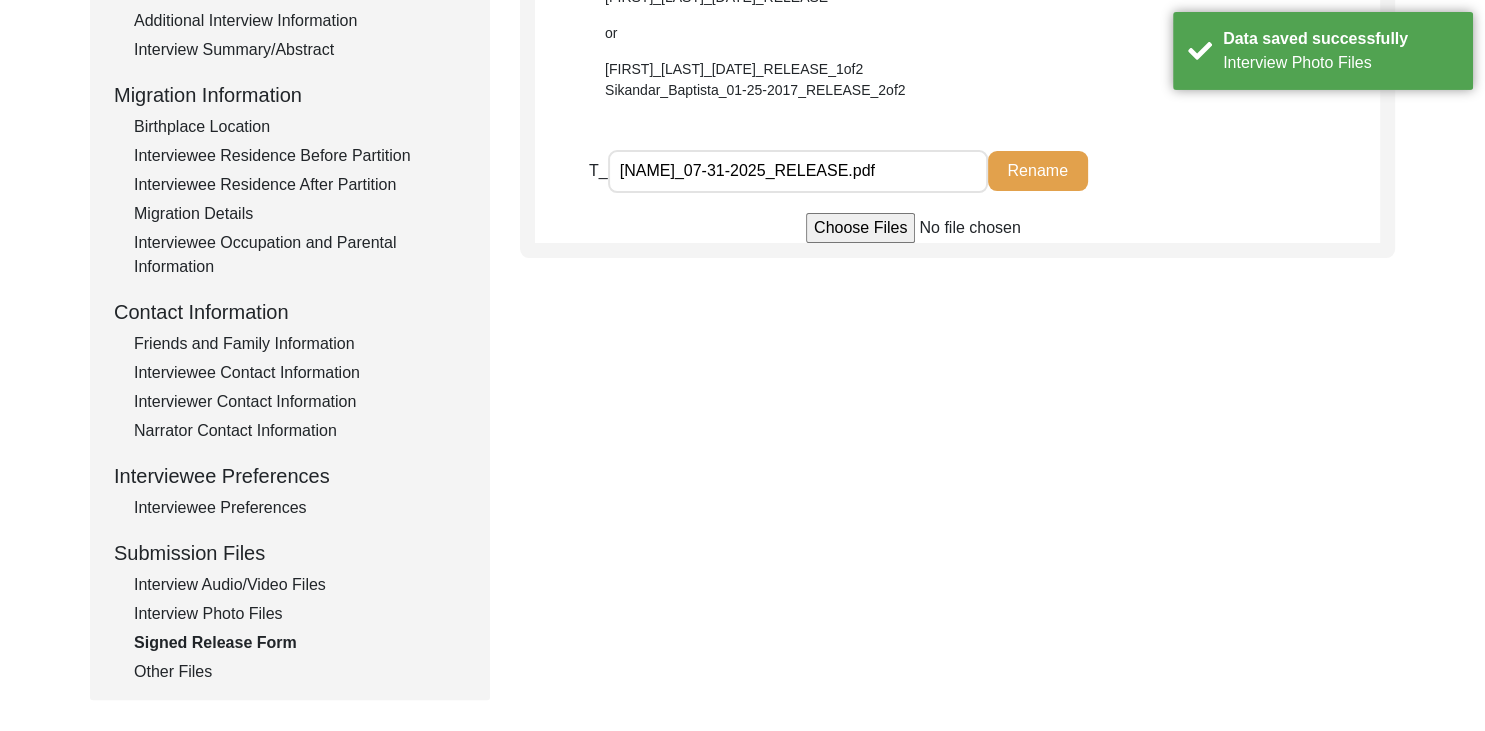 click on "Interview Photo Files" 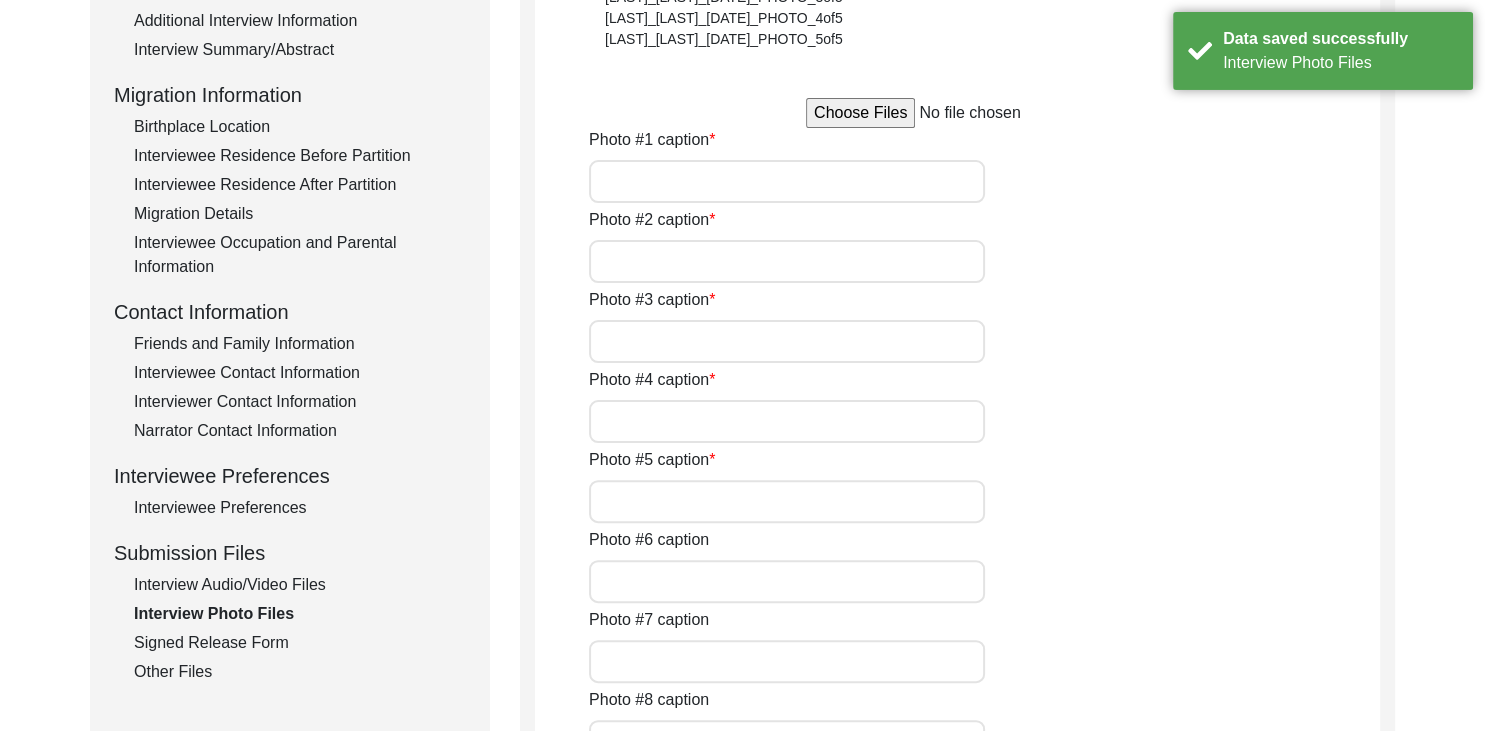 type on "Photographed on the day of the interview- 31.07.2025. The image captures a warm moment of exchange, as the interviewer and interviewee reflect on memories of the Partition over tea." 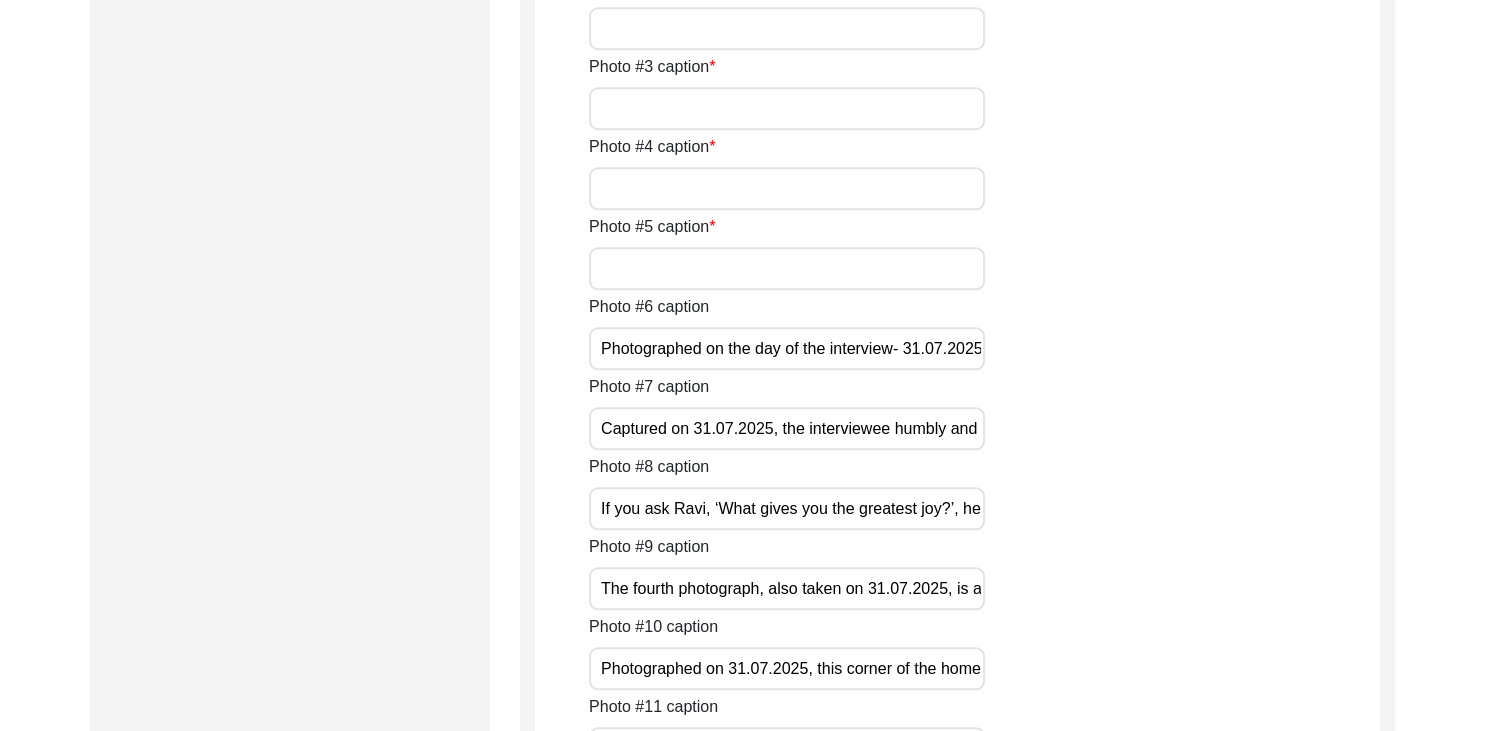 scroll, scrollTop: 1752, scrollLeft: 0, axis: vertical 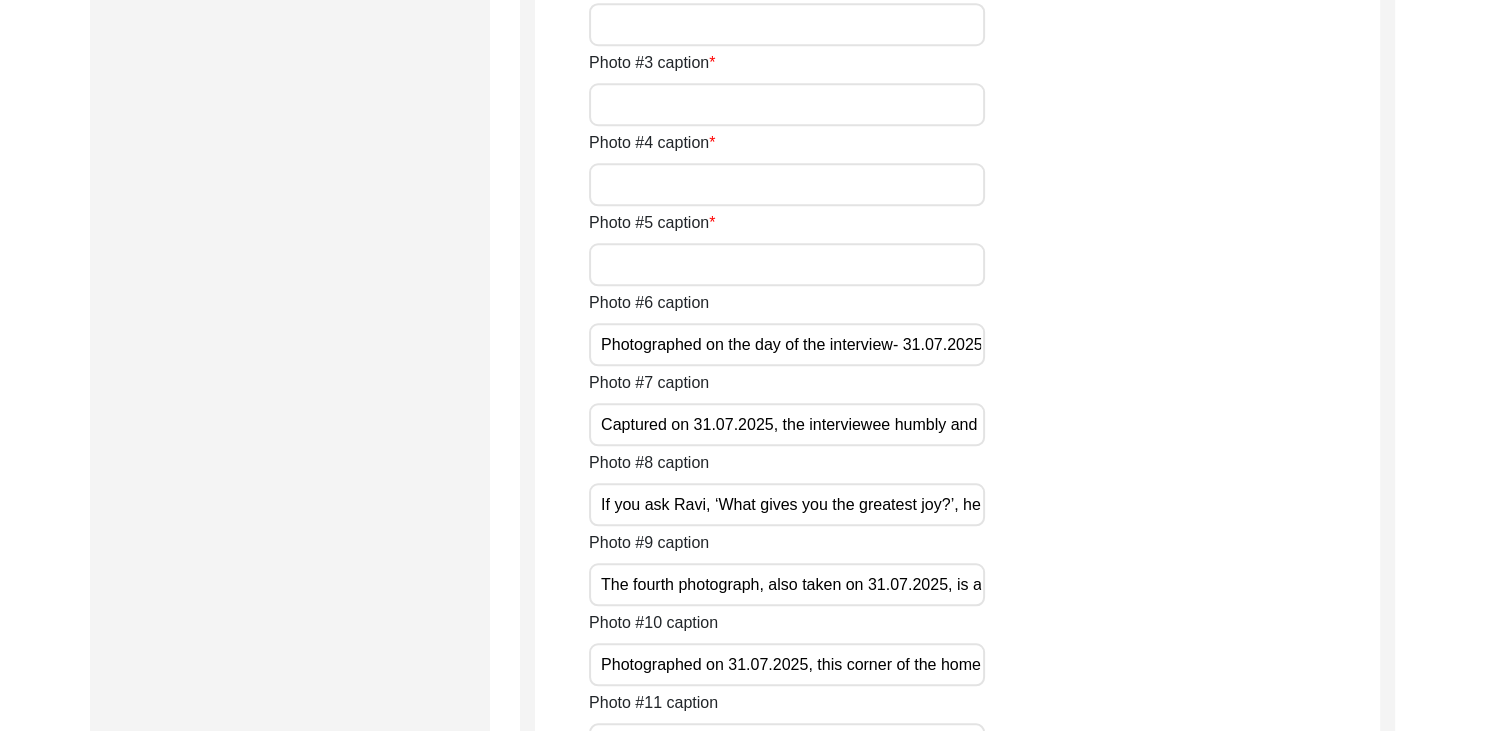 click on "If you ask Ravi, ‘What gives you the greatest joy?’, he would shyly-yet without a moment's hesitation, reply, ‘Collecting souvenirs from the places I visit.’ It gives him immense joy to fill the corners of this home with memories carried across time and space, each piece telling its own quiet story." at bounding box center (787, 504) 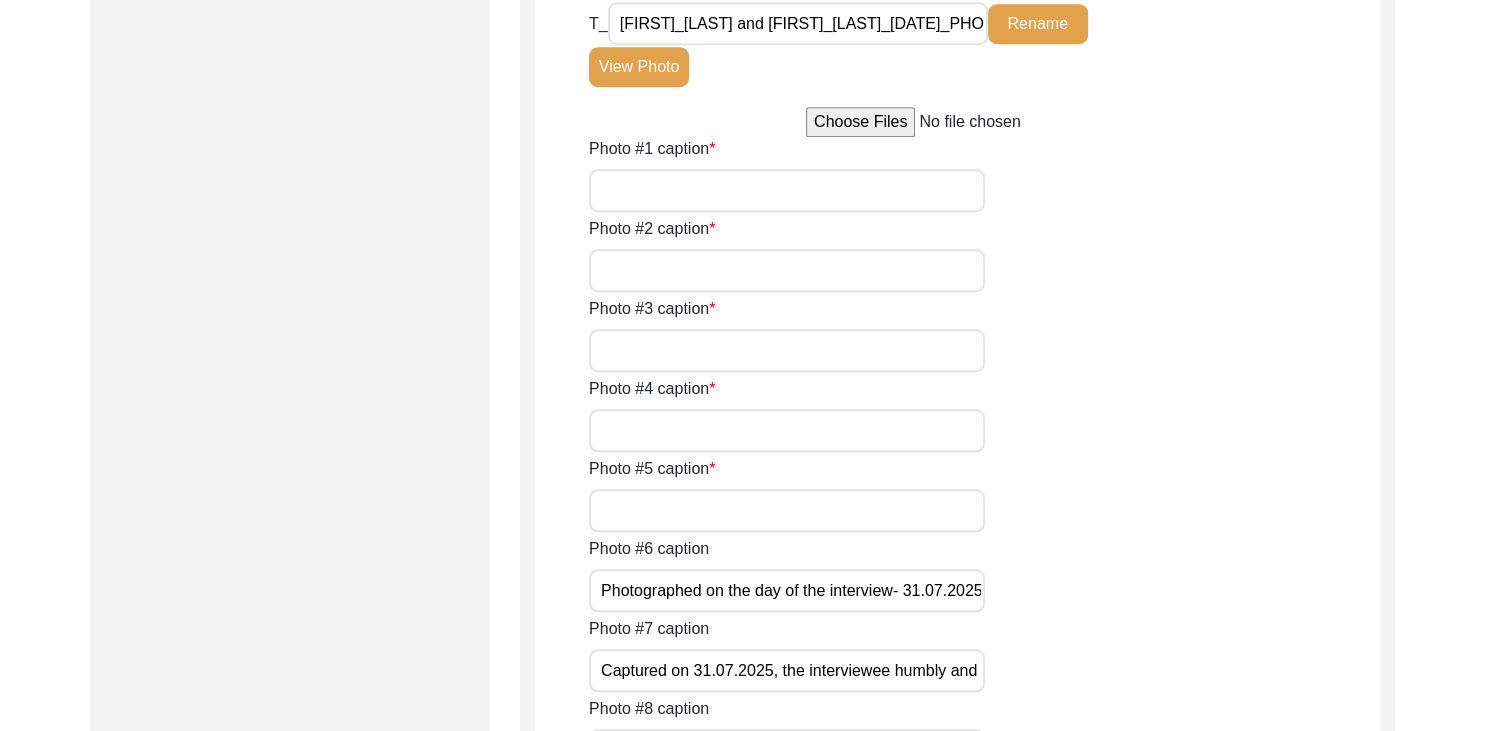 scroll, scrollTop: 1505, scrollLeft: 0, axis: vertical 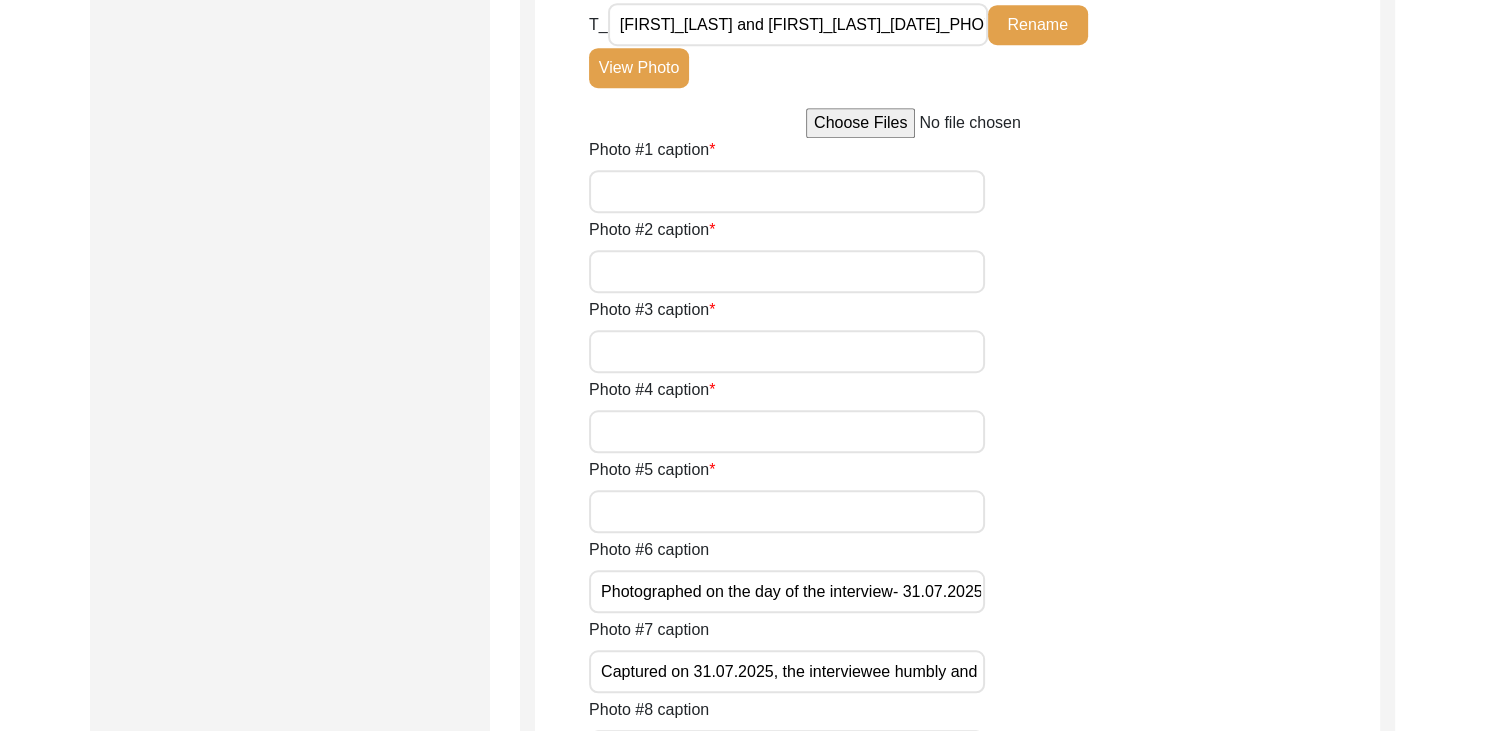 type 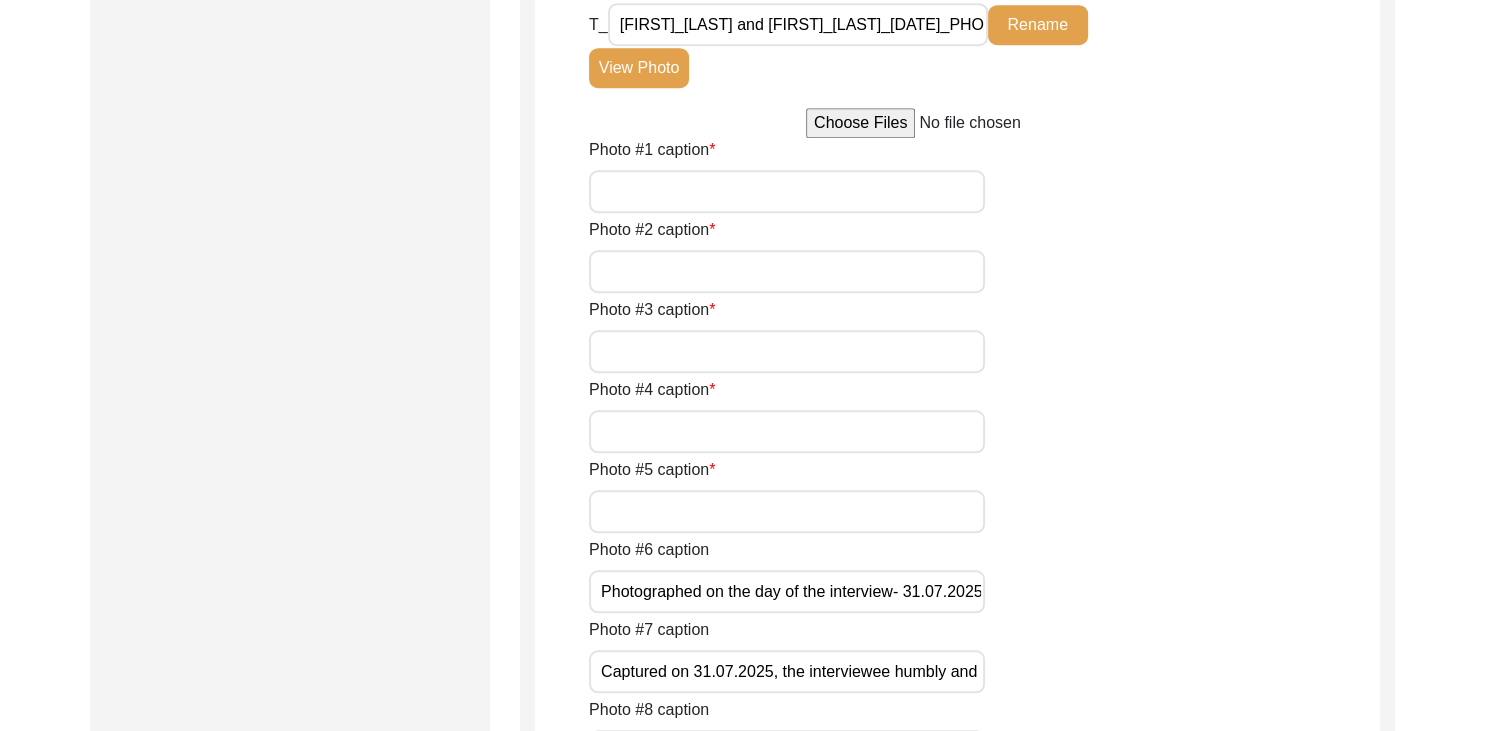 click on "Photo #1 caption" at bounding box center (787, 191) 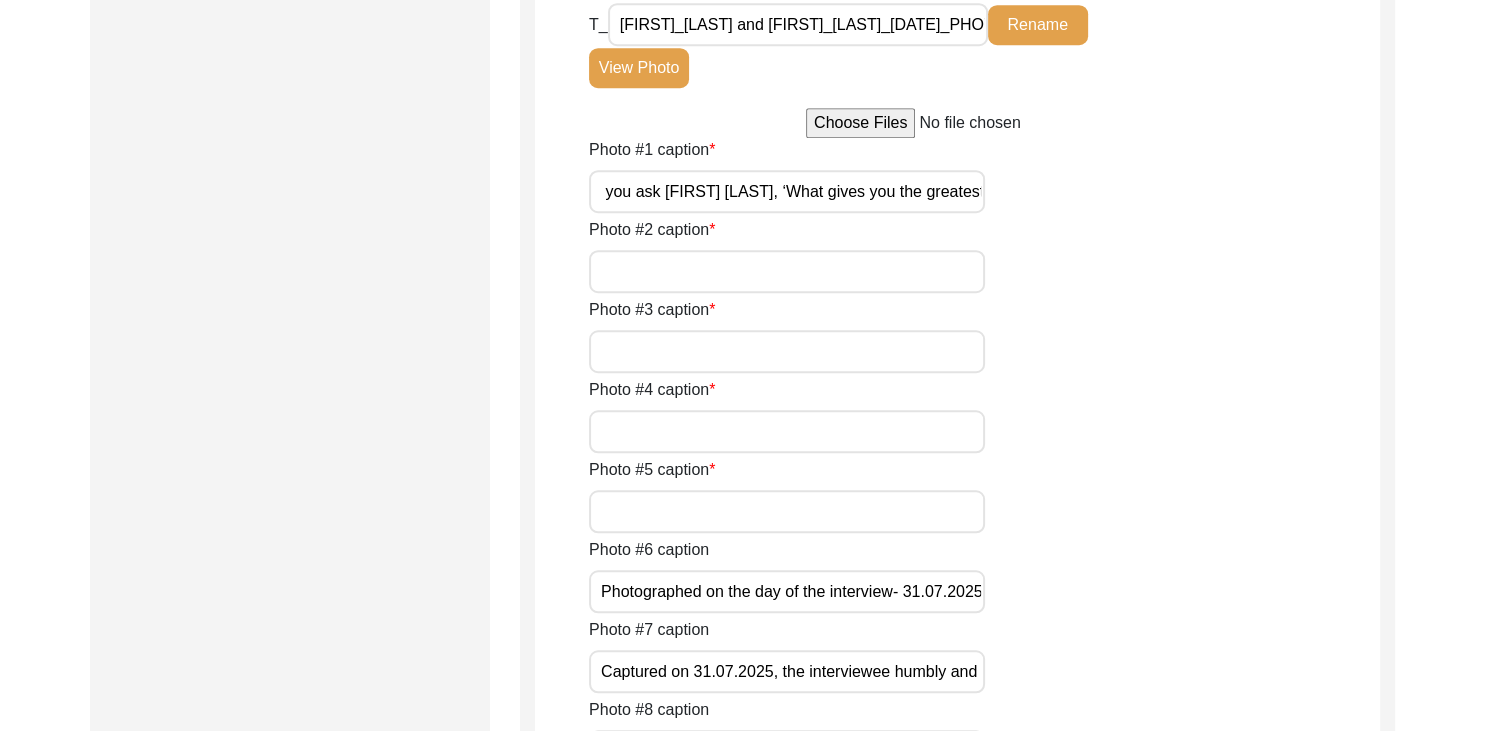 scroll, scrollTop: 0, scrollLeft: 5, axis: horizontal 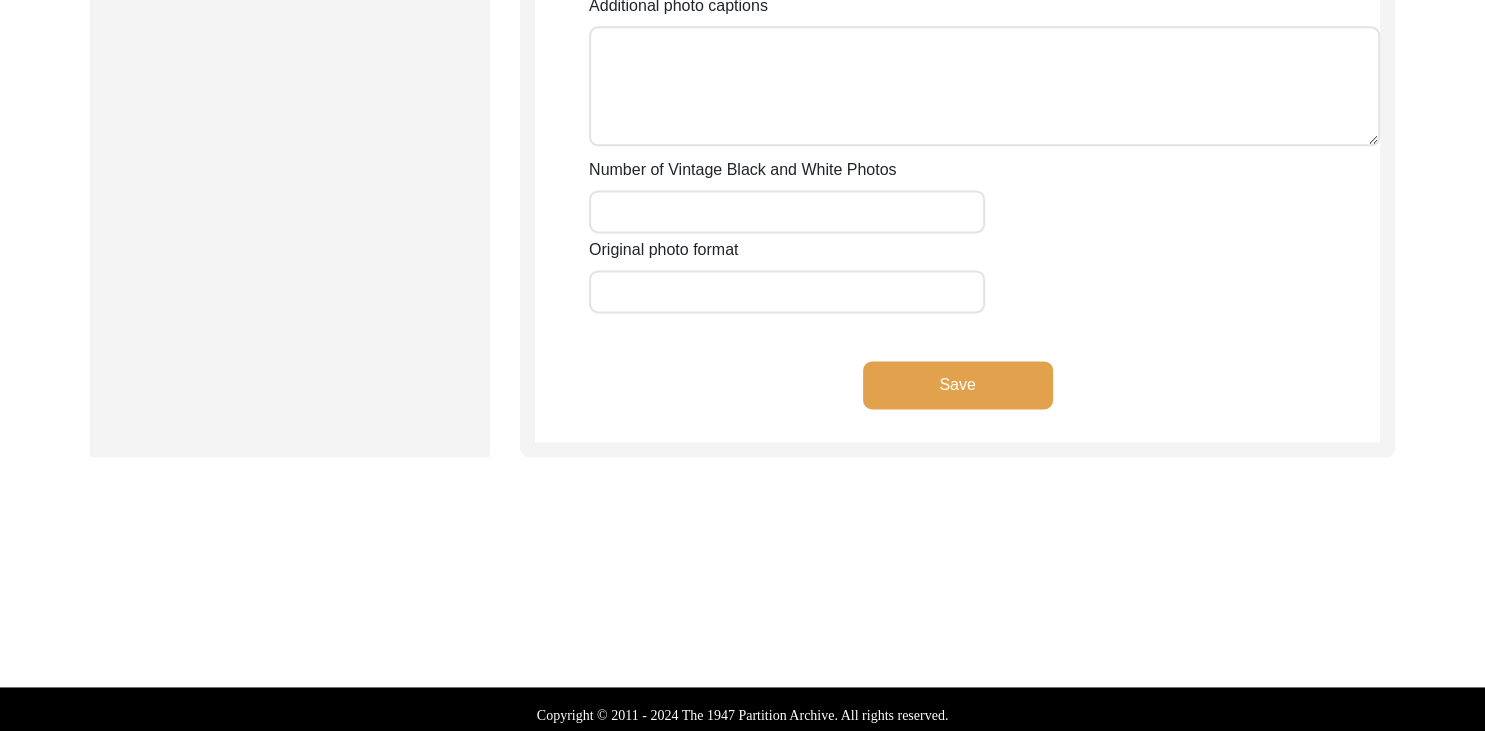type on "If you ask [FIRST] [LAST], ‘What gives you the greatest joy?’, he would shyly-yet without a moment's hesitation, reply, ‘Collecting souvenirs from the places I visit.’ It gives him immense joy to fill the corners of this home with memories carried across time and space, each piece telling its own quiet story. The photo was captured on [DATE]." 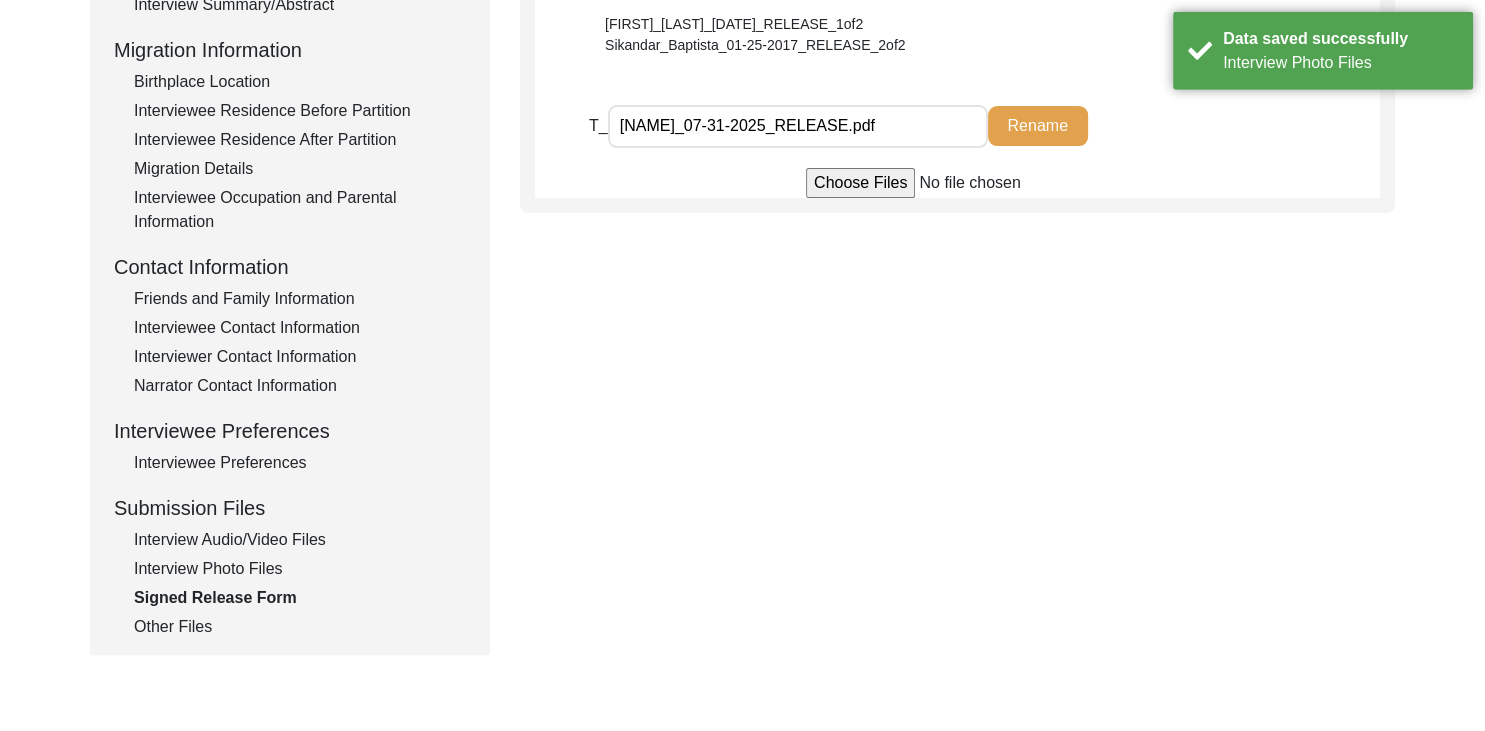scroll, scrollTop: 507, scrollLeft: 0, axis: vertical 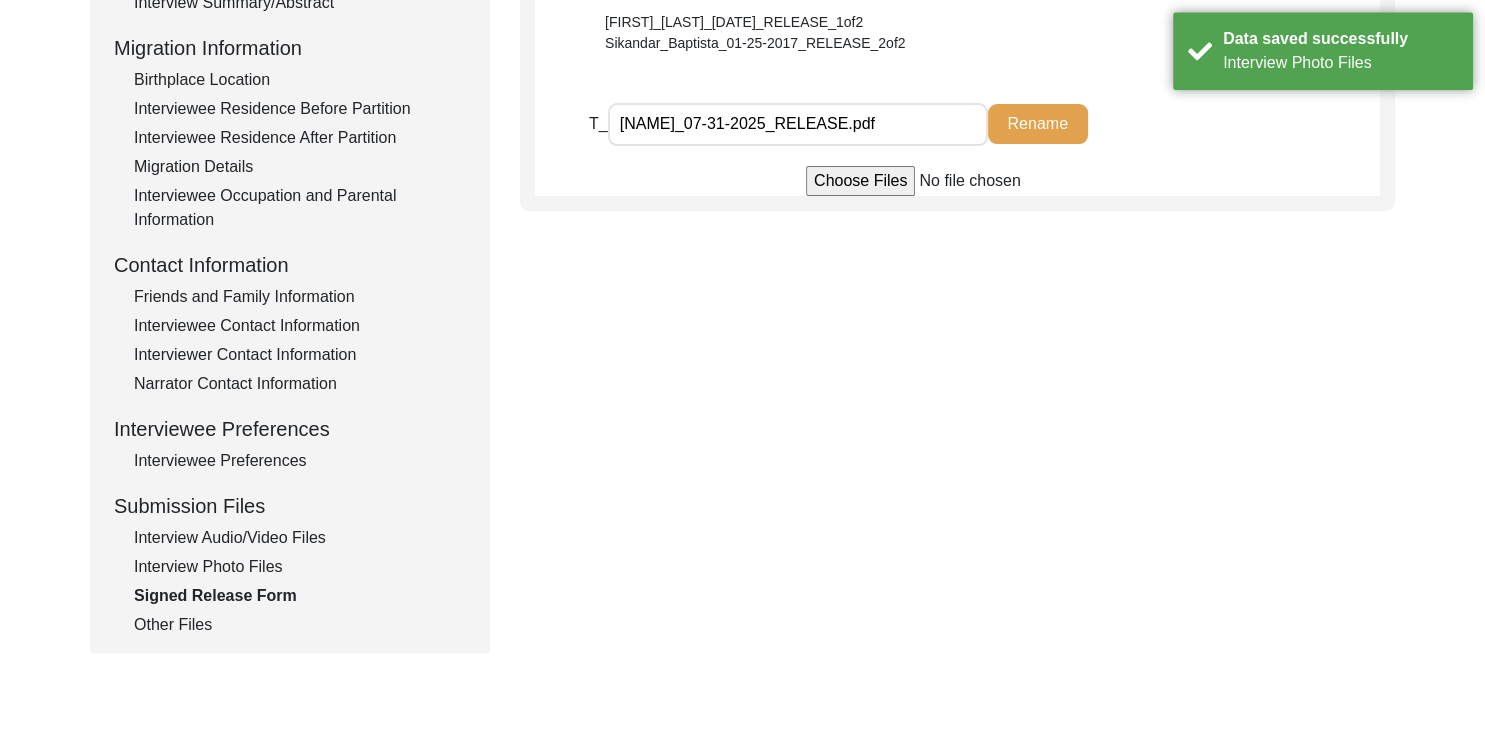 click on "Interview Photo Files" 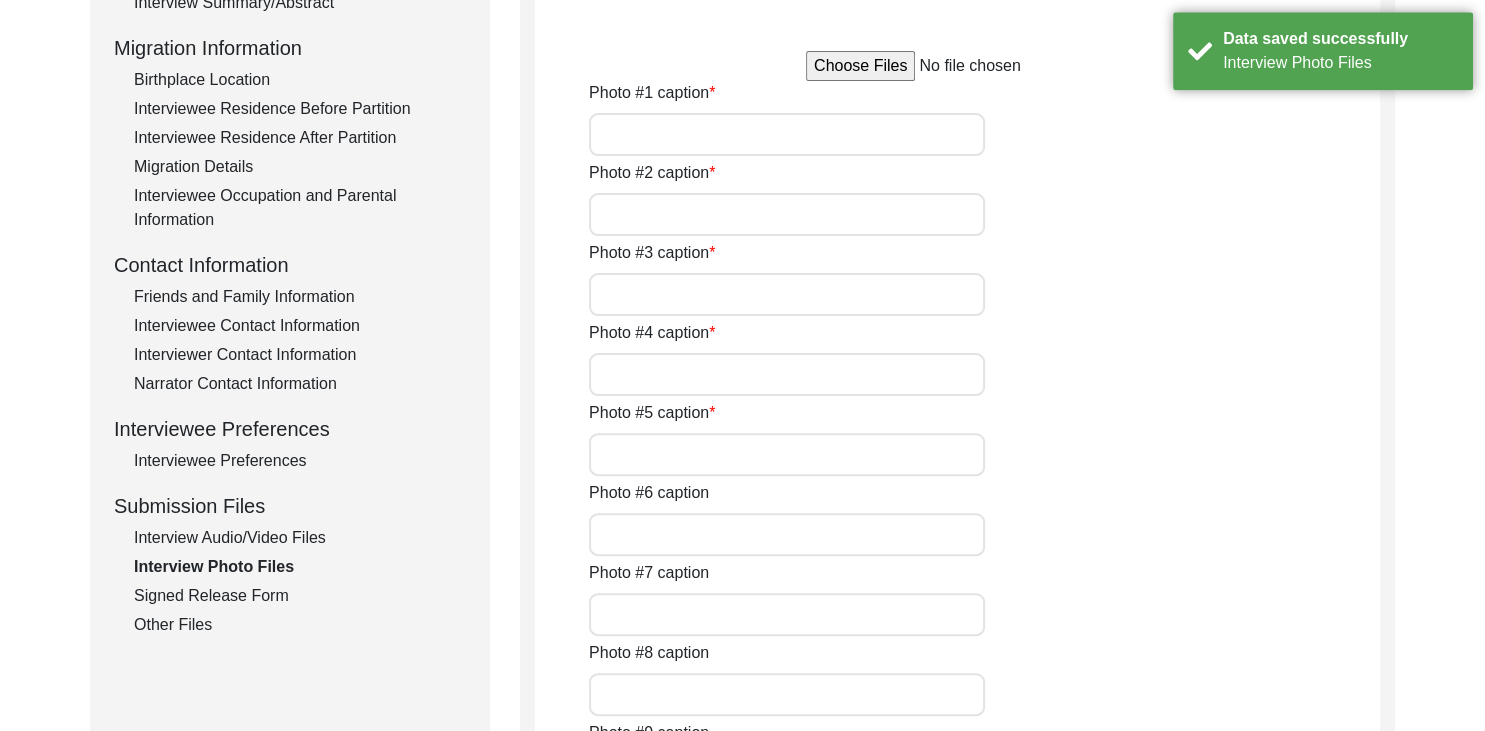 type on "If you ask [FIRST] [LAST], ‘What gives you the greatest joy?’, he would shyly-yet without a moment's hesitation, reply, ‘Collecting souvenirs from the places I visit.’ It gives him immense joy to fill the corners of this home with memories carried across time and space, each piece telling its own quiet story. The photo was captured on [DATE]." 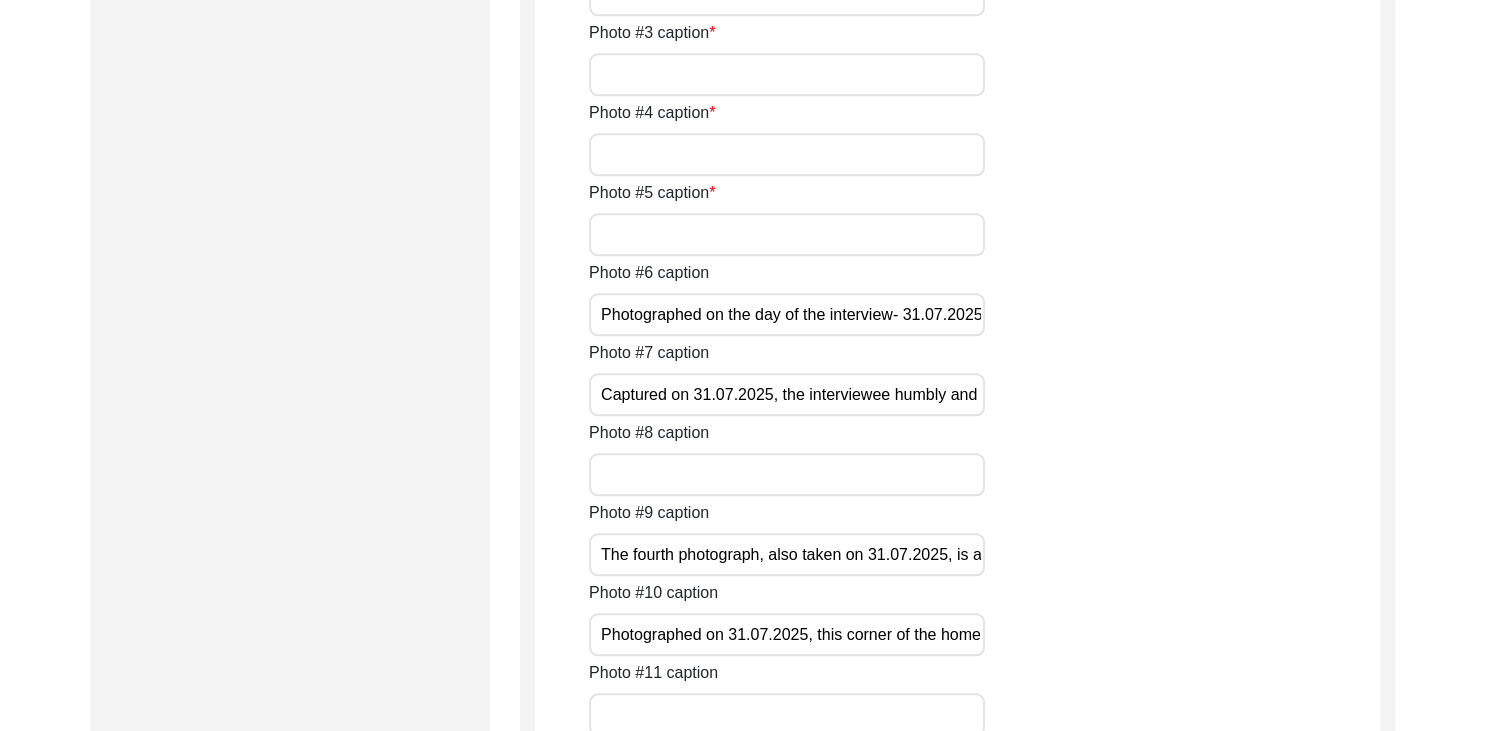 scroll, scrollTop: 1791, scrollLeft: 0, axis: vertical 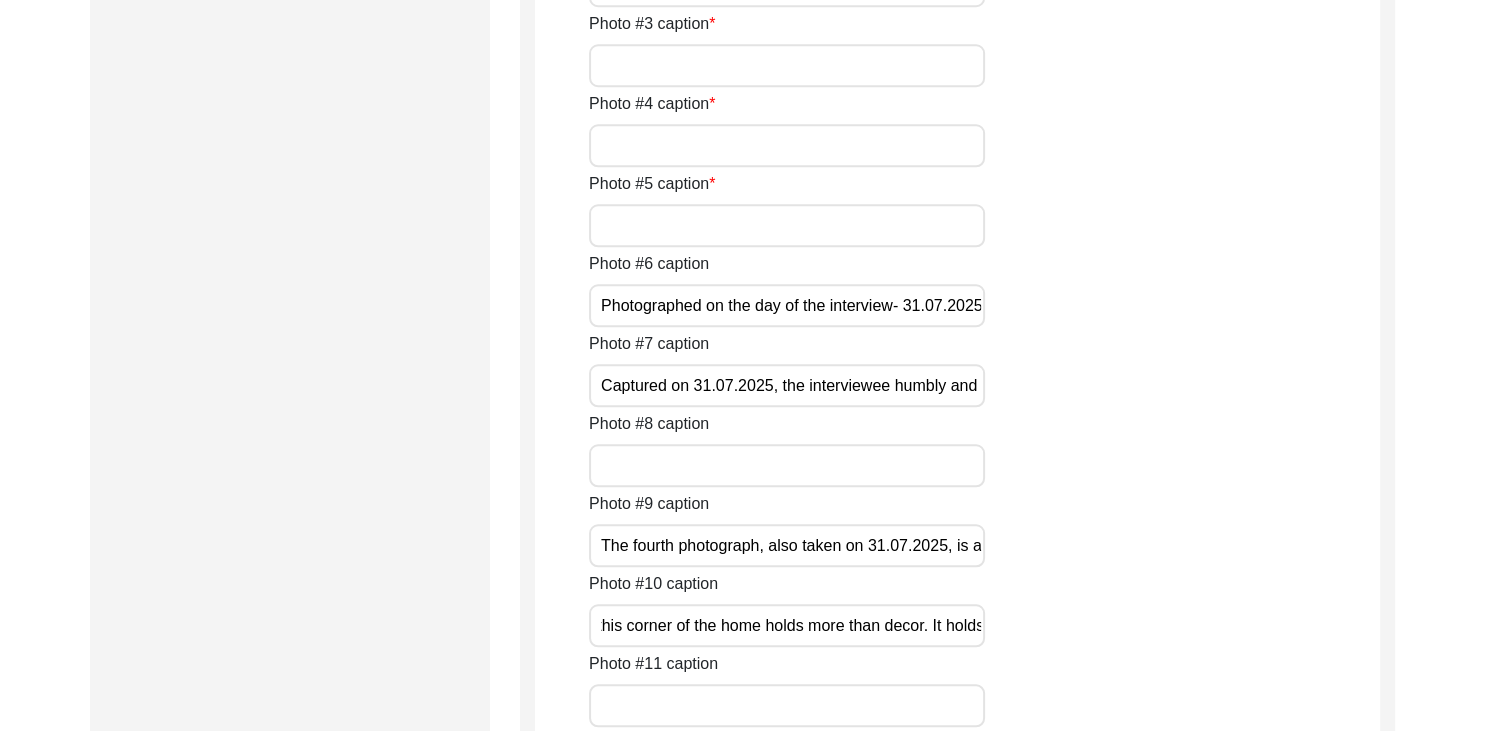click on "Photographed on 31.07.2025, this corner of the home holds more than decor. It holds echoes, the clocks, the photos, the silence- each speaks of time that was ruptured and rebuilt. As Amrita Pritam once wrote in mourning, ‘Today I call Waris Shah, speak from your grave…’ - the house too calls out, in quiet remembrance." at bounding box center (787, 625) 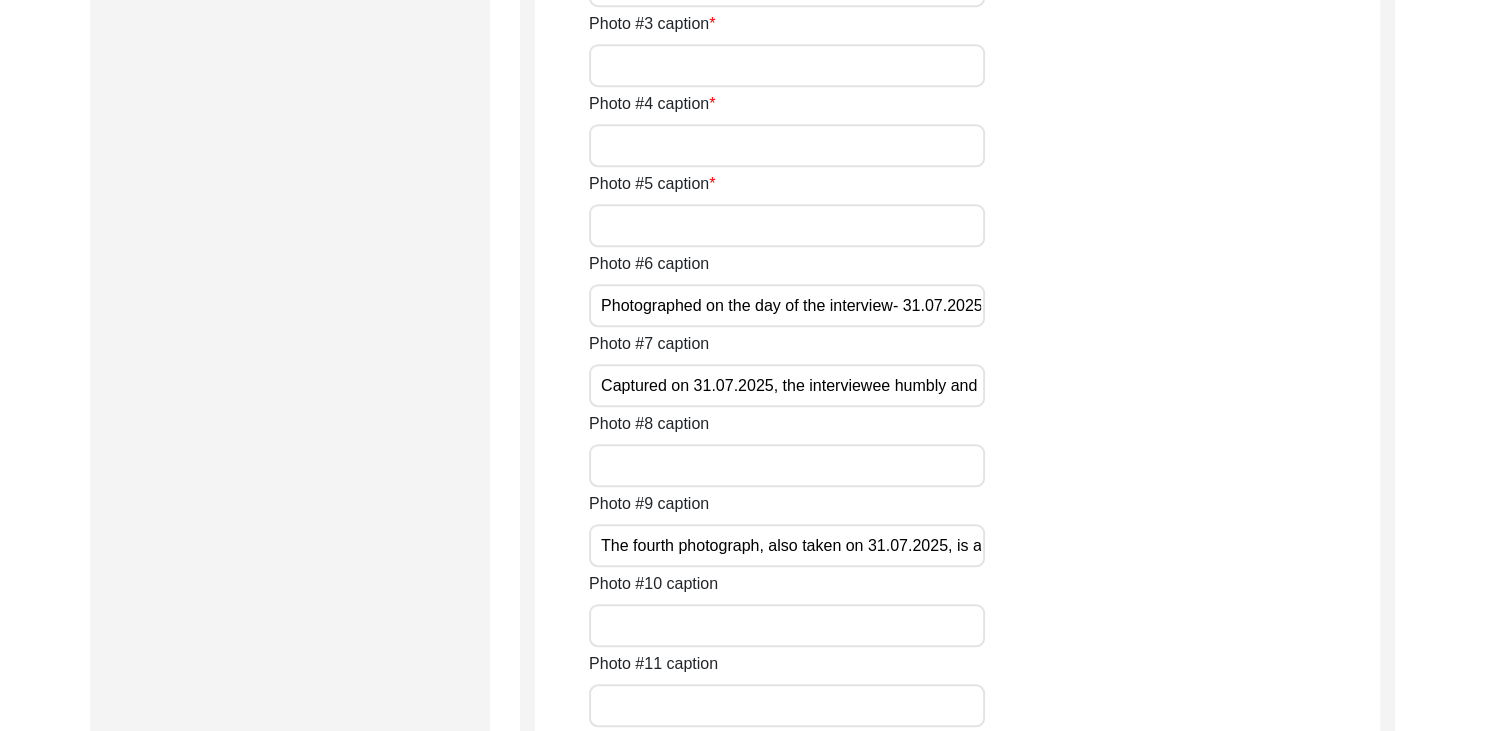 scroll, scrollTop: 0, scrollLeft: 0, axis: both 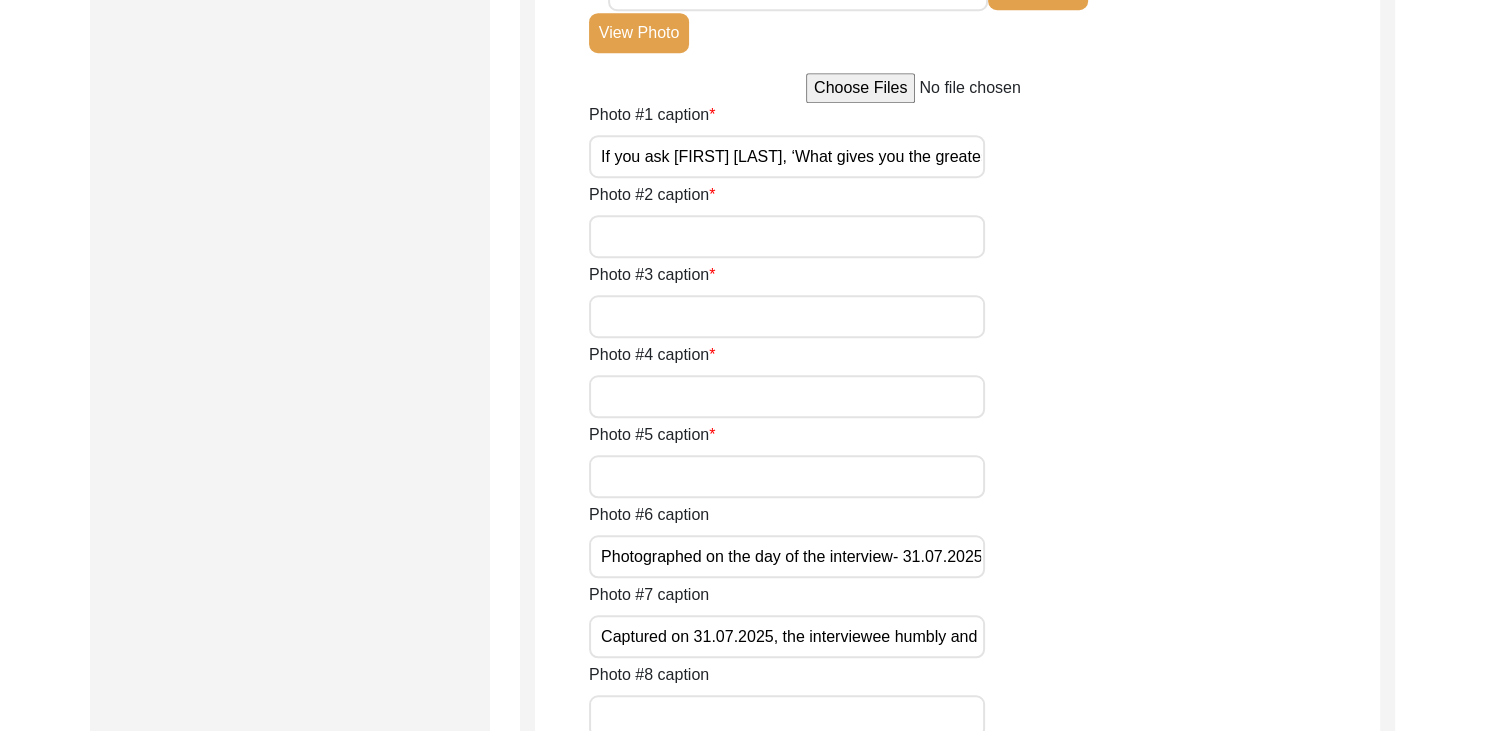 type 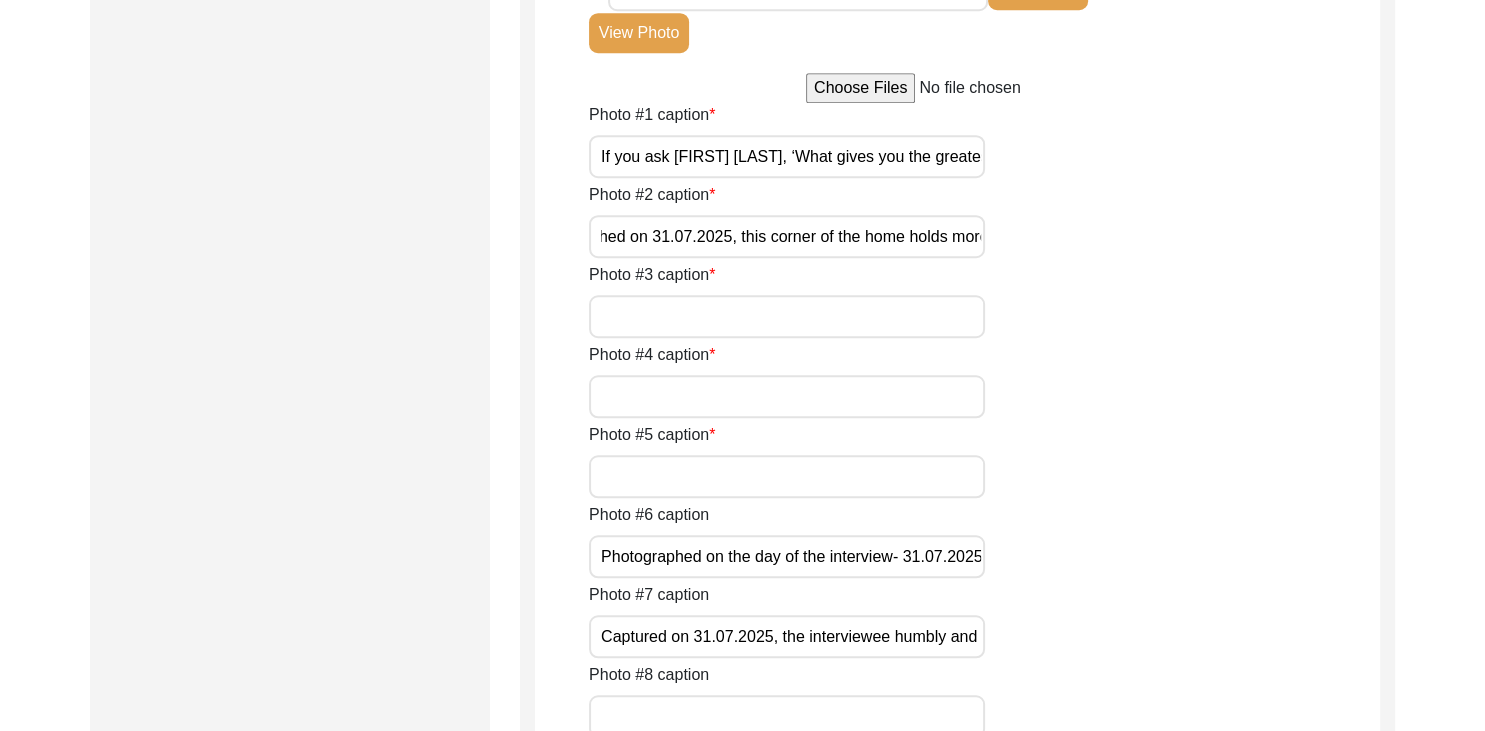 scroll, scrollTop: 0, scrollLeft: 0, axis: both 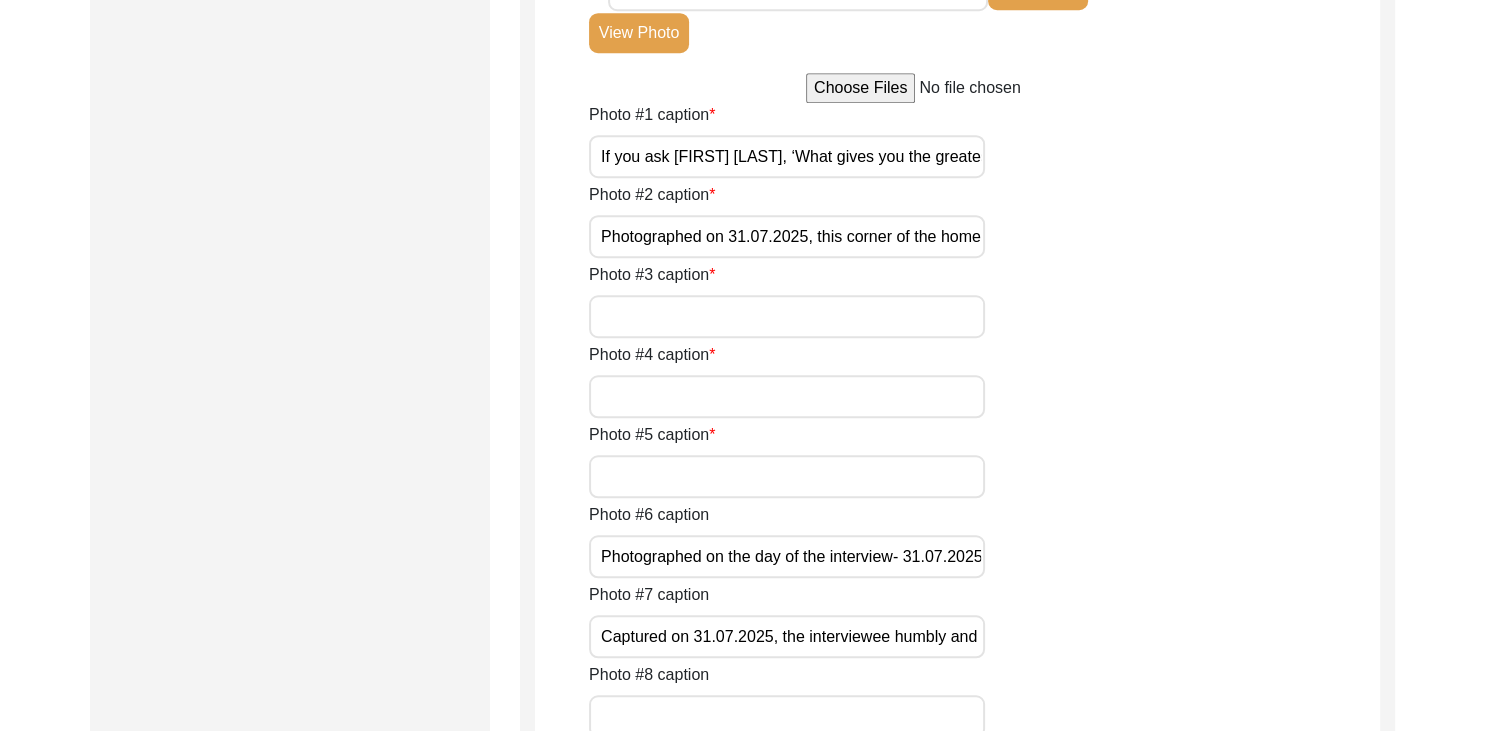 click on "Photographed on 31.07.2025, this corner of the home holds more than decor. It holds echoes, the clocks, the photos, the silence- each speaks of time that was ruptured and rebuilt. As Amrita Pritam once wrote in mourning, ‘Today I call Waris Shah, speak from your grave…’ - the house too calls out, in quiet remembrance." at bounding box center [787, 236] 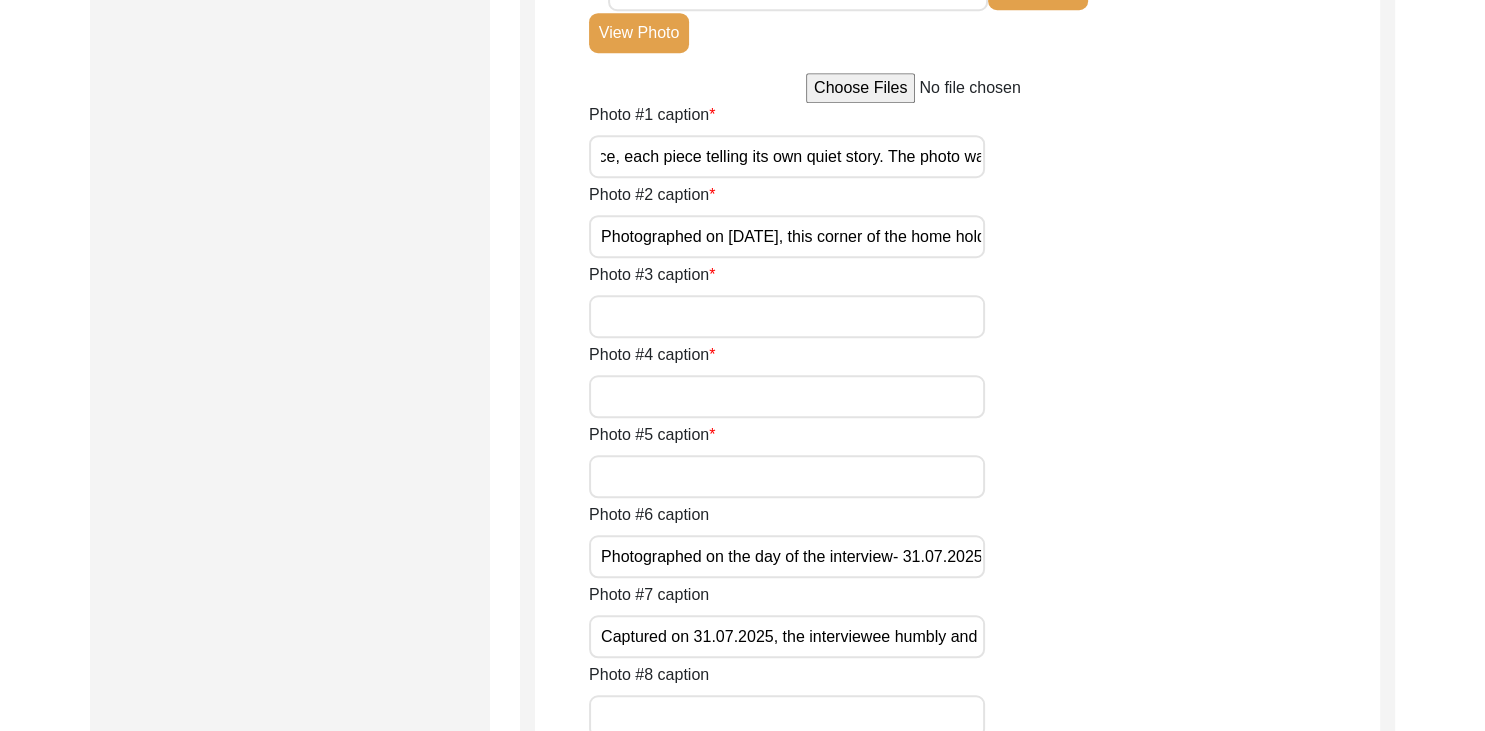 scroll, scrollTop: 0, scrollLeft: 1962, axis: horizontal 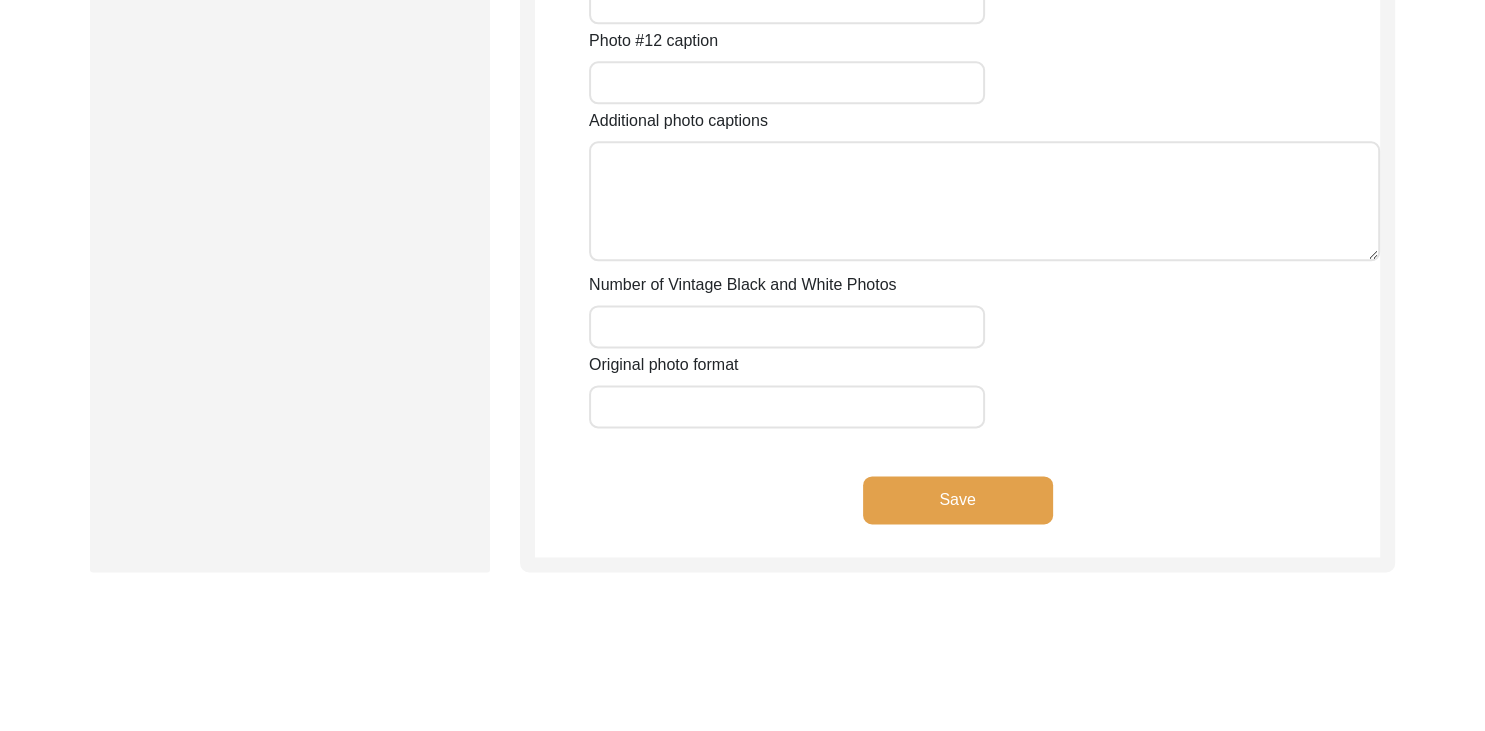 type on "Photographed on 07.31.[YEAR], this corner of the home holds more than decor. It holds echoes, the clocks, the photos, the silence- each speaks of time that was ruptured and rebuilt. As Amrita Pritam once wrote in mourning, ‘Today I call Waris Shah, speak from your grave…’ - the house too calls out, in quiet remembrance." 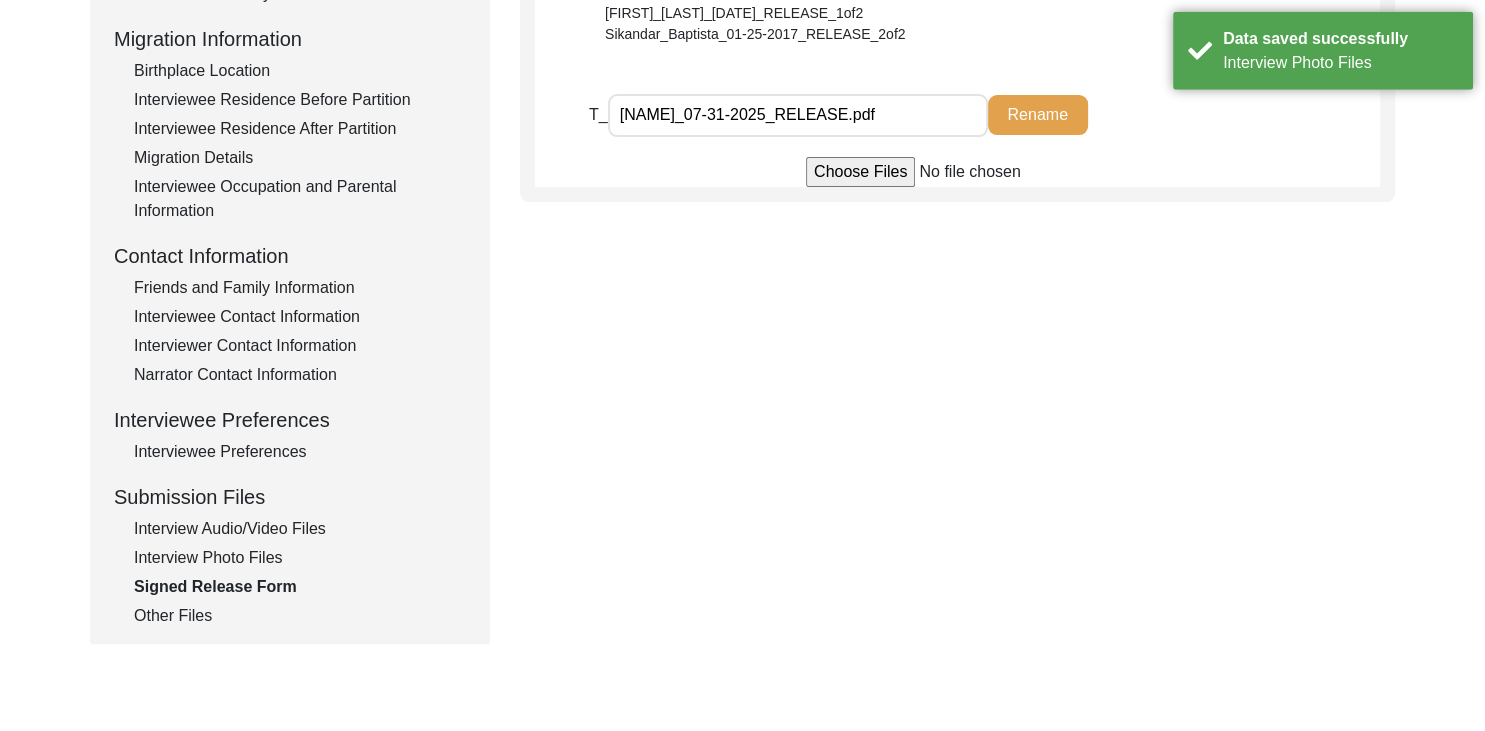 scroll, scrollTop: 519, scrollLeft: 0, axis: vertical 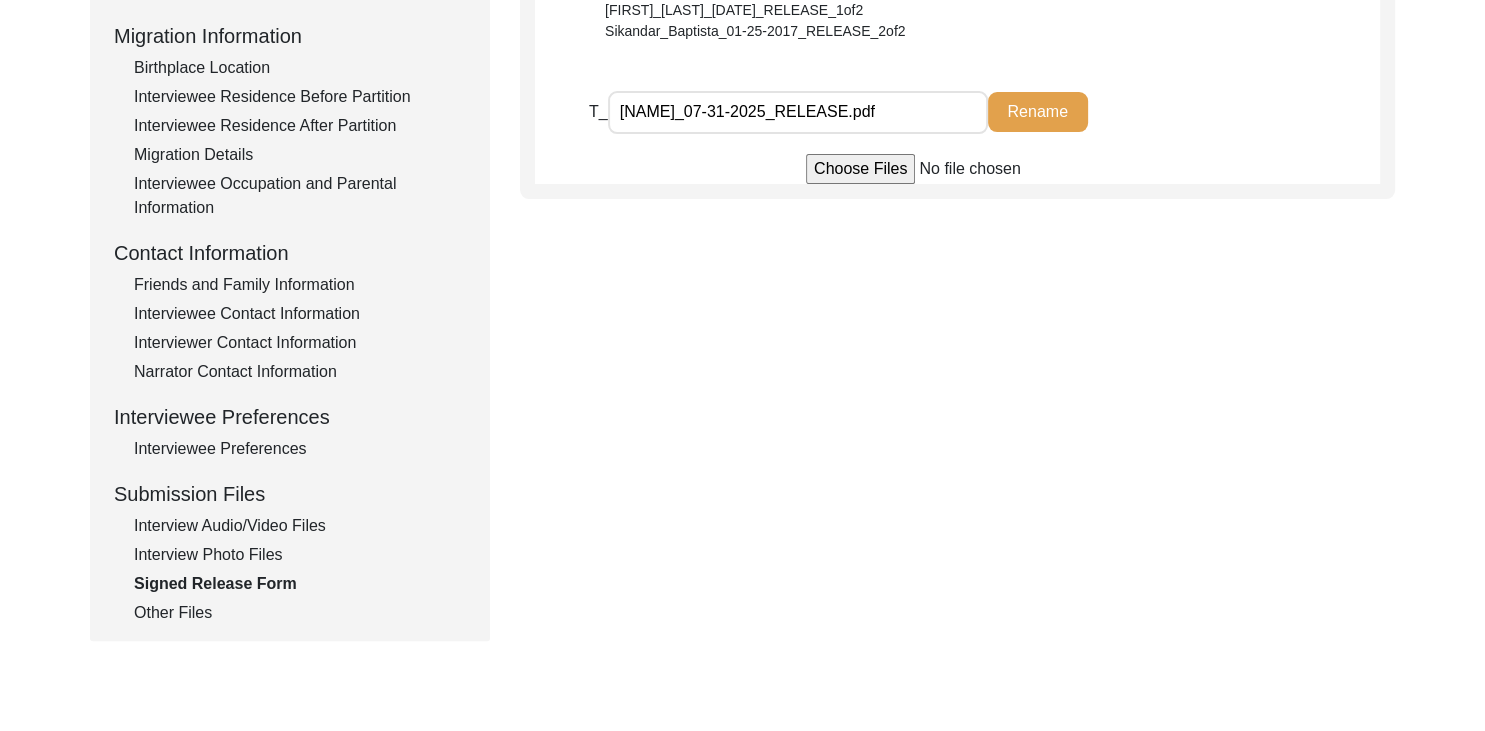 click on "Interview Photo Files" 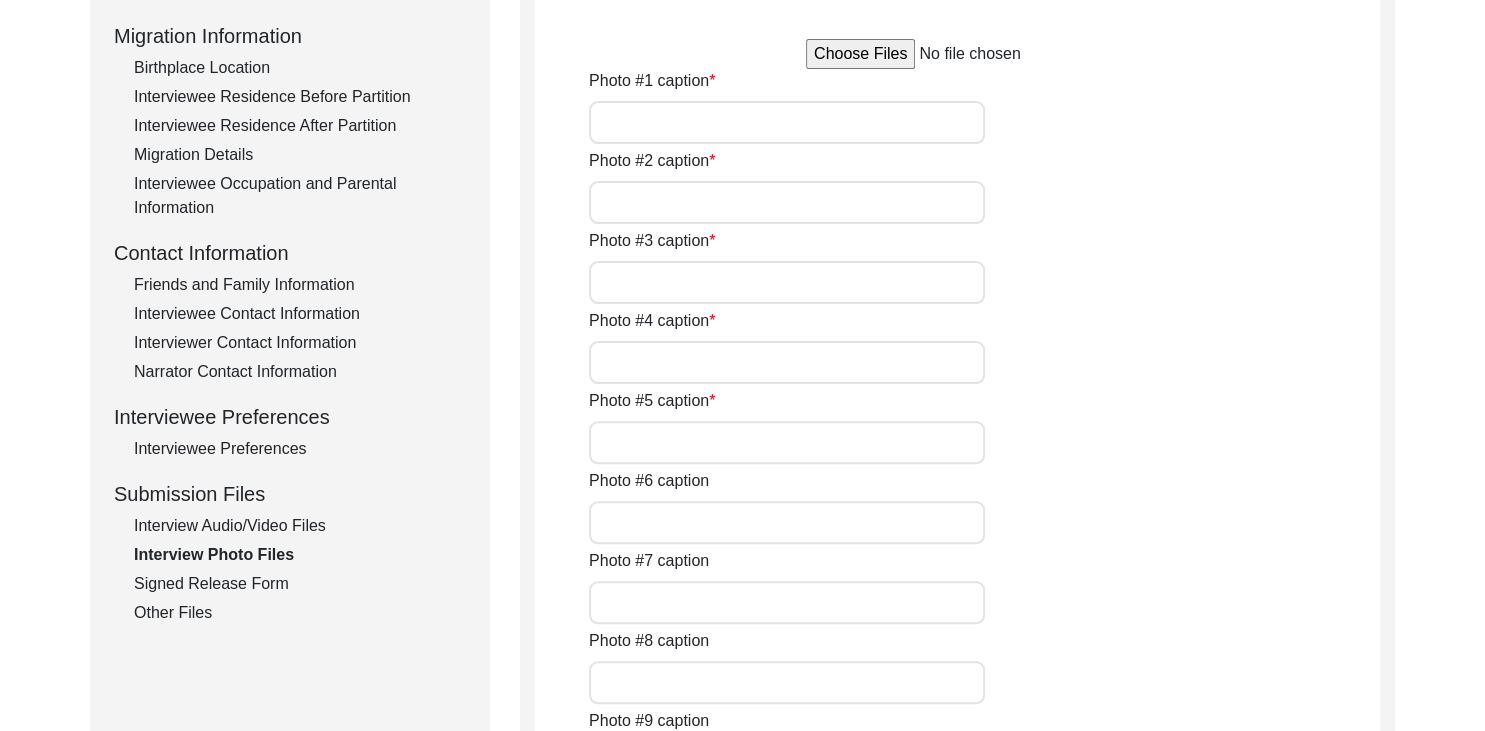 type on "If you ask [FIRST] [LAST], ‘What gives you the greatest joy?’, he would shyly-yet without a moment's hesitation, reply, ‘Collecting souvenirs from the places I visit.’ It gives him immense joy to fill the corners of this home with memories carried across time and space, each piece telling its own quiet story. The photo was captured on [DATE]." 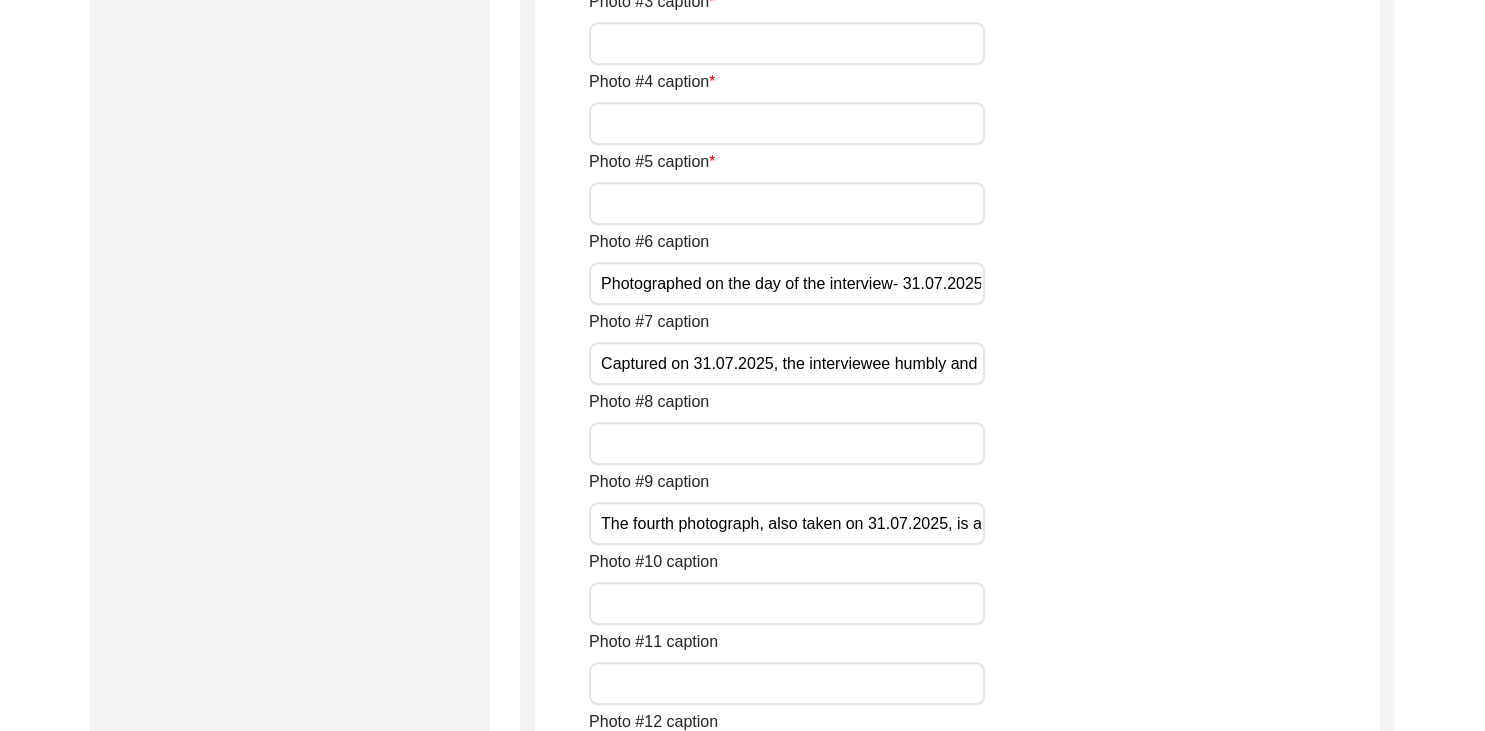 scroll, scrollTop: 1805, scrollLeft: 0, axis: vertical 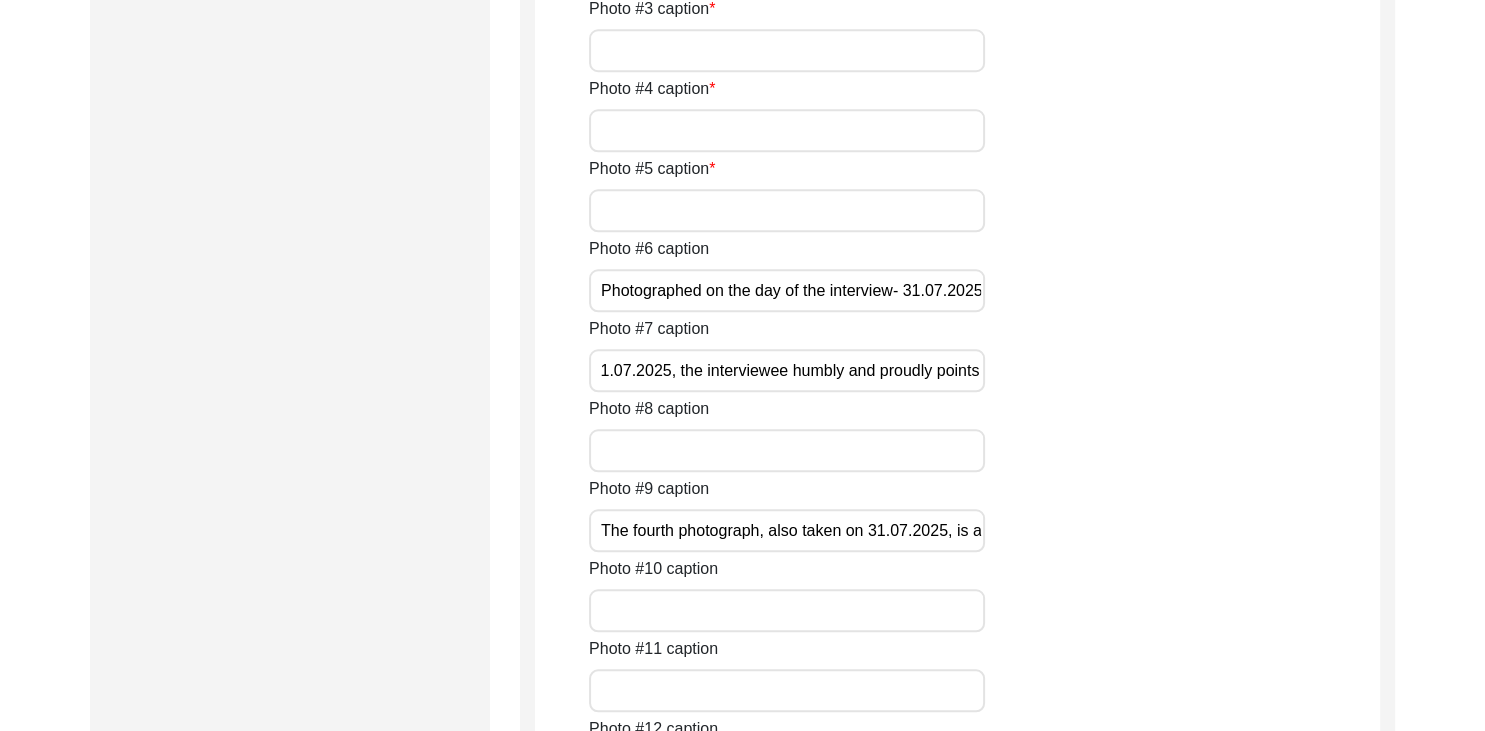 click on "Captured on 31.07.2025, the interviewee humbly and proudly points to the academic achievements of his children and grandchildren. It stands as a profound testament of resilience and progress across generations." at bounding box center (787, 371) 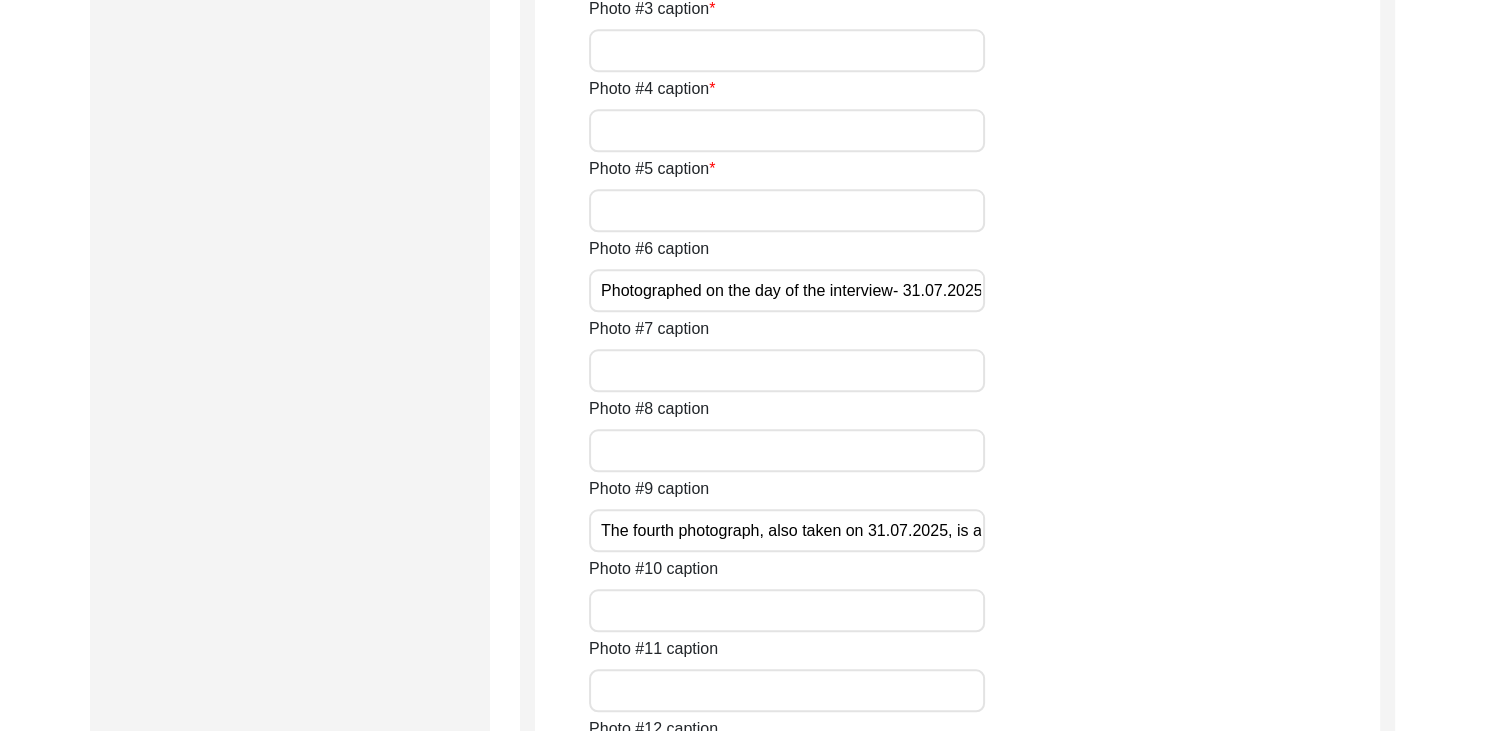 scroll, scrollTop: 0, scrollLeft: 0, axis: both 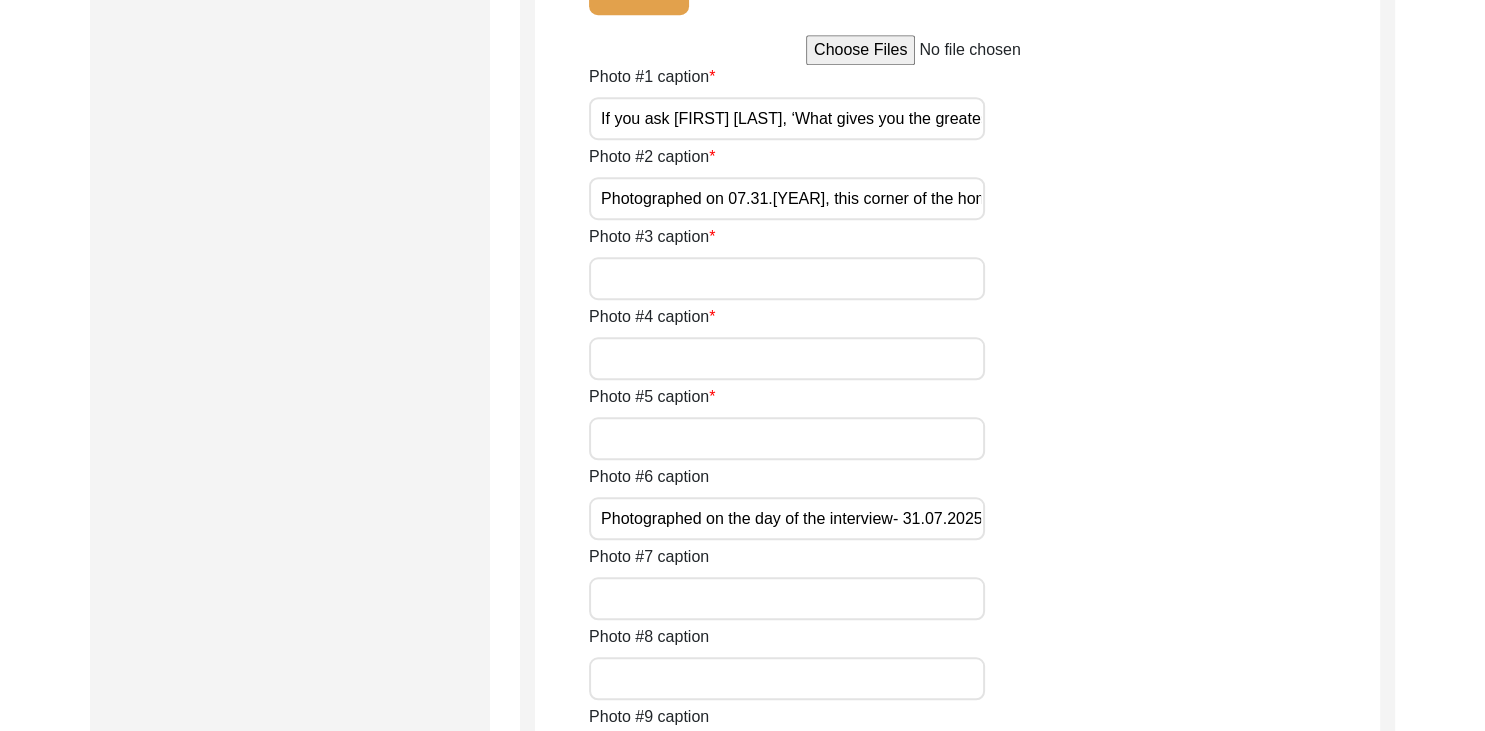 type 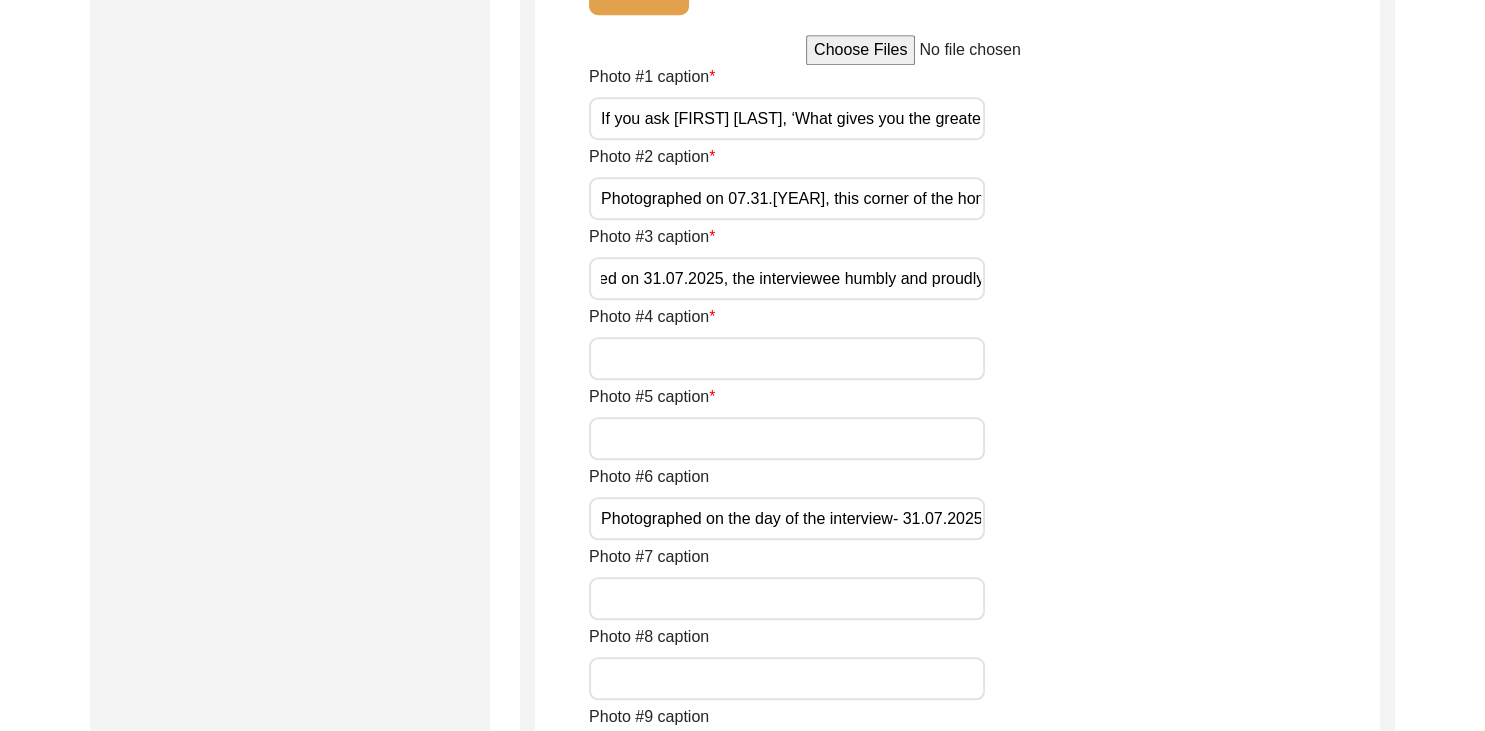 scroll, scrollTop: 0, scrollLeft: 0, axis: both 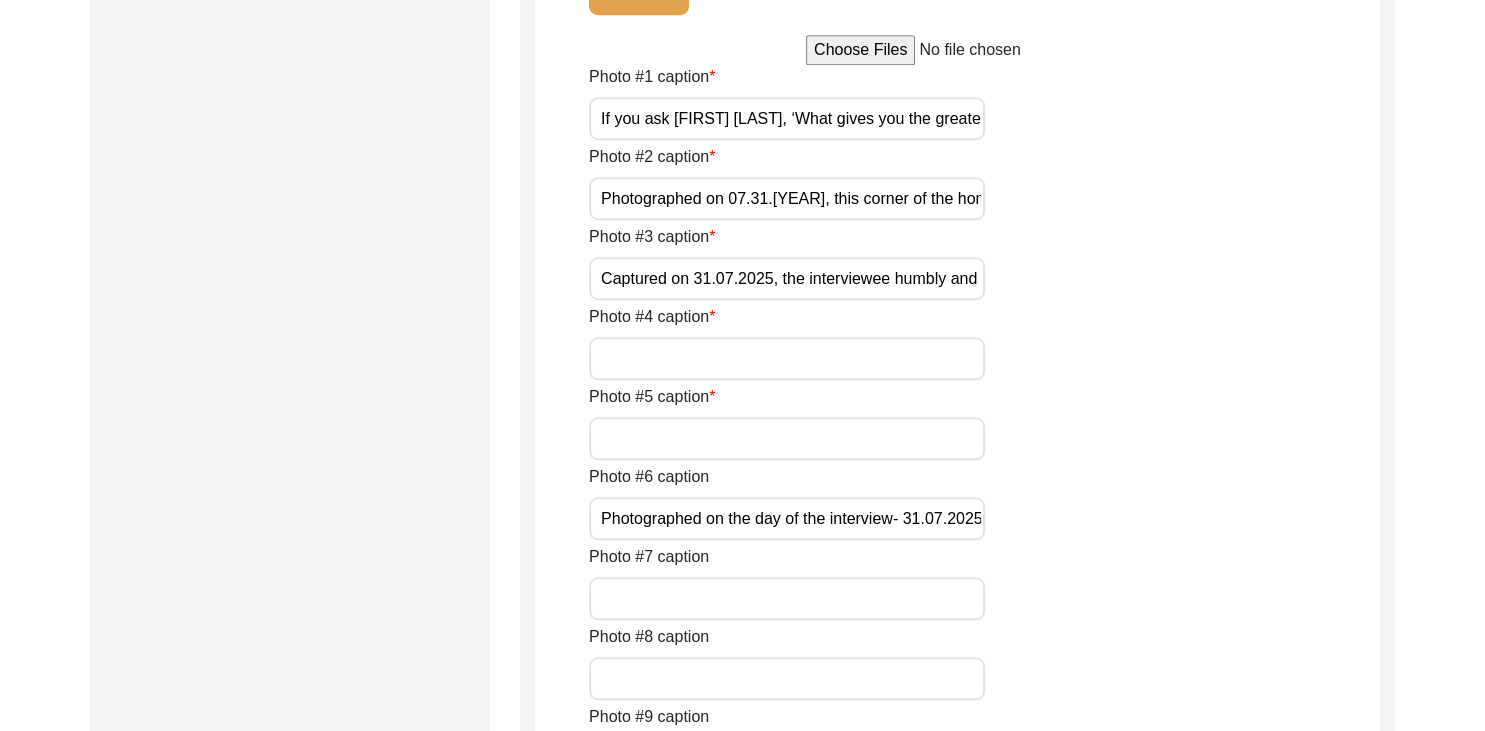 click on "Captured on 31.07.2025, the interviewee humbly and proudly points to the academic achievements of his children and grandchildren. It stands as a profound testament of resilience and progress across generations." at bounding box center [787, 278] 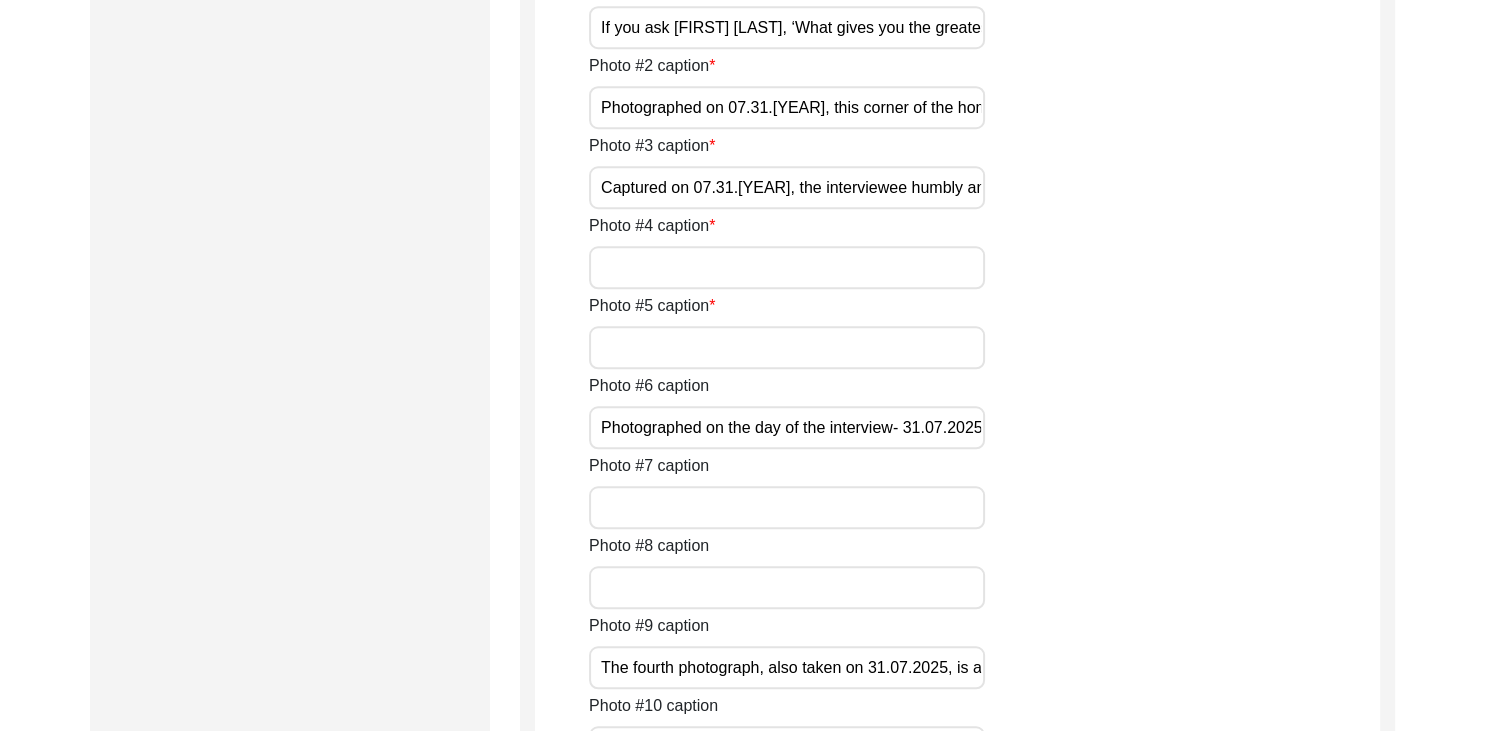scroll, scrollTop: 1676, scrollLeft: 0, axis: vertical 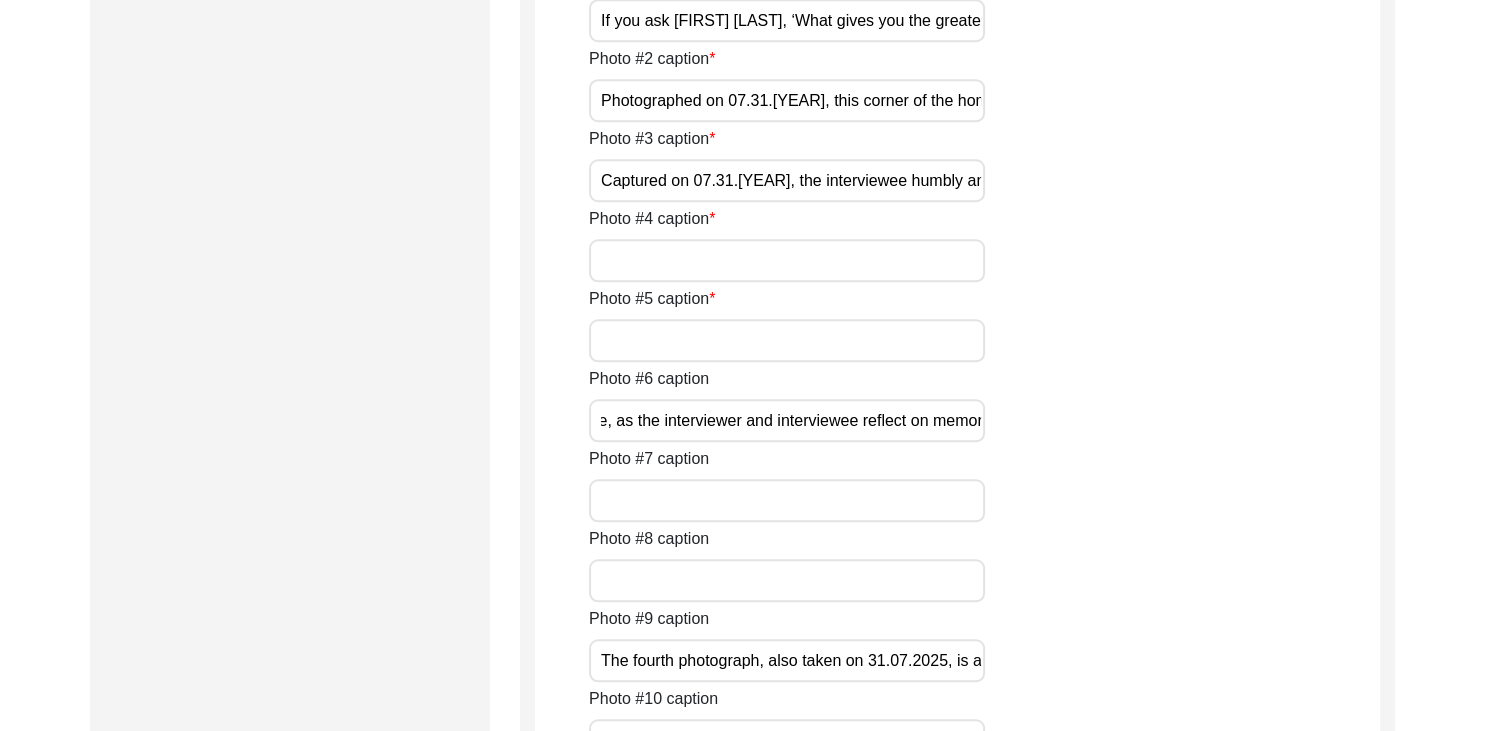 type on "Captured on 07.31.[YEAR], the interviewee humbly and proudly points to the academic achievements of his children and grandchildren. It stands as a profound testament of resilience and progress across generations." 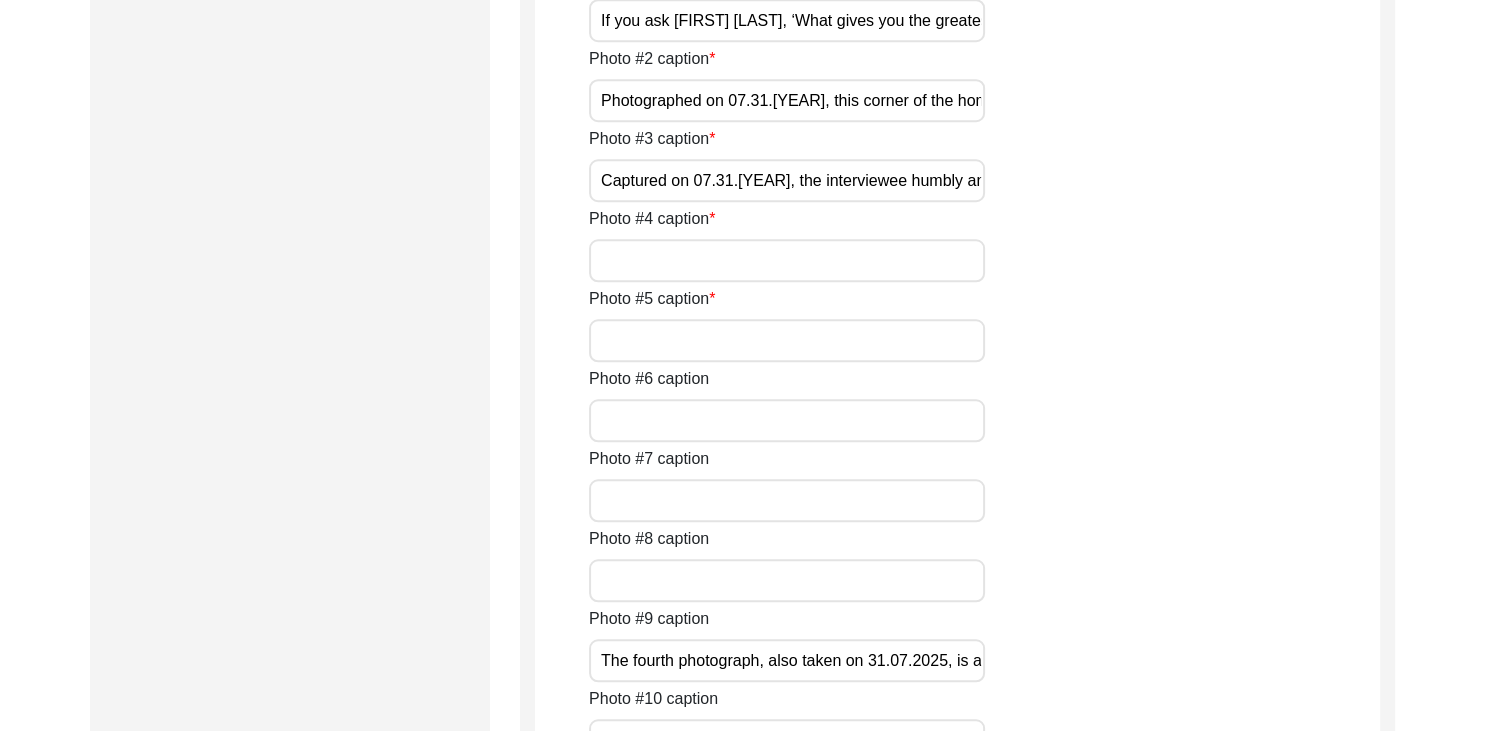 scroll, scrollTop: 0, scrollLeft: 0, axis: both 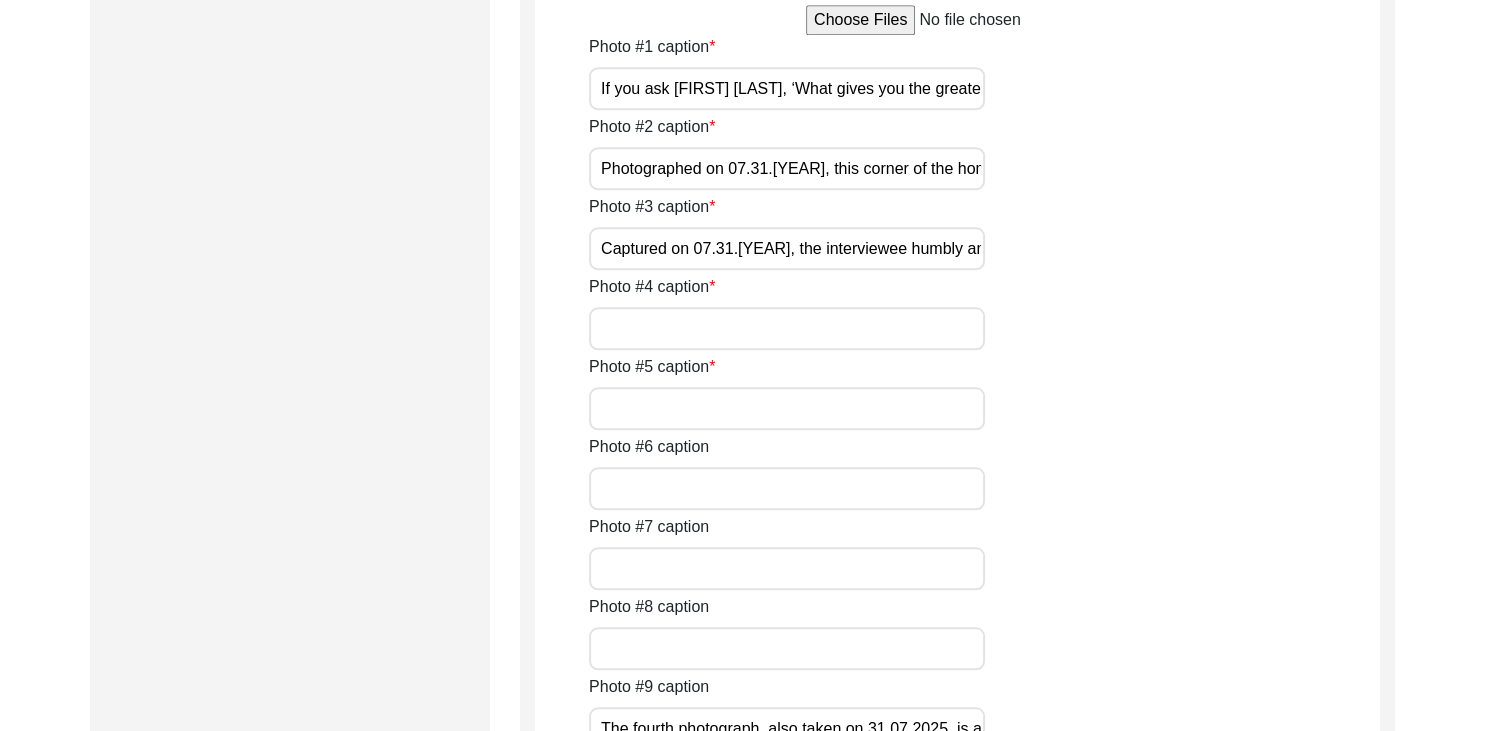 type 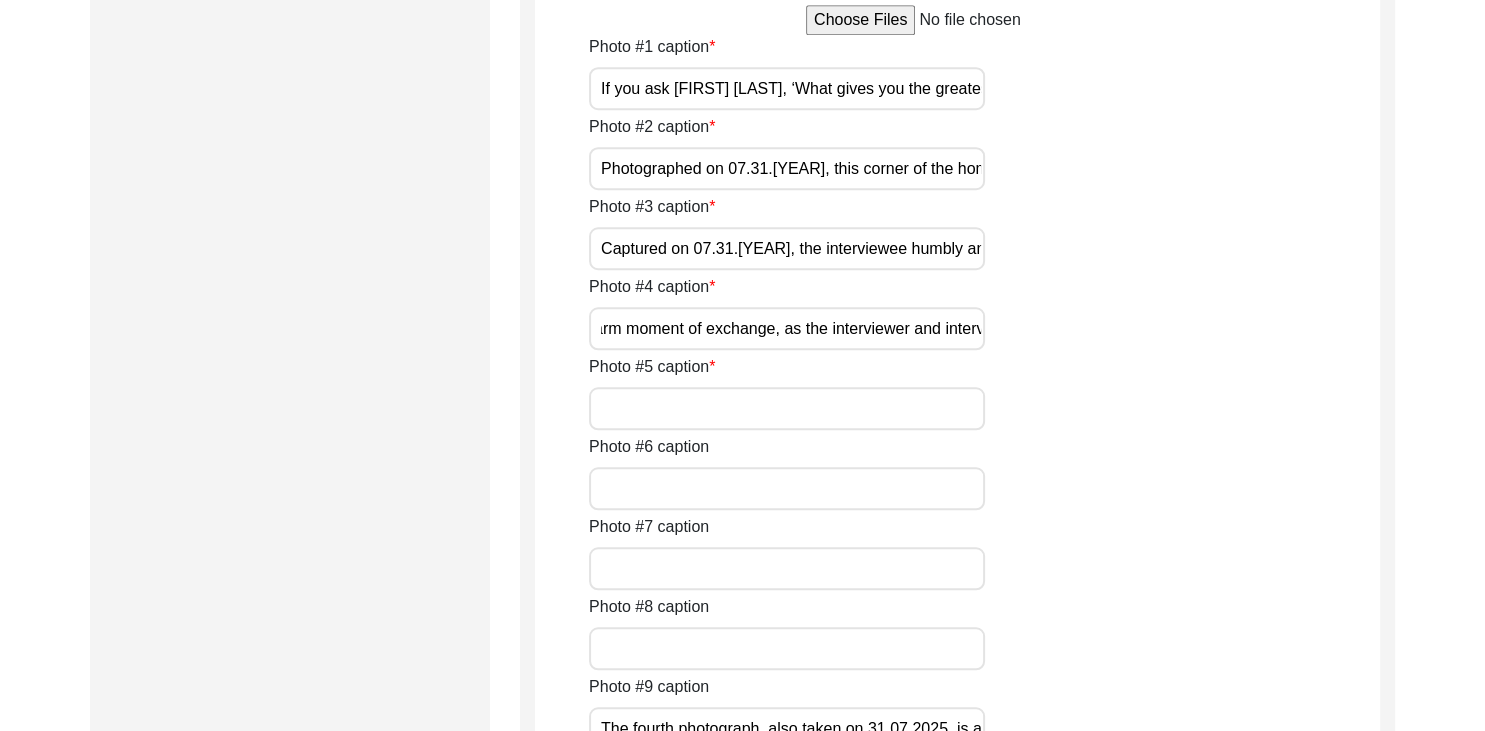 scroll, scrollTop: 0, scrollLeft: 0, axis: both 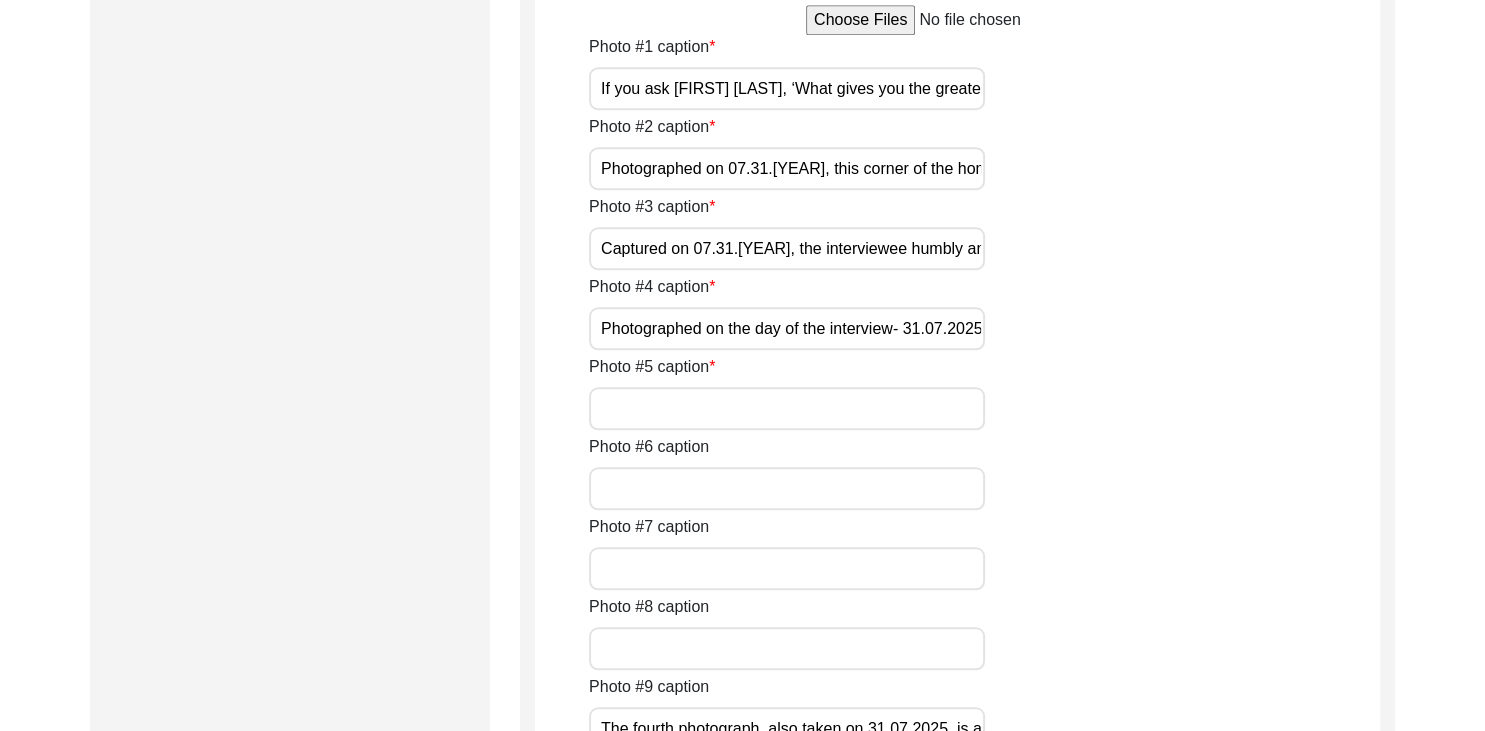 click on "Photographed on the day of the interview- 31.07.2025. The image captures a warm moment of exchange, as the interviewer and interviewee reflect on memories of the Partition over tea." at bounding box center (787, 328) 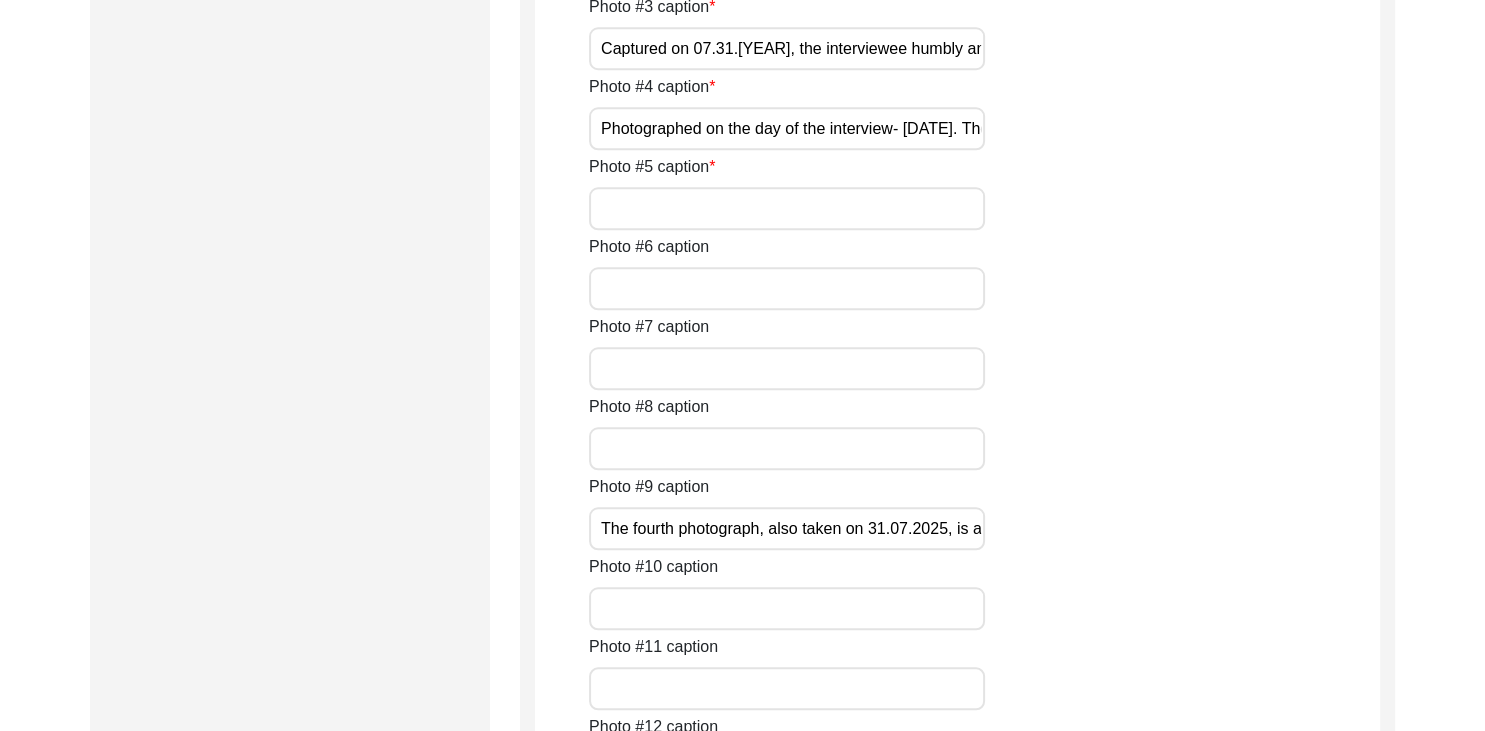 scroll, scrollTop: 1810, scrollLeft: 0, axis: vertical 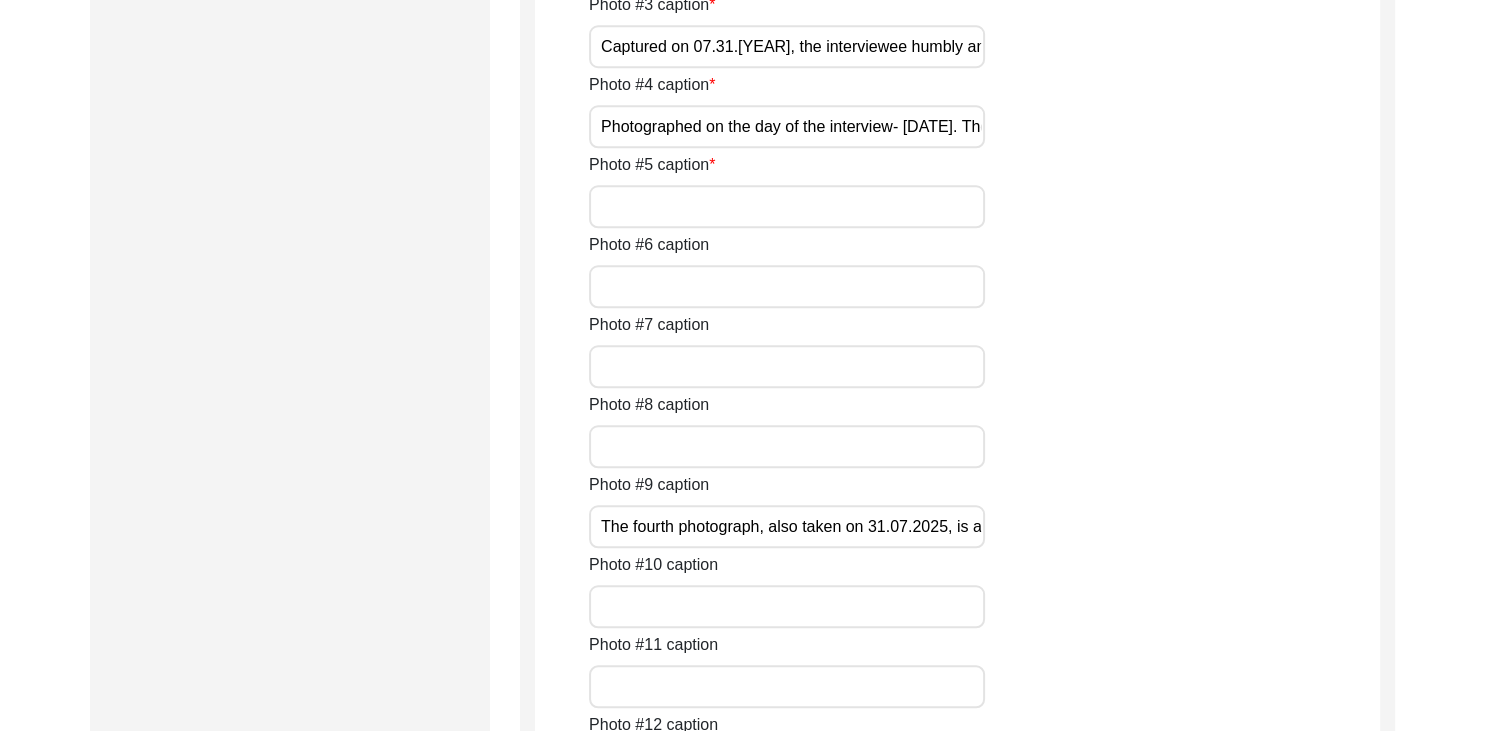 type on "Photographed on the day of the interview- [DATE]. The image captures a warm moment of exchange, as the interviewer and interviewee reflect on memories of the Partition over tea." 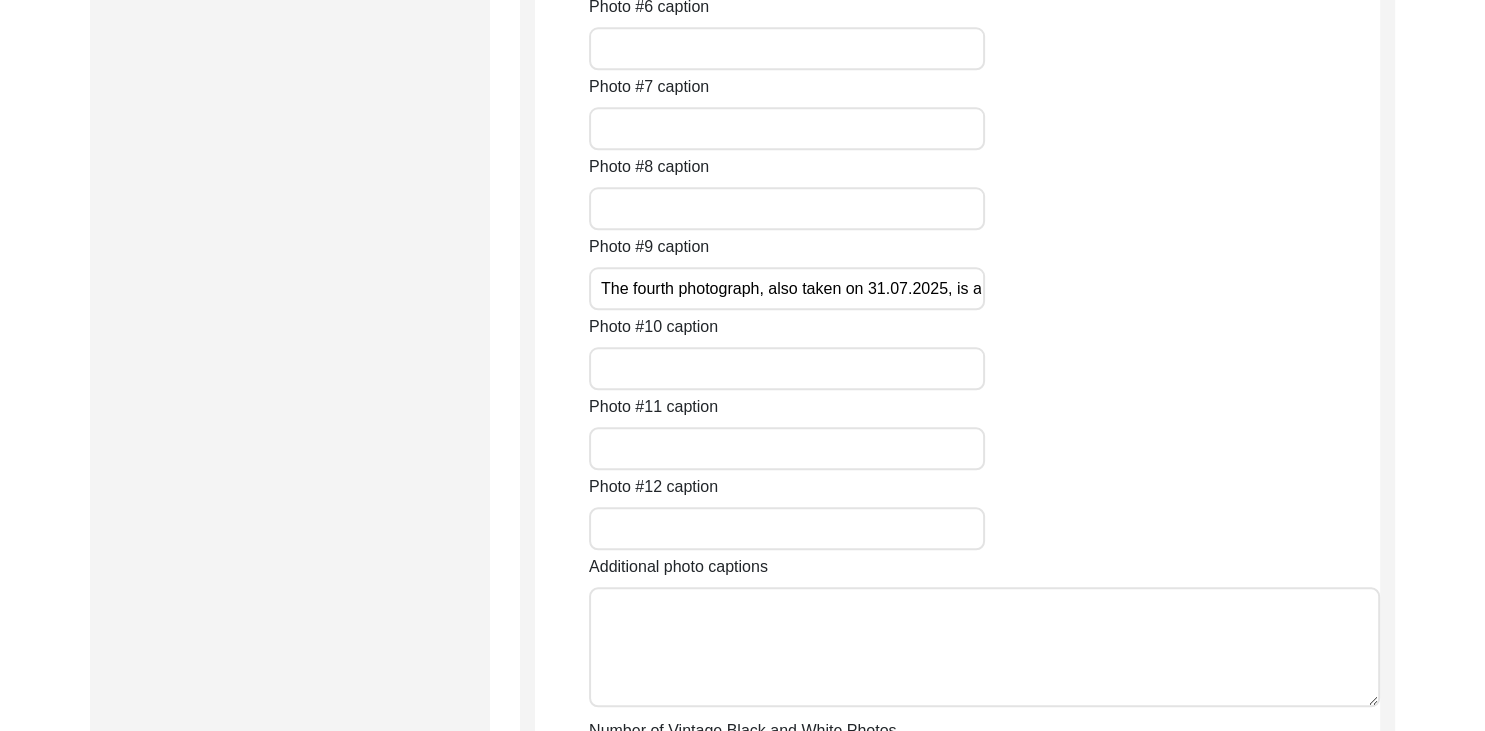 scroll, scrollTop: 2046, scrollLeft: 0, axis: vertical 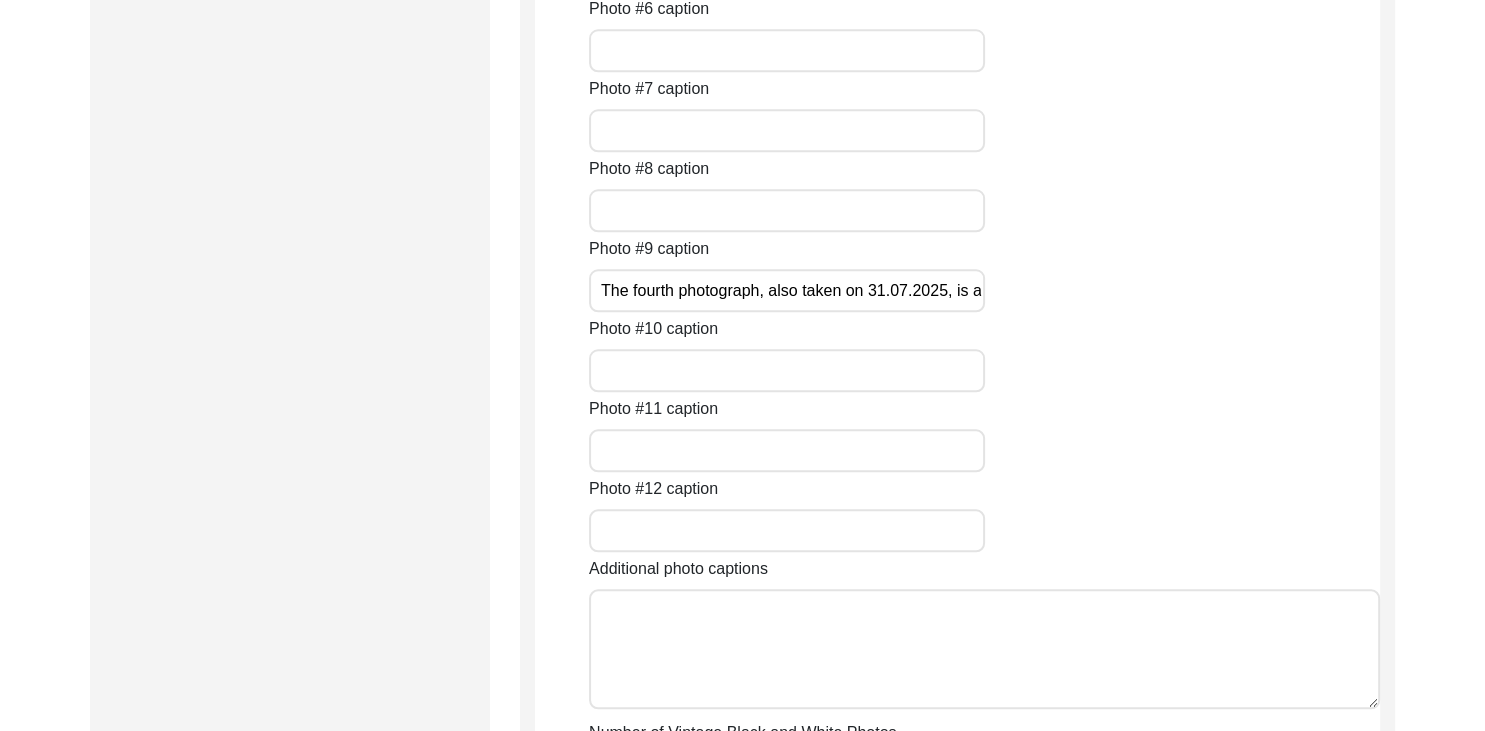 click on "The fourth photograph, also taken on 31.07.2025, is a beautifully curated family collage. It captures cherished moments across time, reflecting the love, warmth, and bonds that tie the generations together." at bounding box center [787, 290] 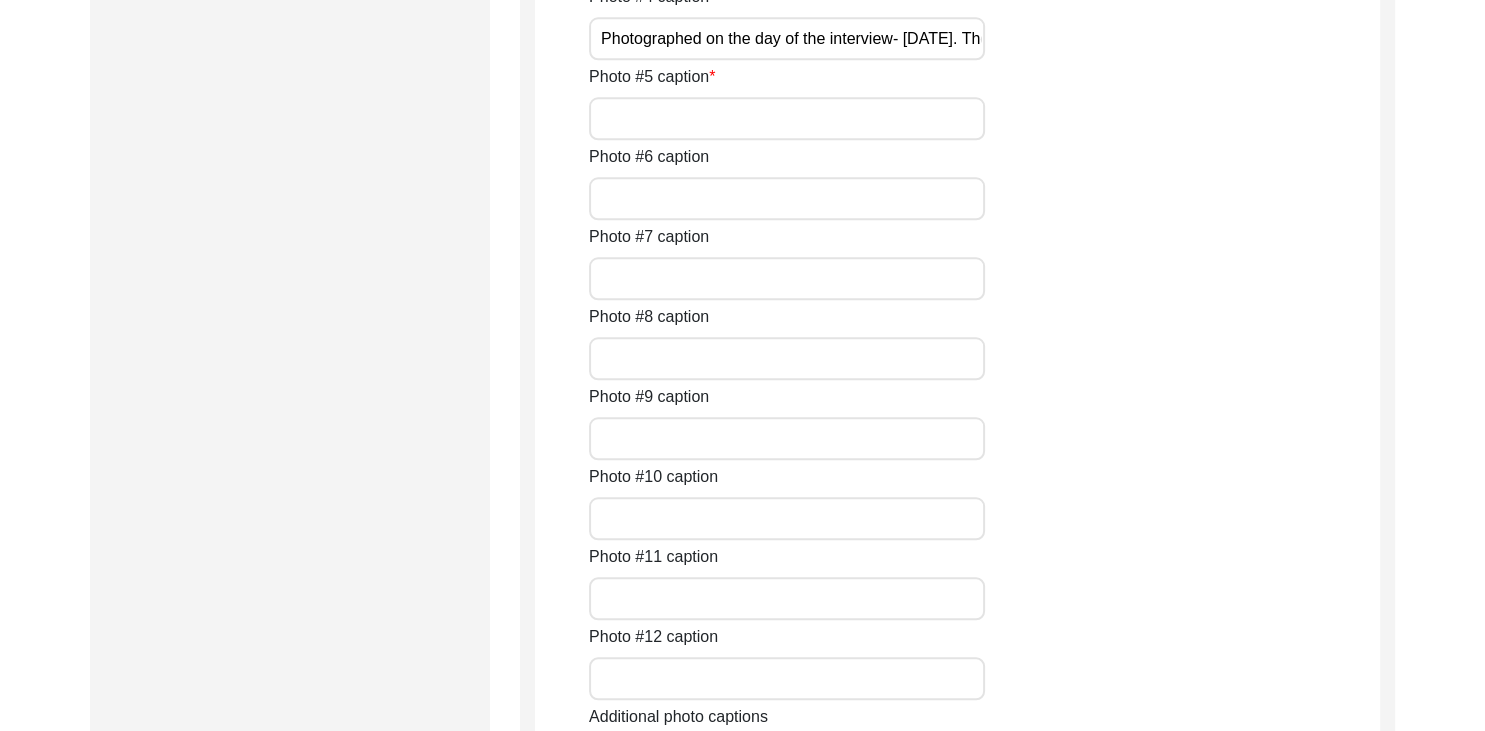 scroll, scrollTop: 1877, scrollLeft: 0, axis: vertical 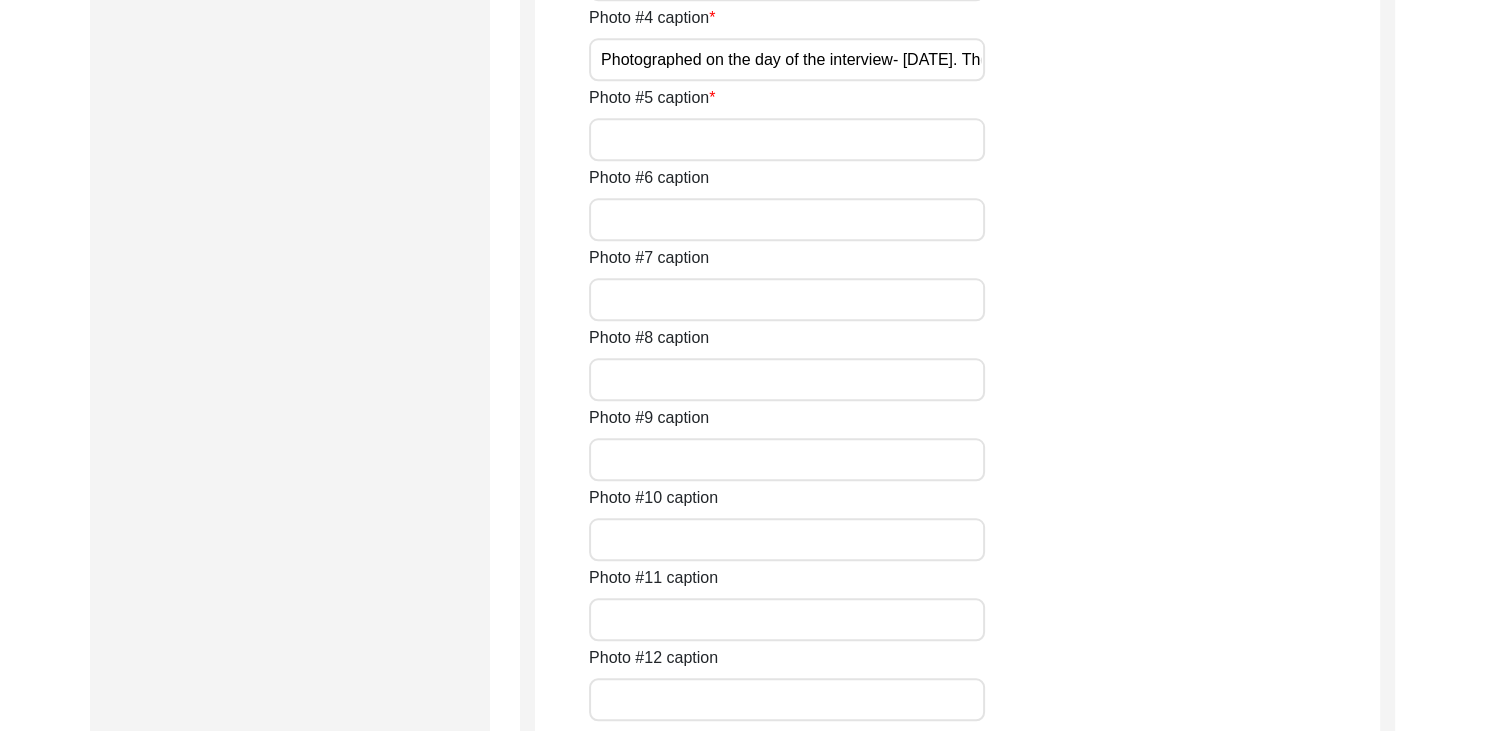 type 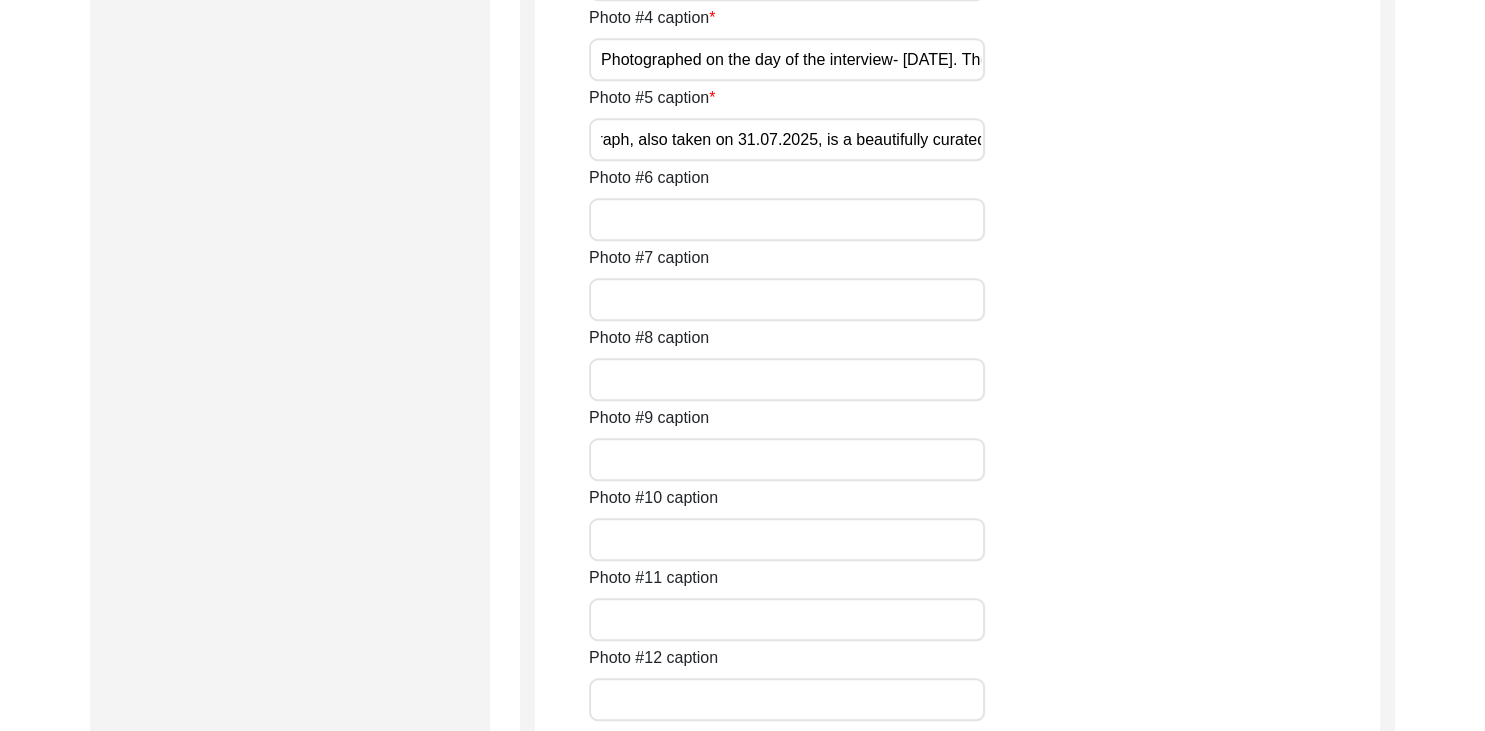 scroll, scrollTop: 0, scrollLeft: 0, axis: both 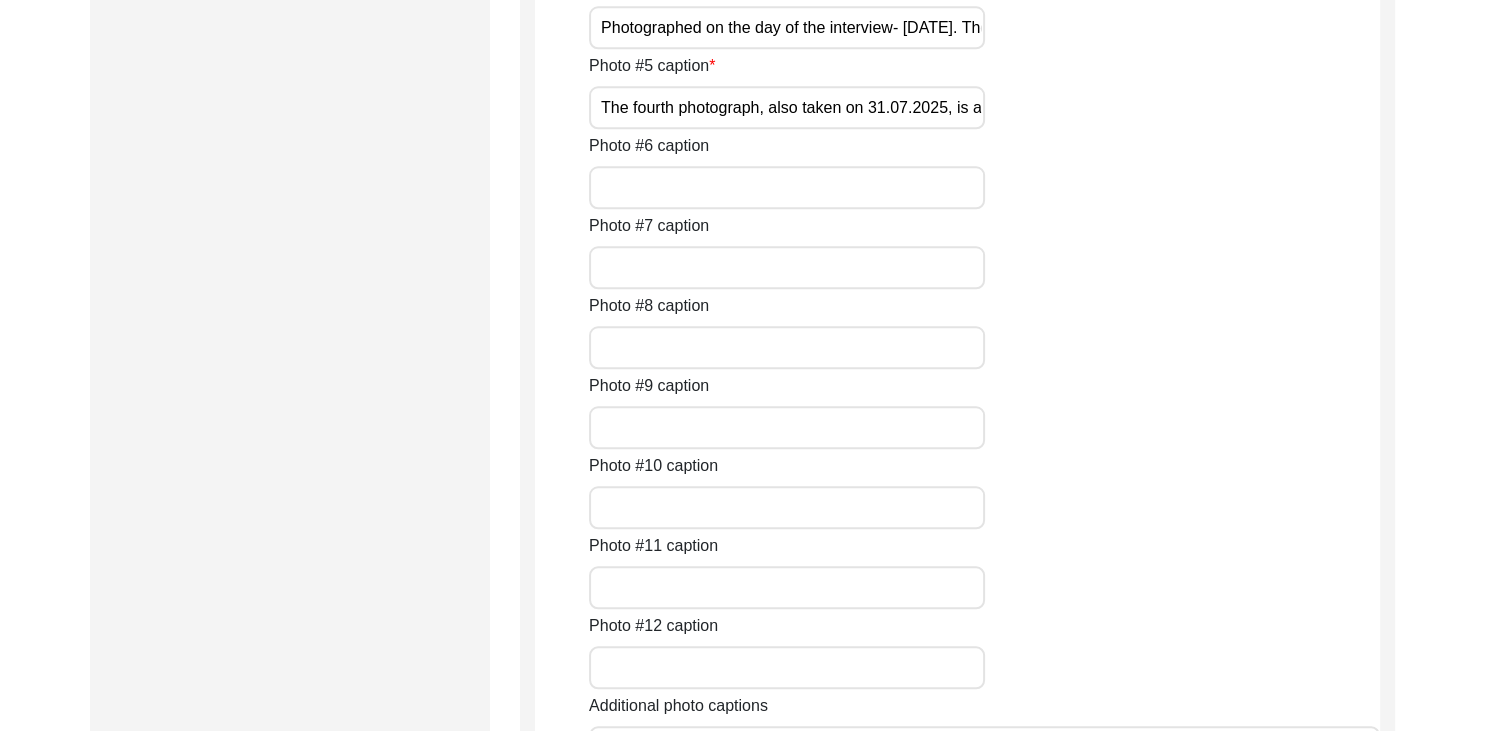 click on "The fourth photograph, also taken on 31.07.2025, is a beautifully curated family collage. It captures cherished moments across time, reflecting the love, warmth, and bonds that tie the generations together." at bounding box center (787, 107) 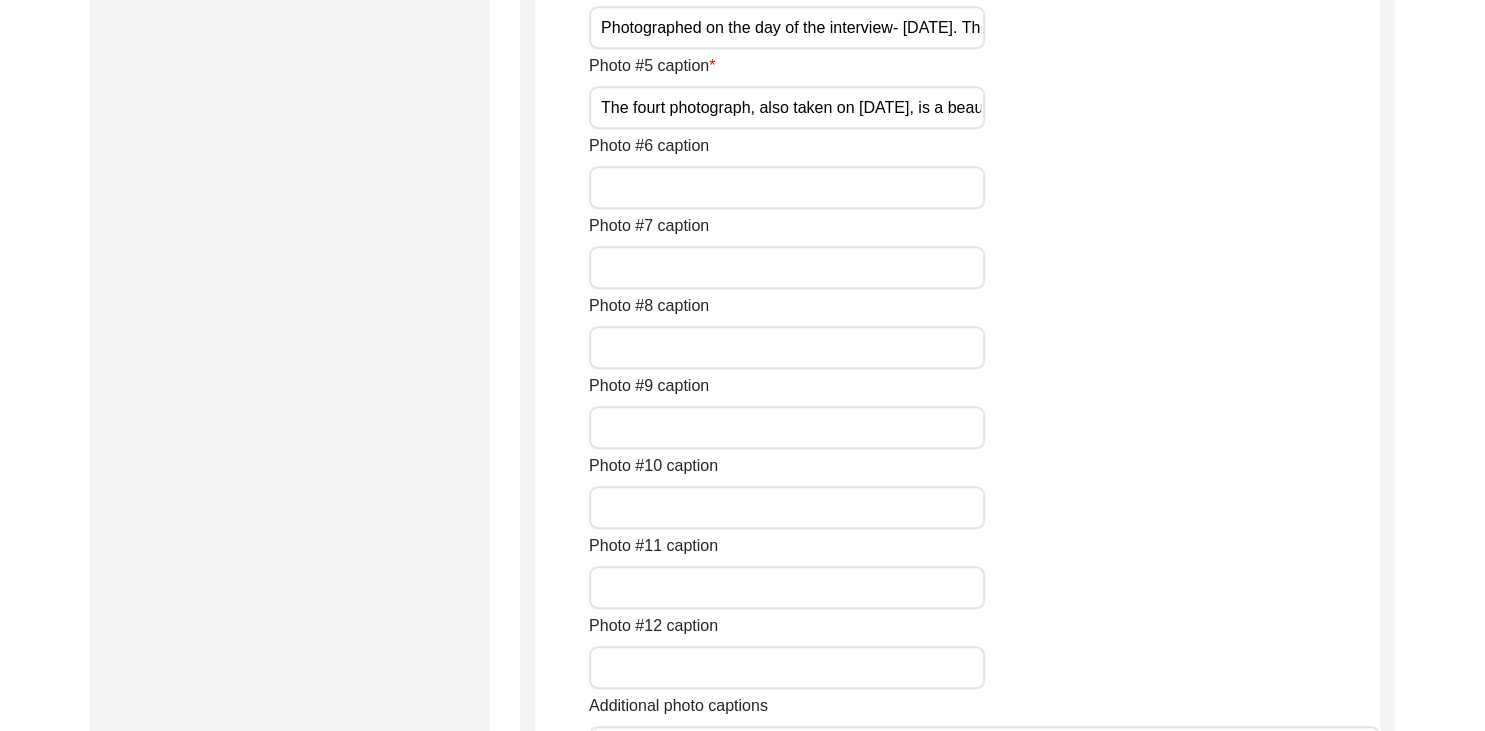 click on "The fourt photograph, also taken on [DATE], is a beautifully curated family collage. It captures cherished moments across time, reflecting the love, warmth, and bonds that tie the generations together." at bounding box center (787, 107) 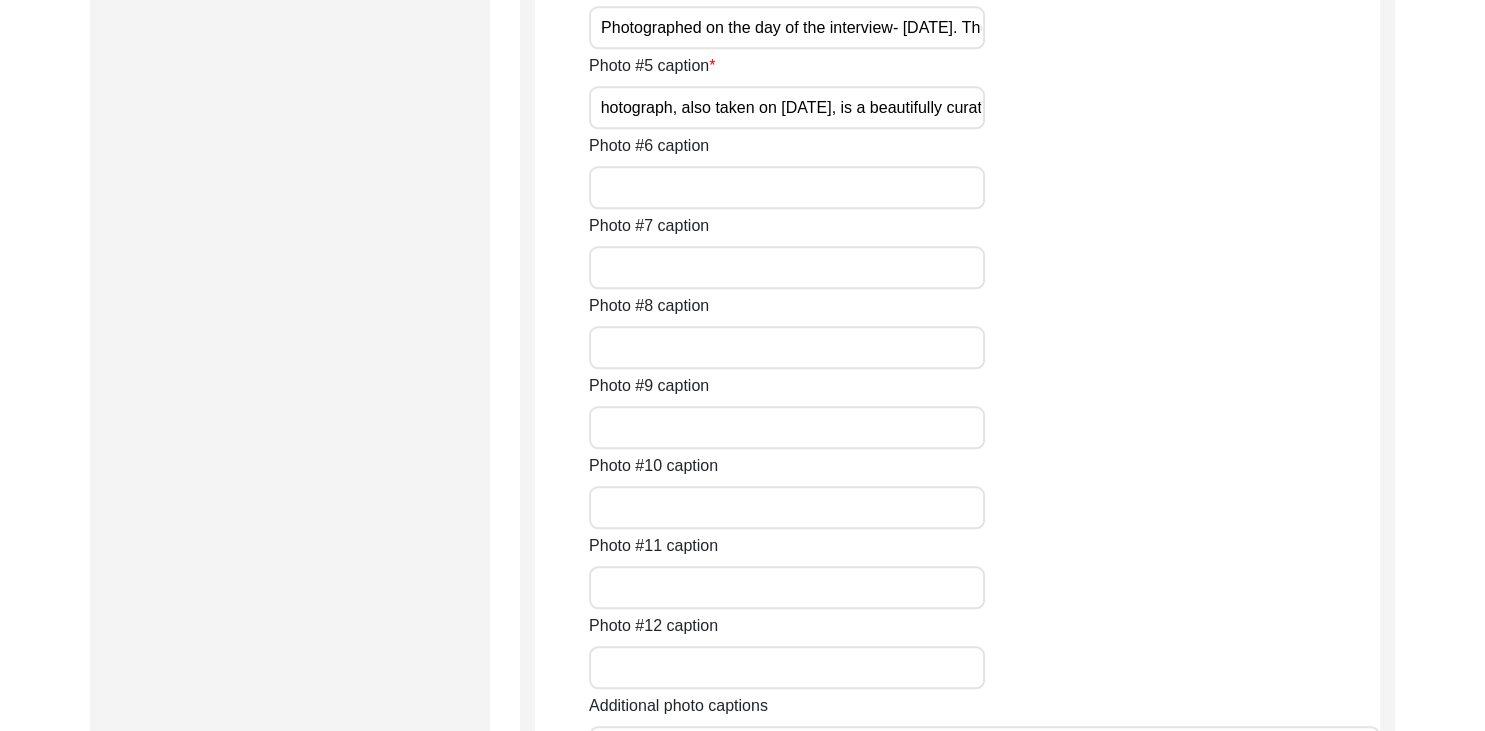scroll, scrollTop: 0, scrollLeft: 60, axis: horizontal 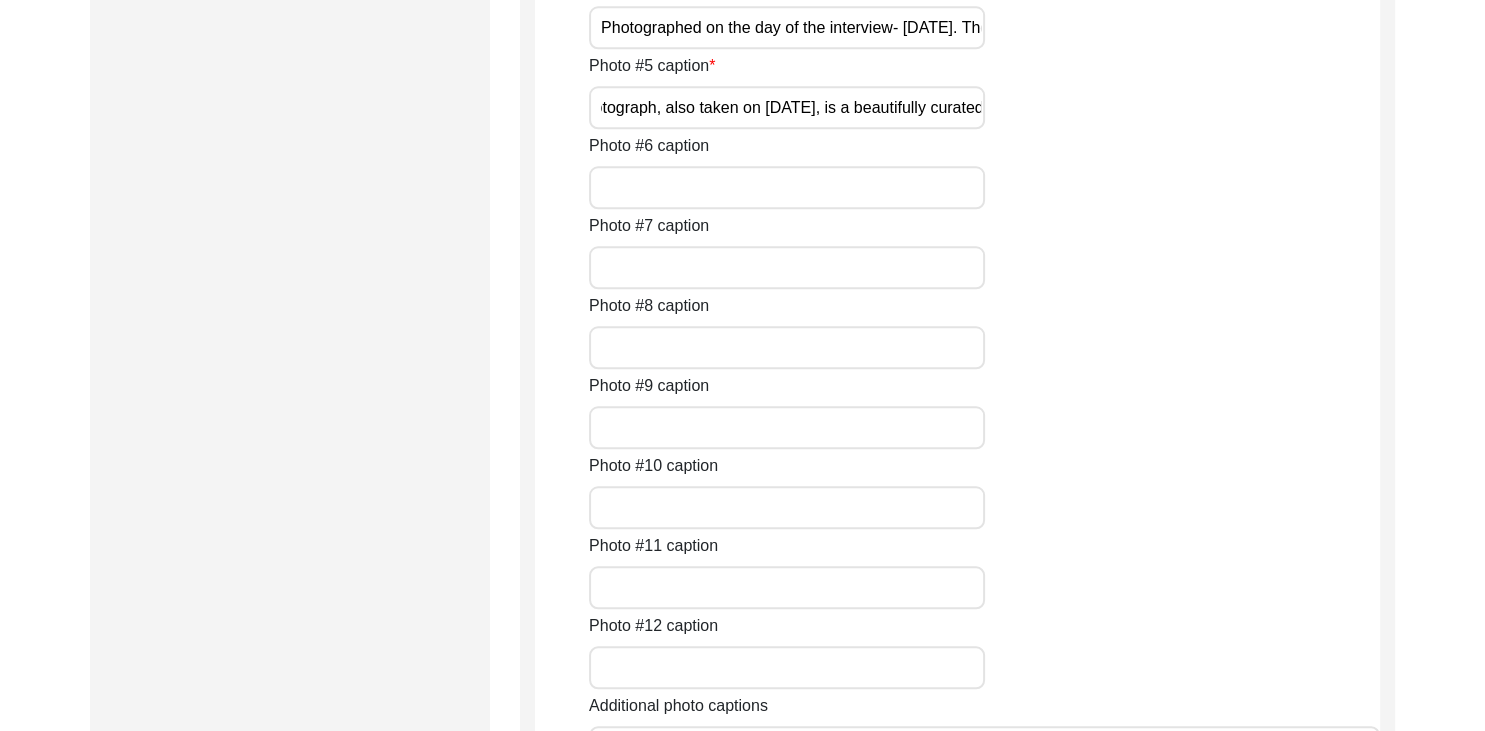 click on "Photo #6 caption" 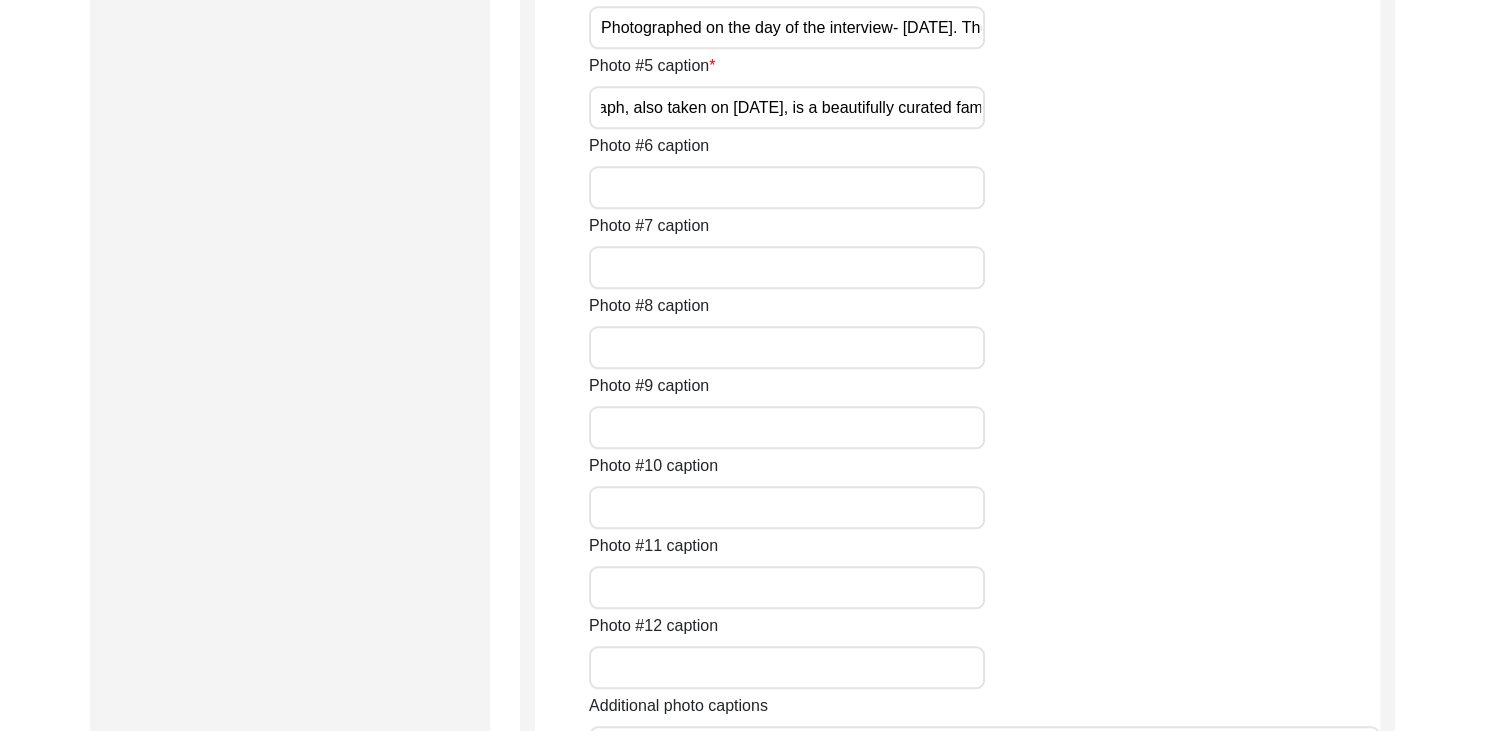 scroll, scrollTop: 0, scrollLeft: 0, axis: both 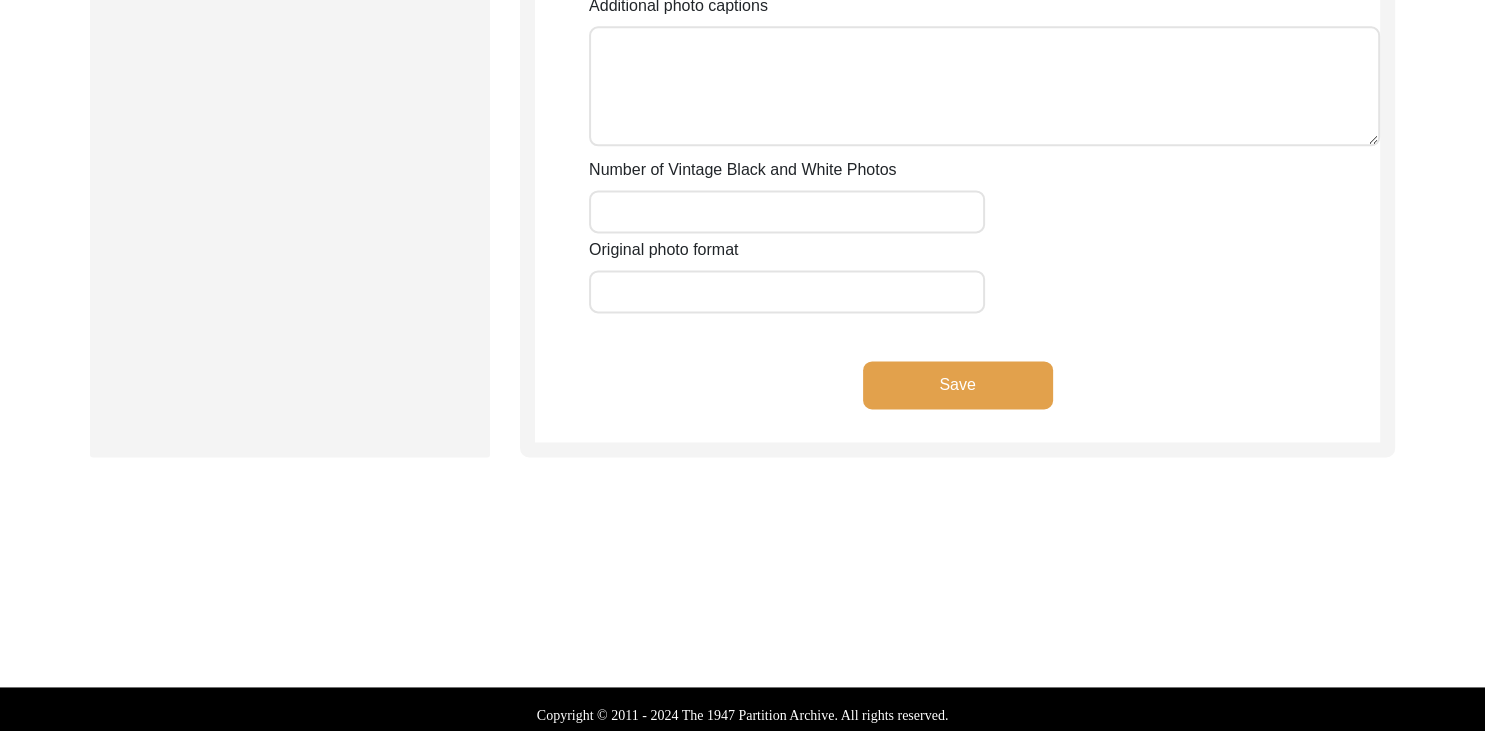type on "This photograph, also taken on [DATE], is a beautifully curated family collage. It captures cherished moments across time, reflecting the love, warmth, and bonds that tie the generations together." 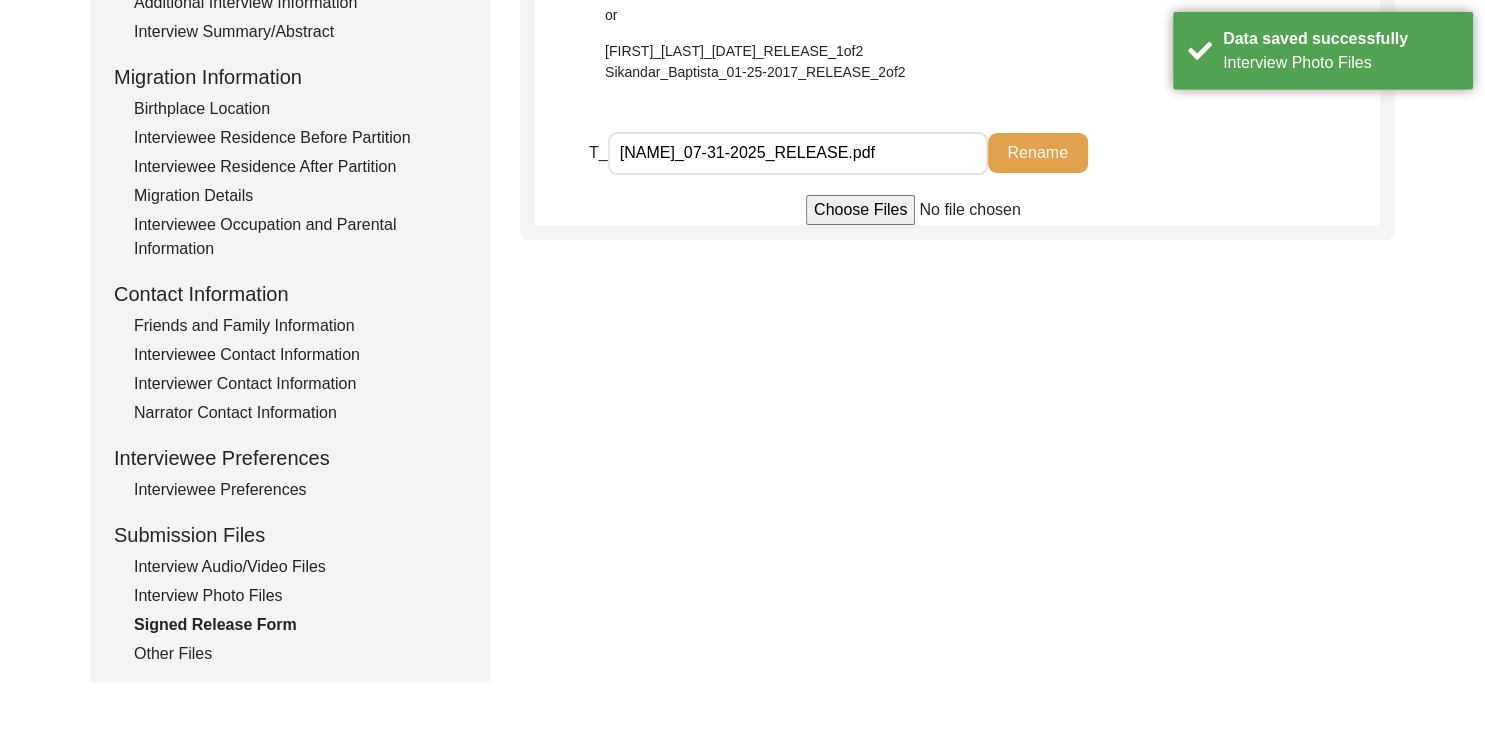 scroll, scrollTop: 481, scrollLeft: 0, axis: vertical 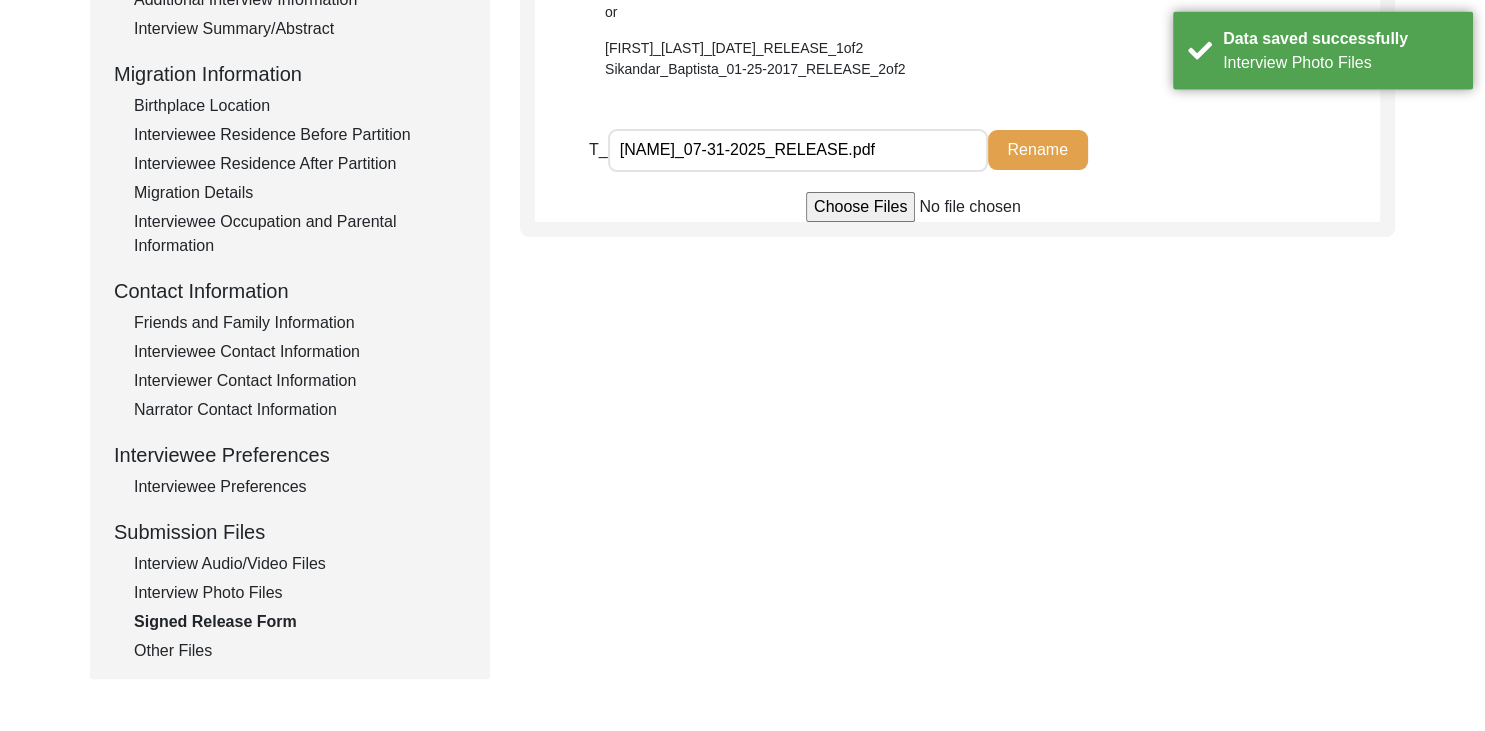 click on "Interview Audio/Video Files" 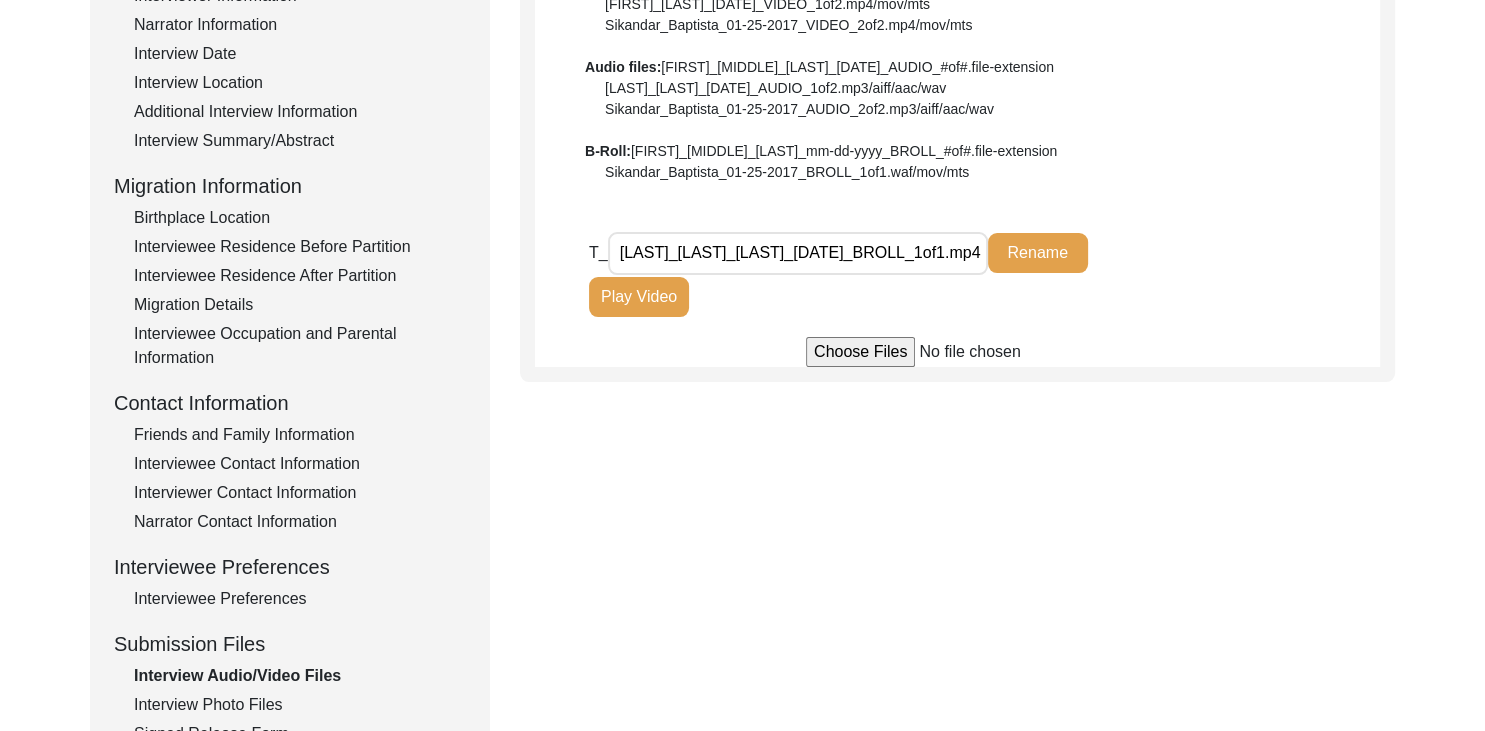 scroll, scrollTop: 368, scrollLeft: 0, axis: vertical 